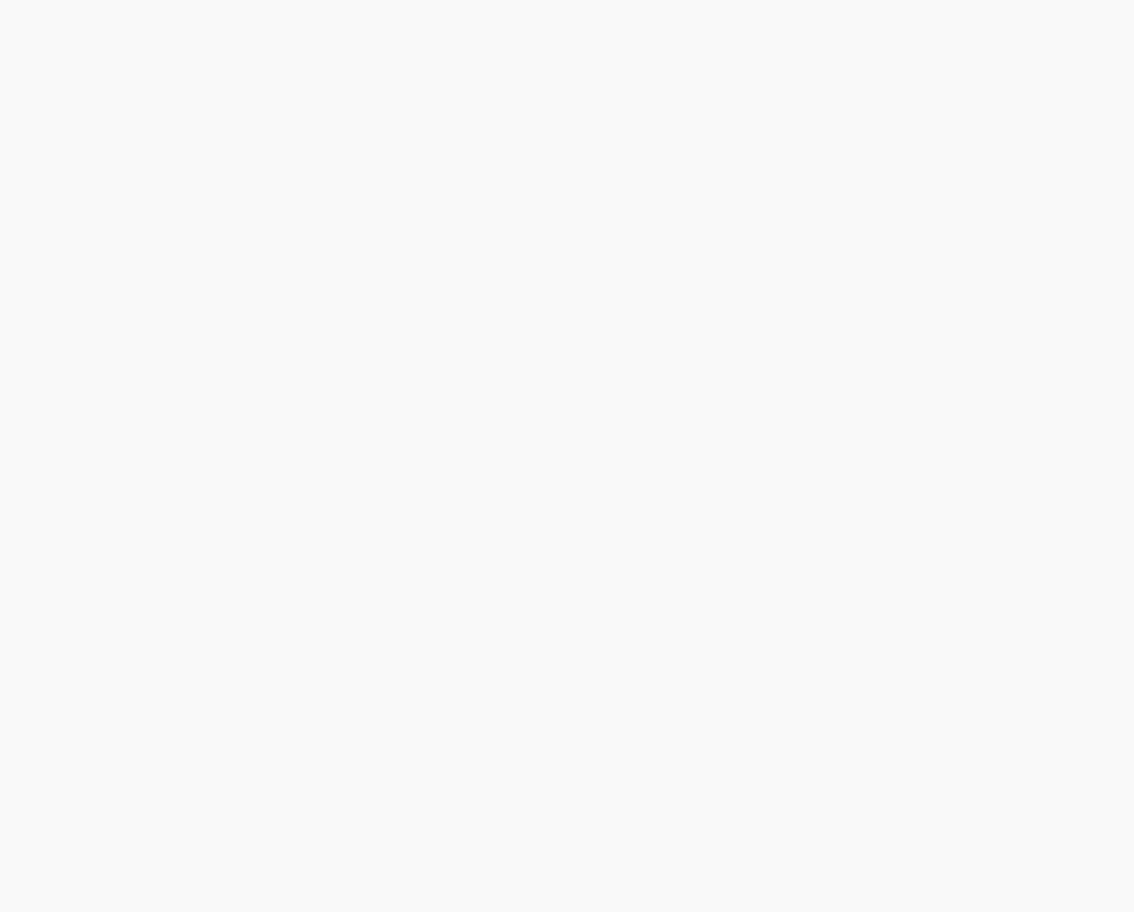 scroll, scrollTop: 0, scrollLeft: 0, axis: both 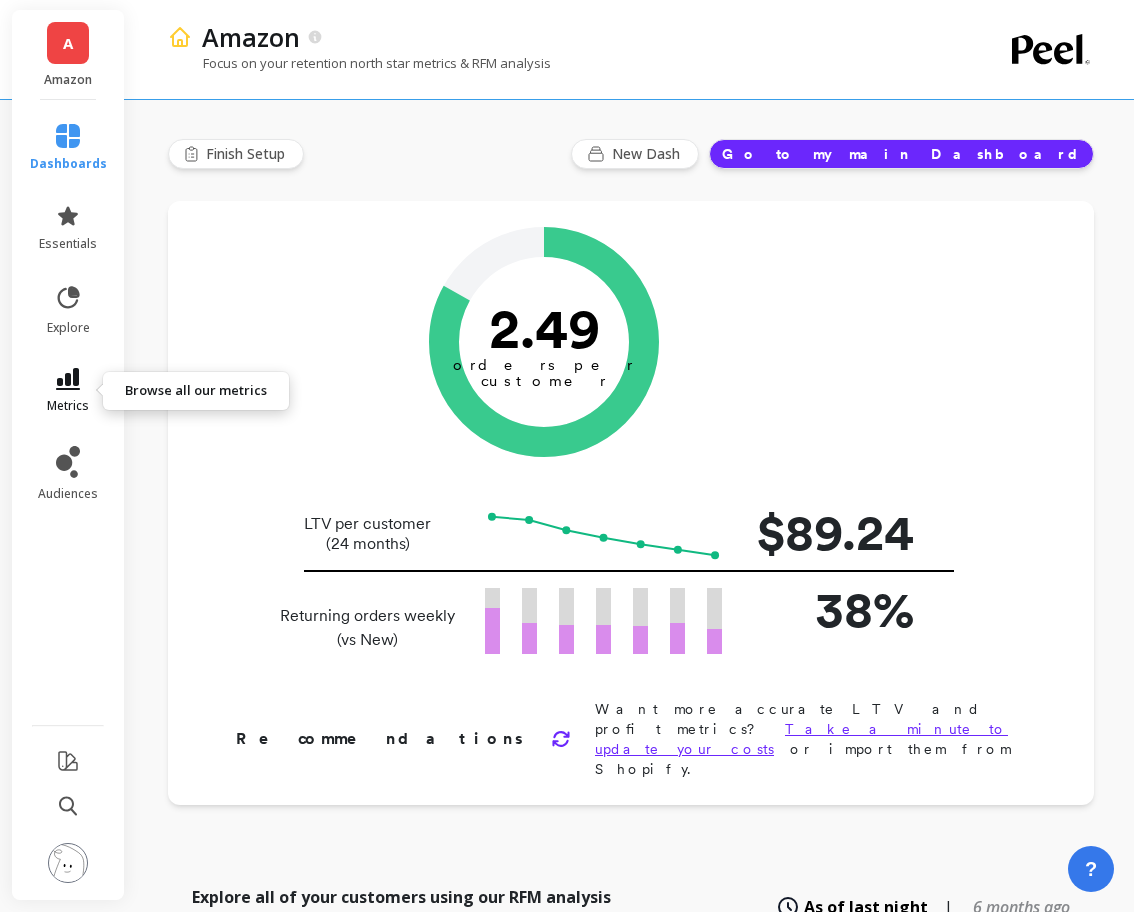 click at bounding box center (68, 379) 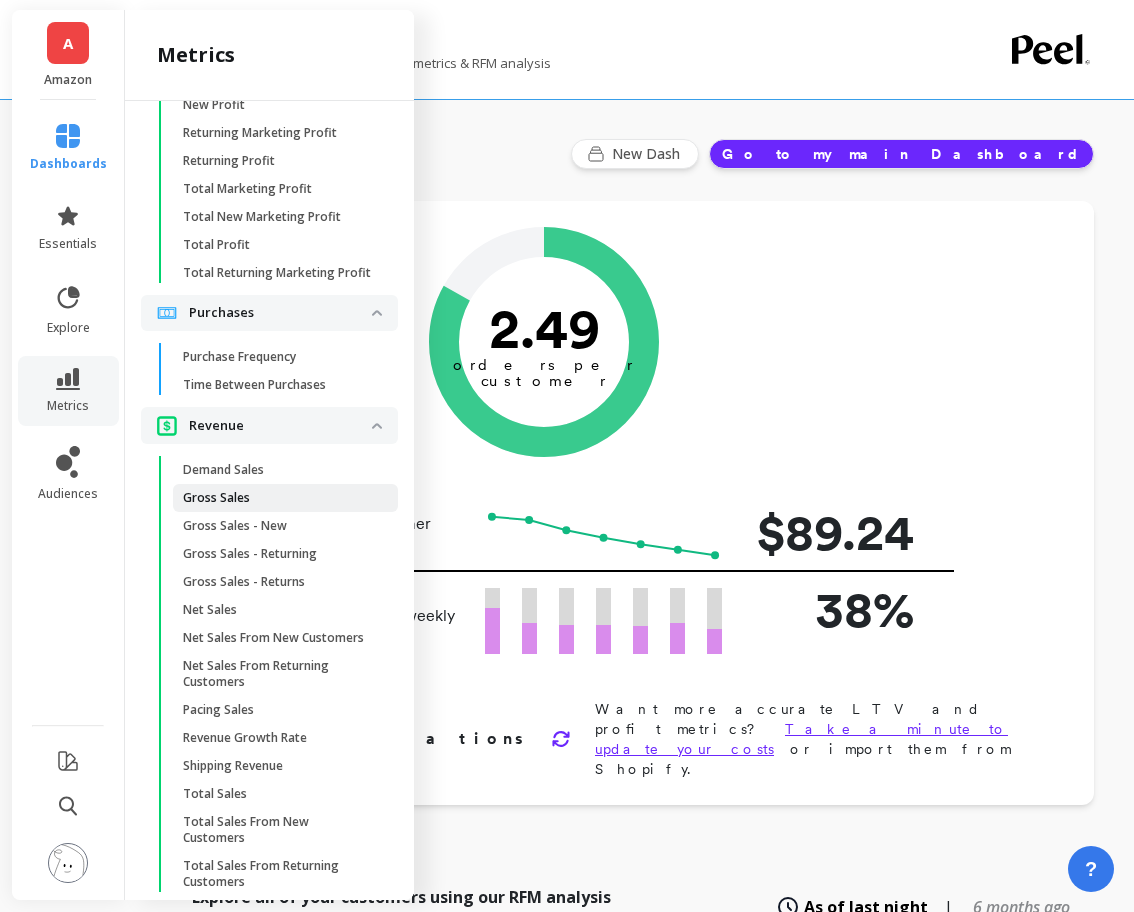 scroll, scrollTop: 3214, scrollLeft: 0, axis: vertical 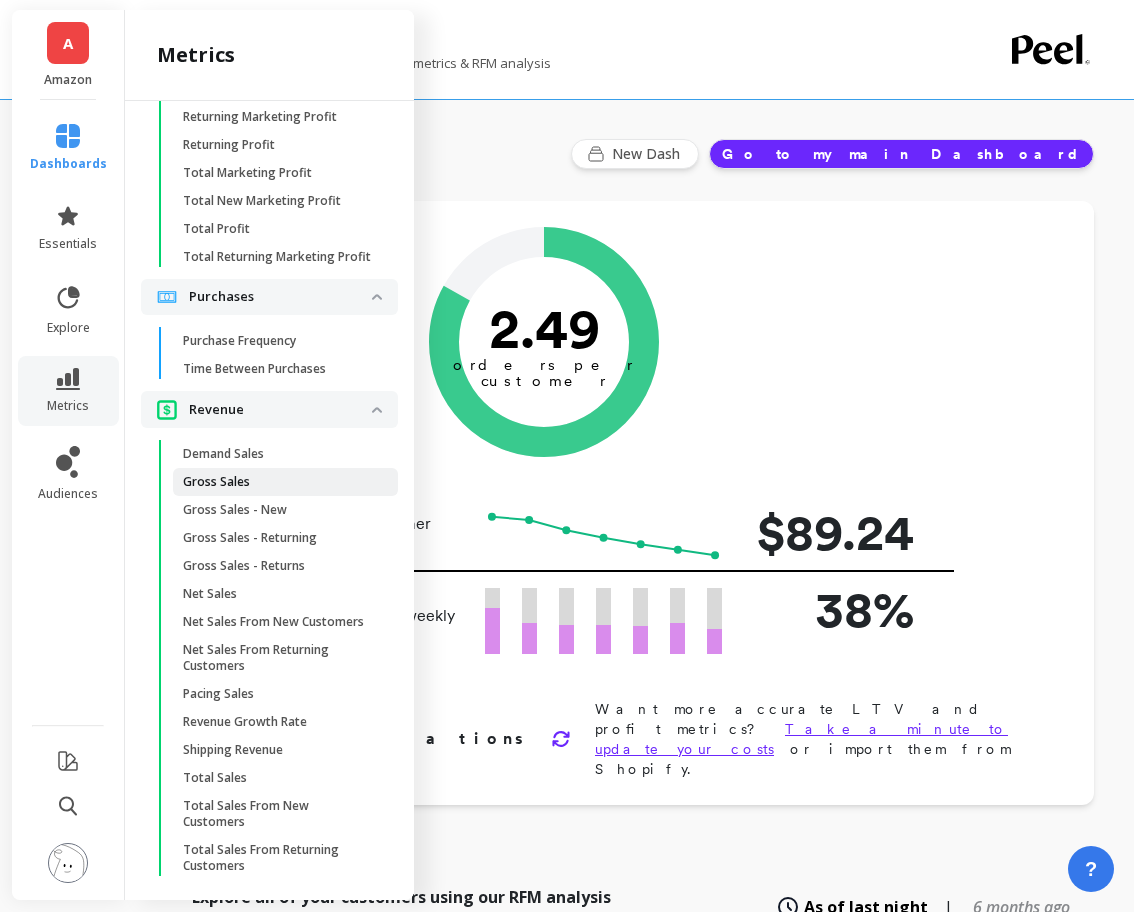 click on "Gross Sales" at bounding box center [285, 482] 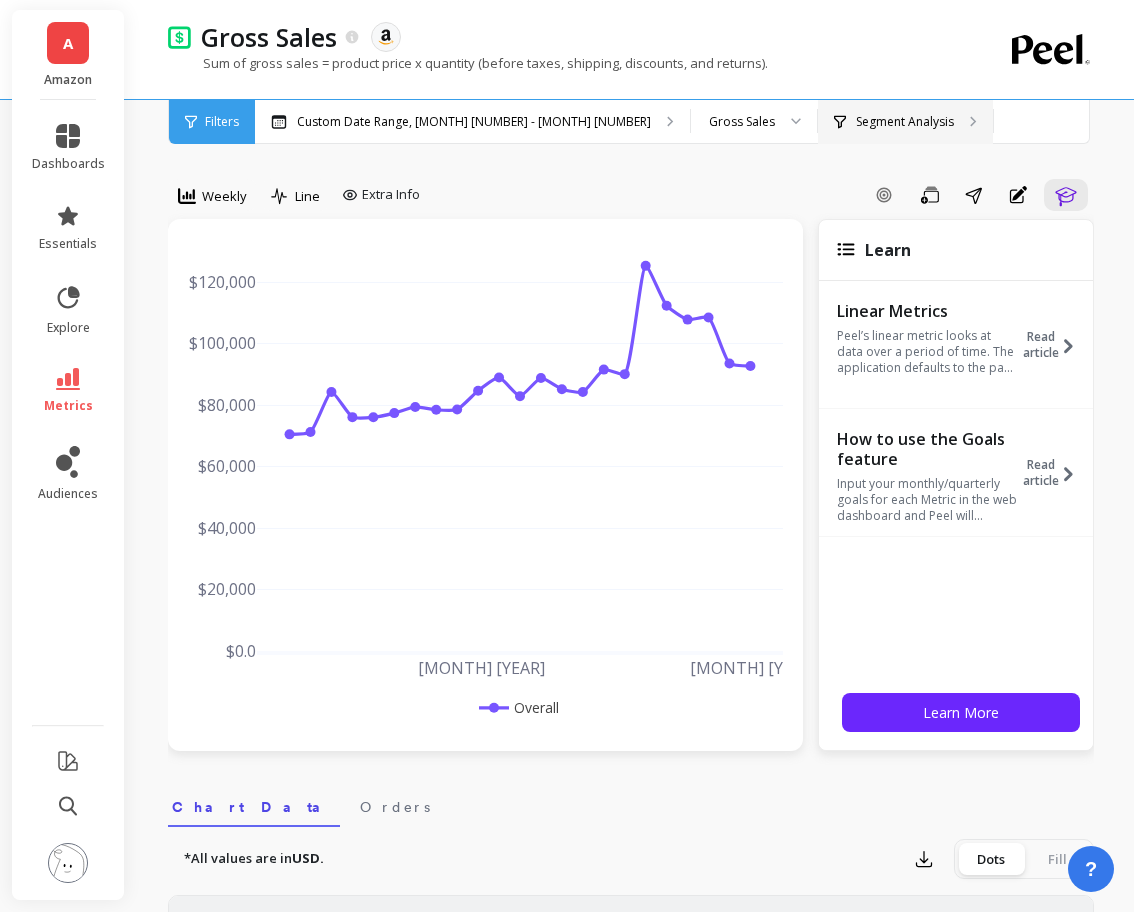 click on "Segment Analysis" at bounding box center [472, 122] 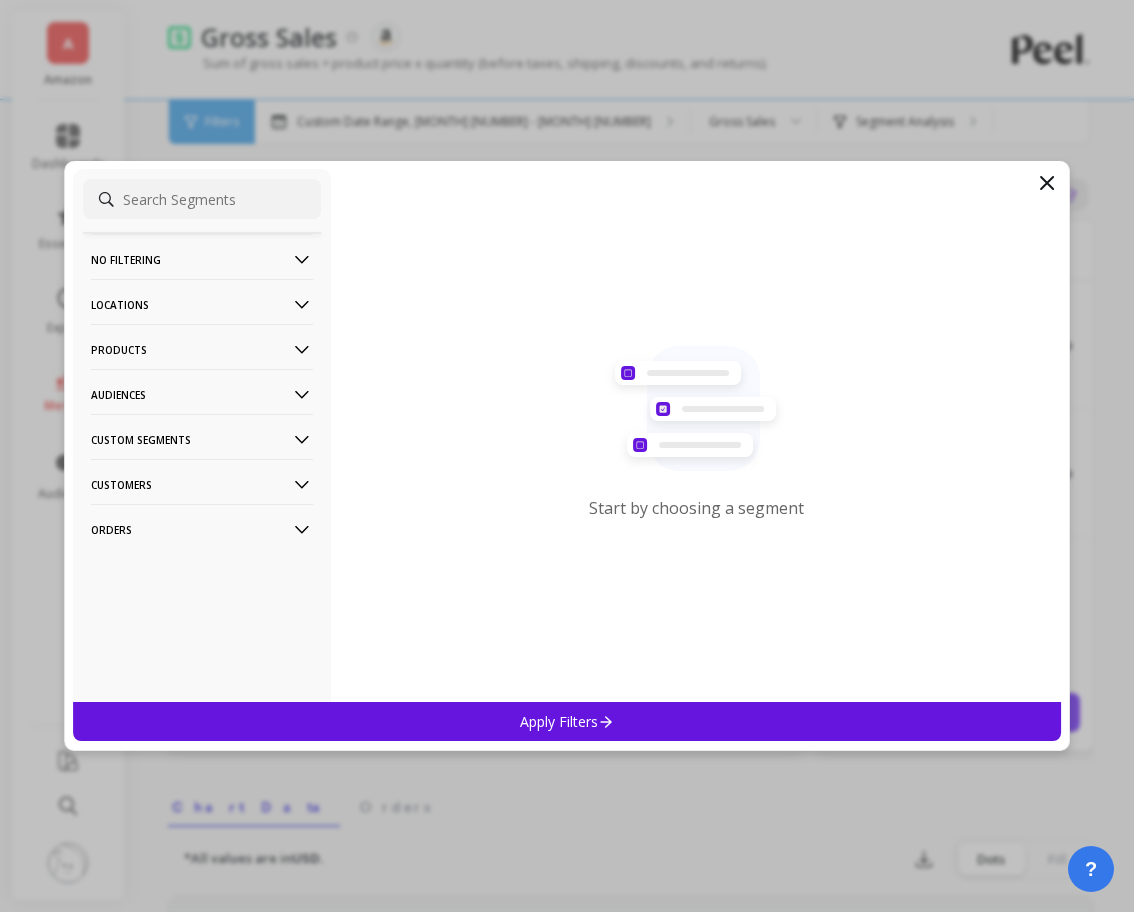 click at bounding box center [302, 350] 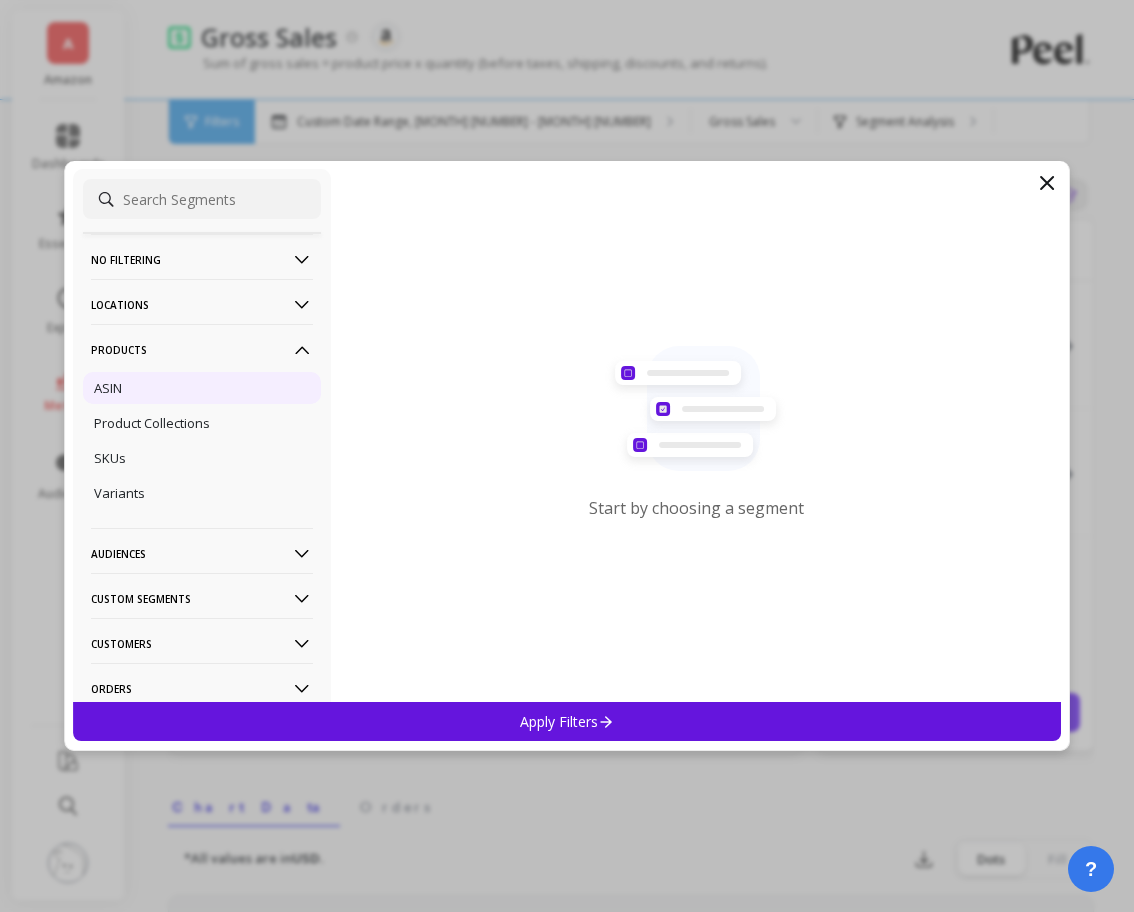 click on "ASIN" at bounding box center [0, 0] 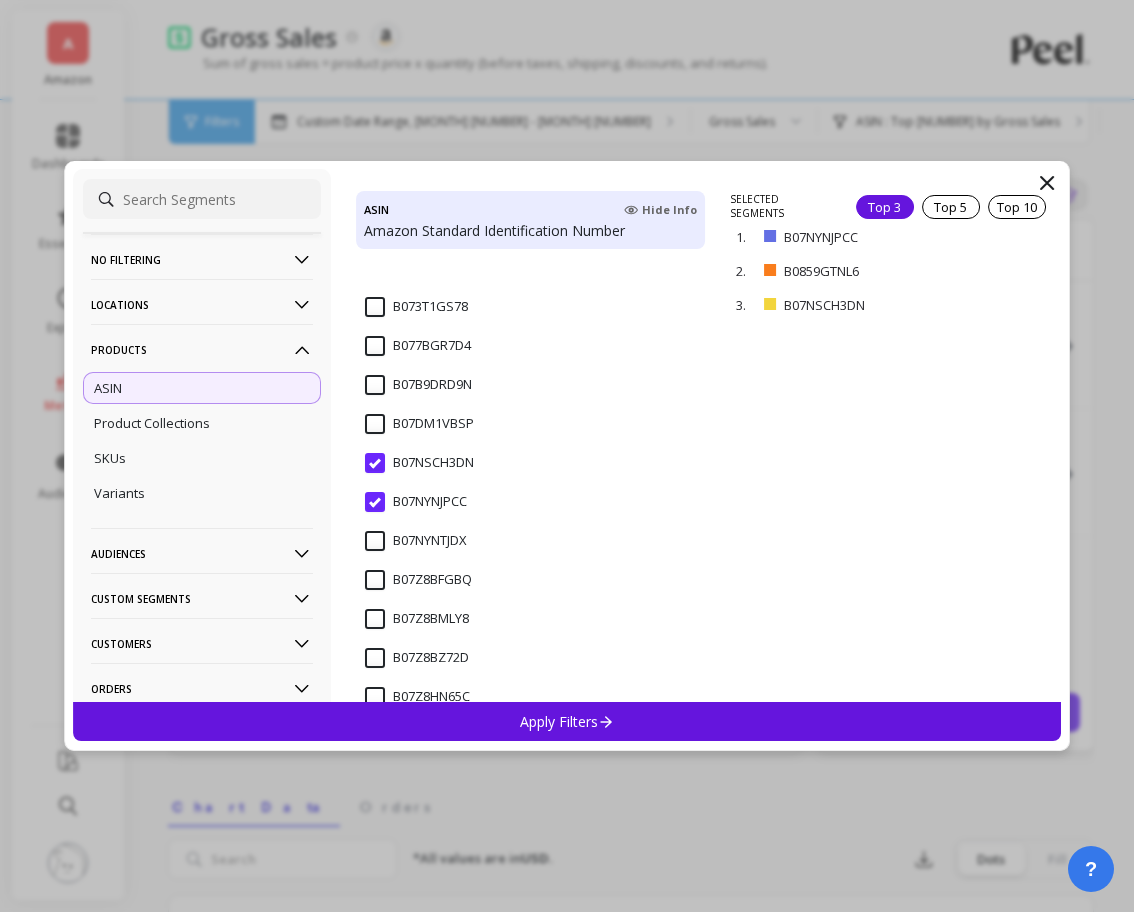 scroll, scrollTop: 411, scrollLeft: 0, axis: vertical 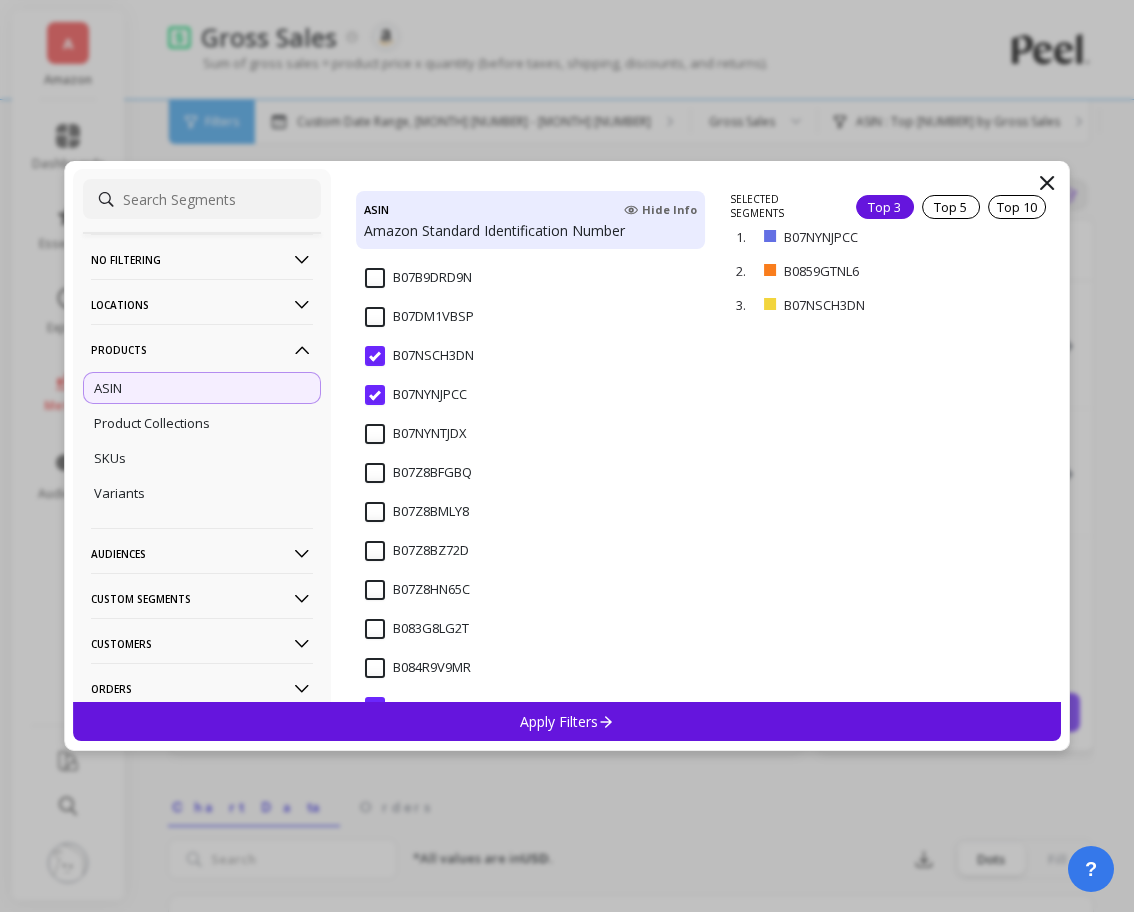 click on "B07NSCH3DN" at bounding box center [419, 356] 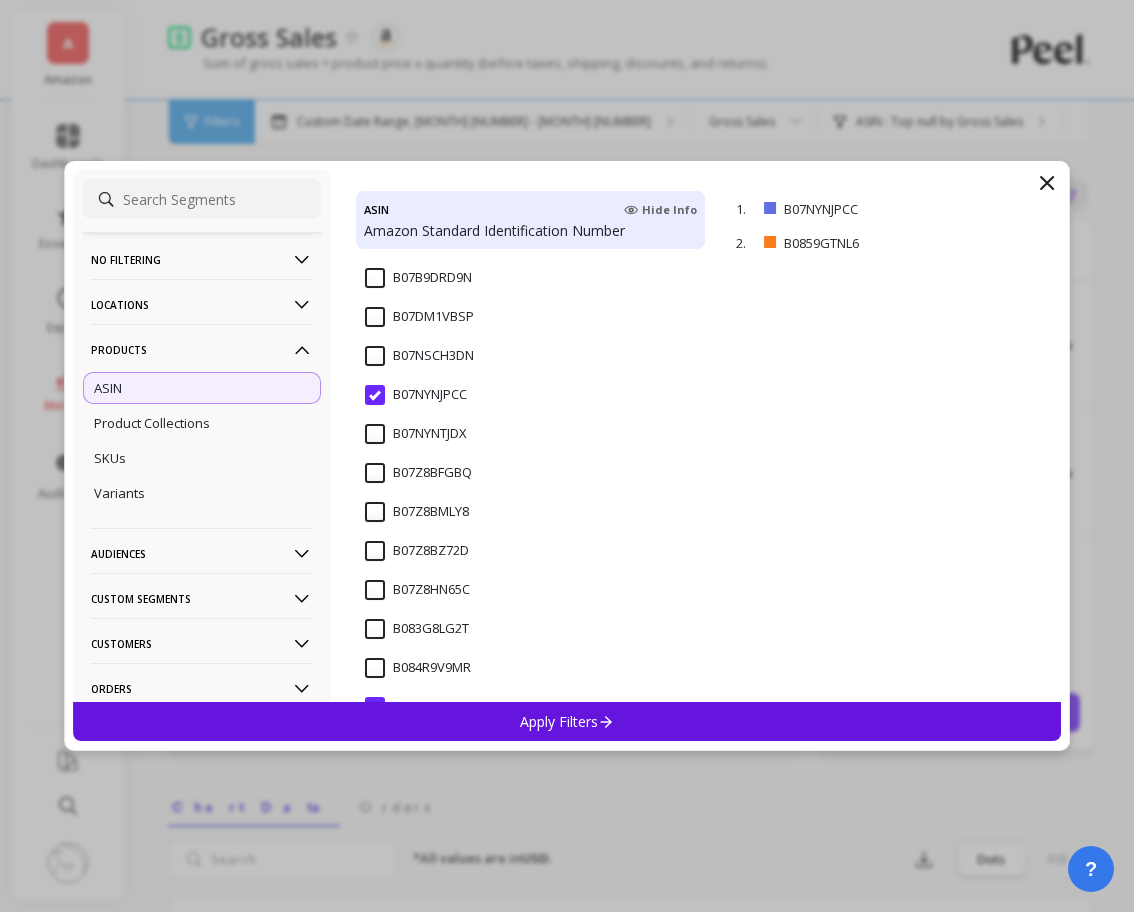click on "Apply Filters" at bounding box center (567, 721) 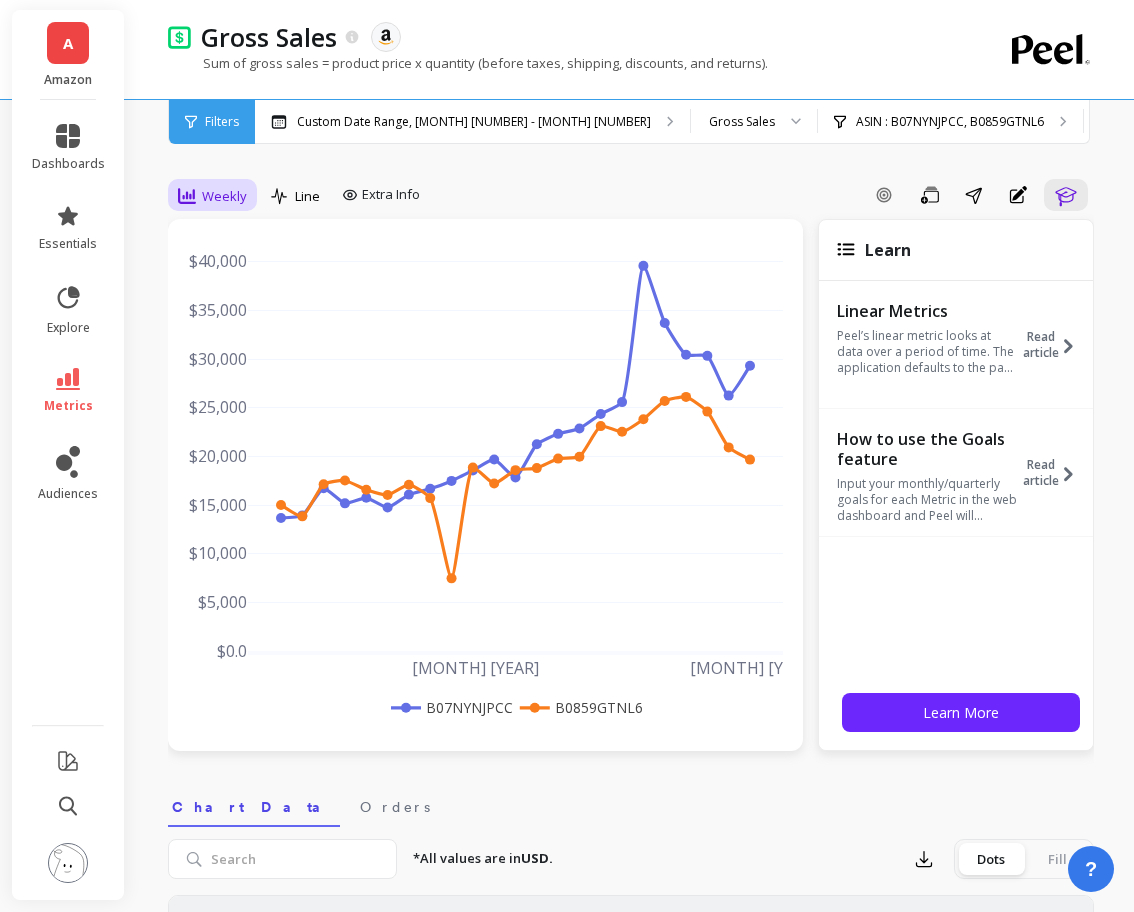 click on "Weekly" at bounding box center [224, 196] 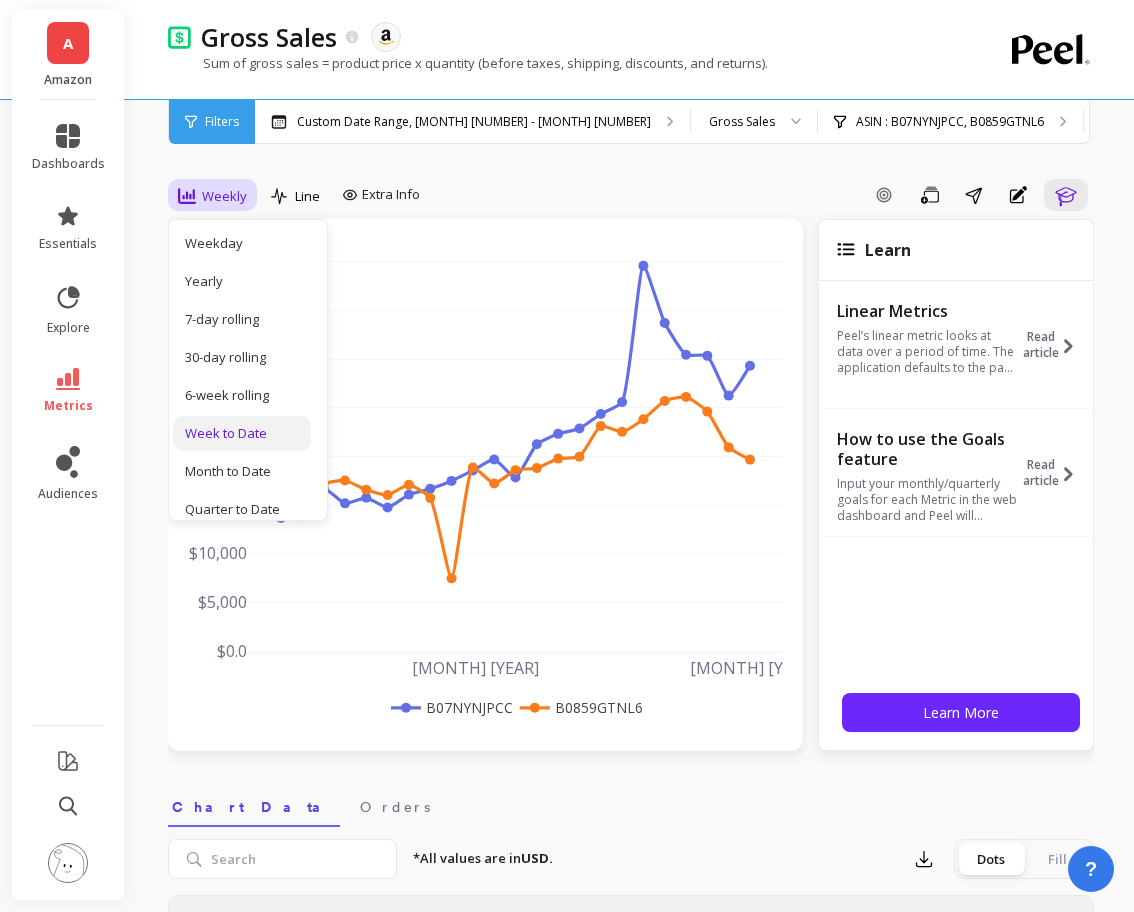 scroll, scrollTop: 185, scrollLeft: 0, axis: vertical 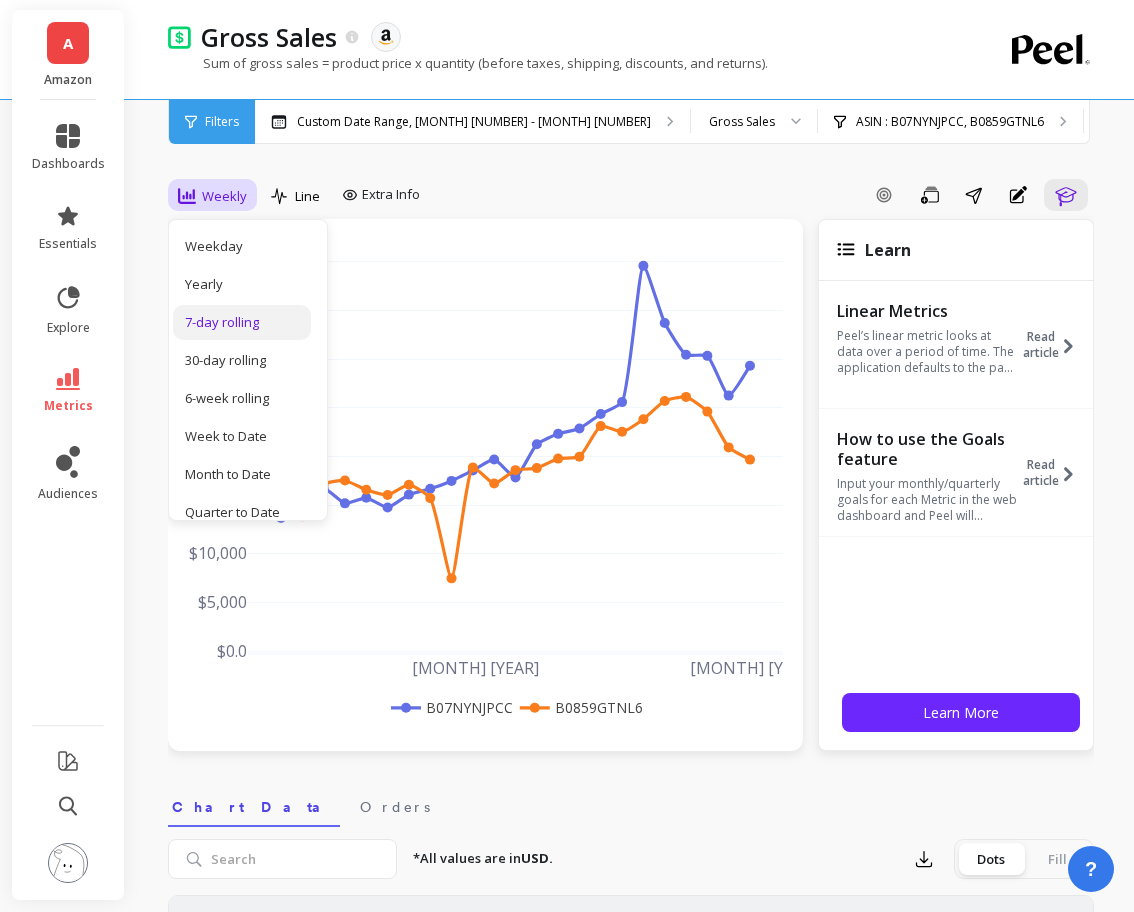 click on "7-day rolling" at bounding box center [242, 322] 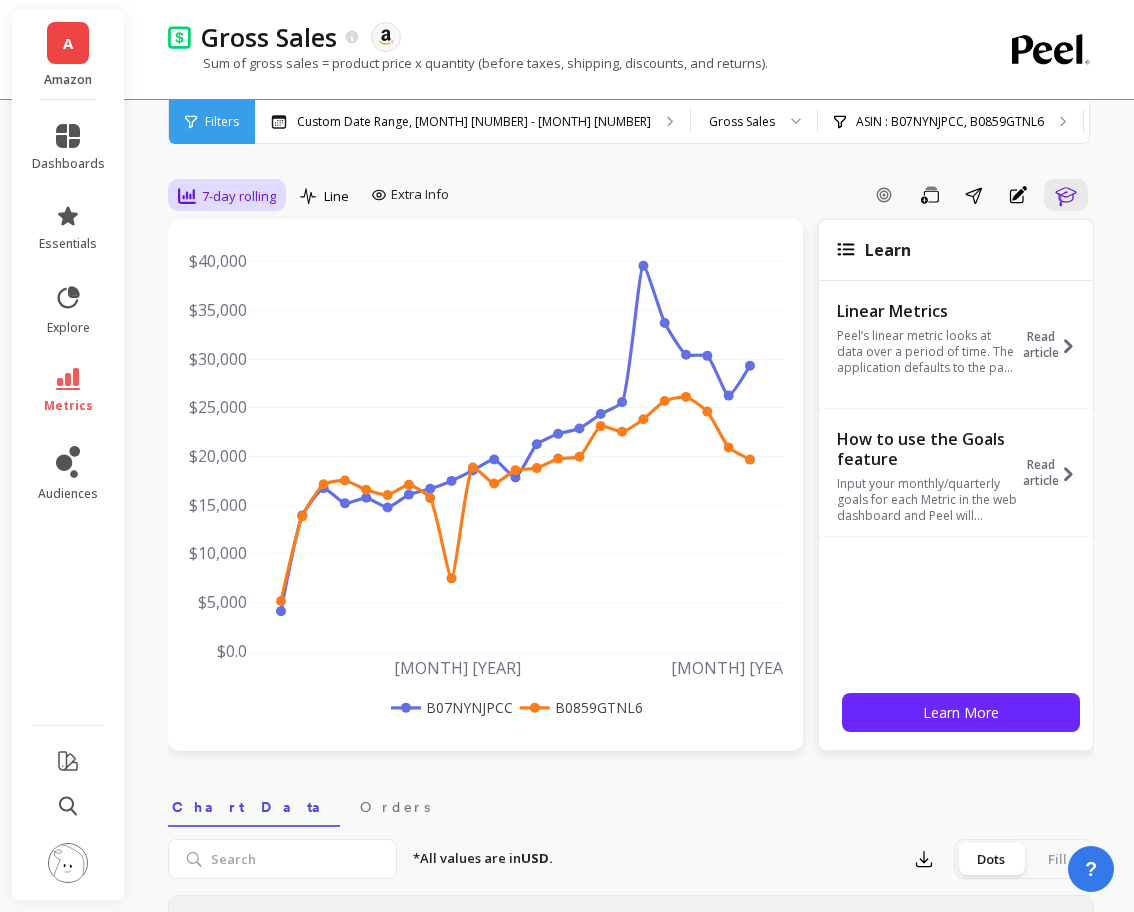 click on "7-day rolling" at bounding box center (239, 196) 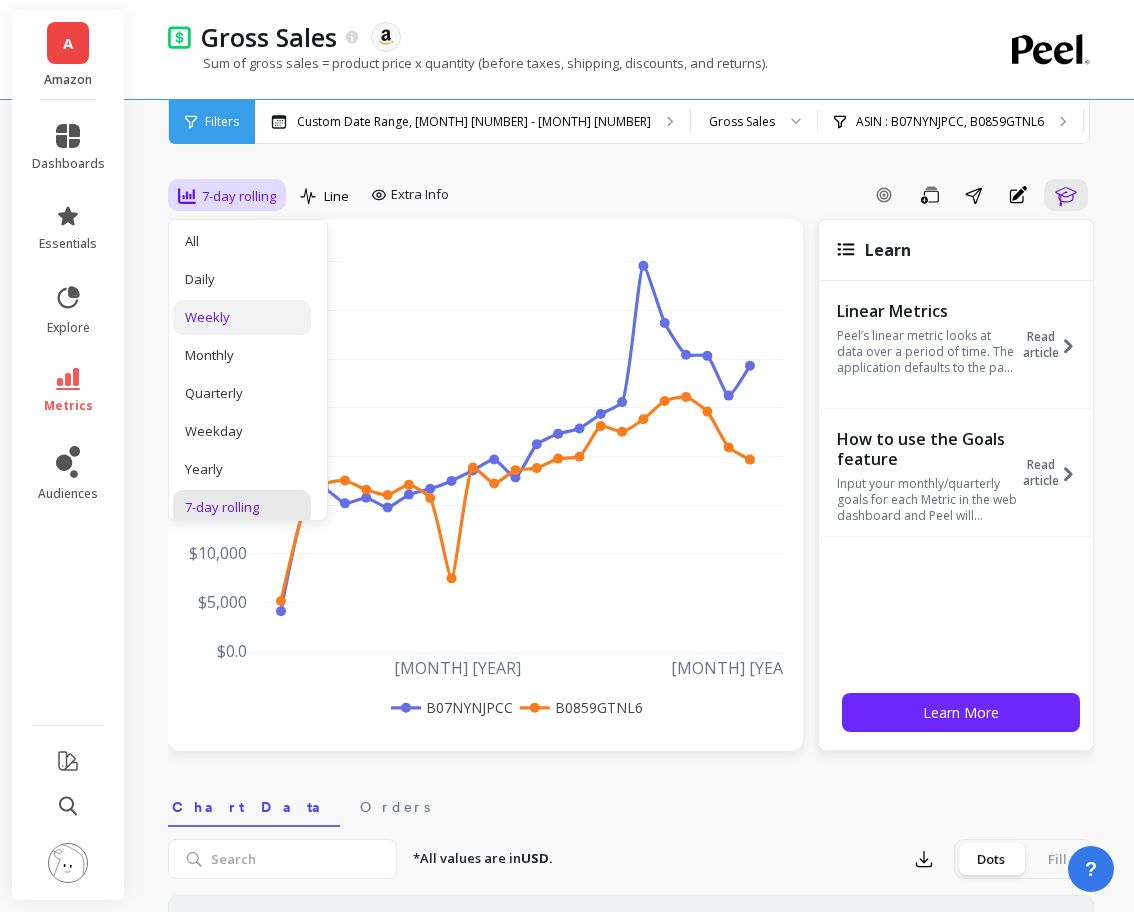 scroll, scrollTop: 123, scrollLeft: 0, axis: vertical 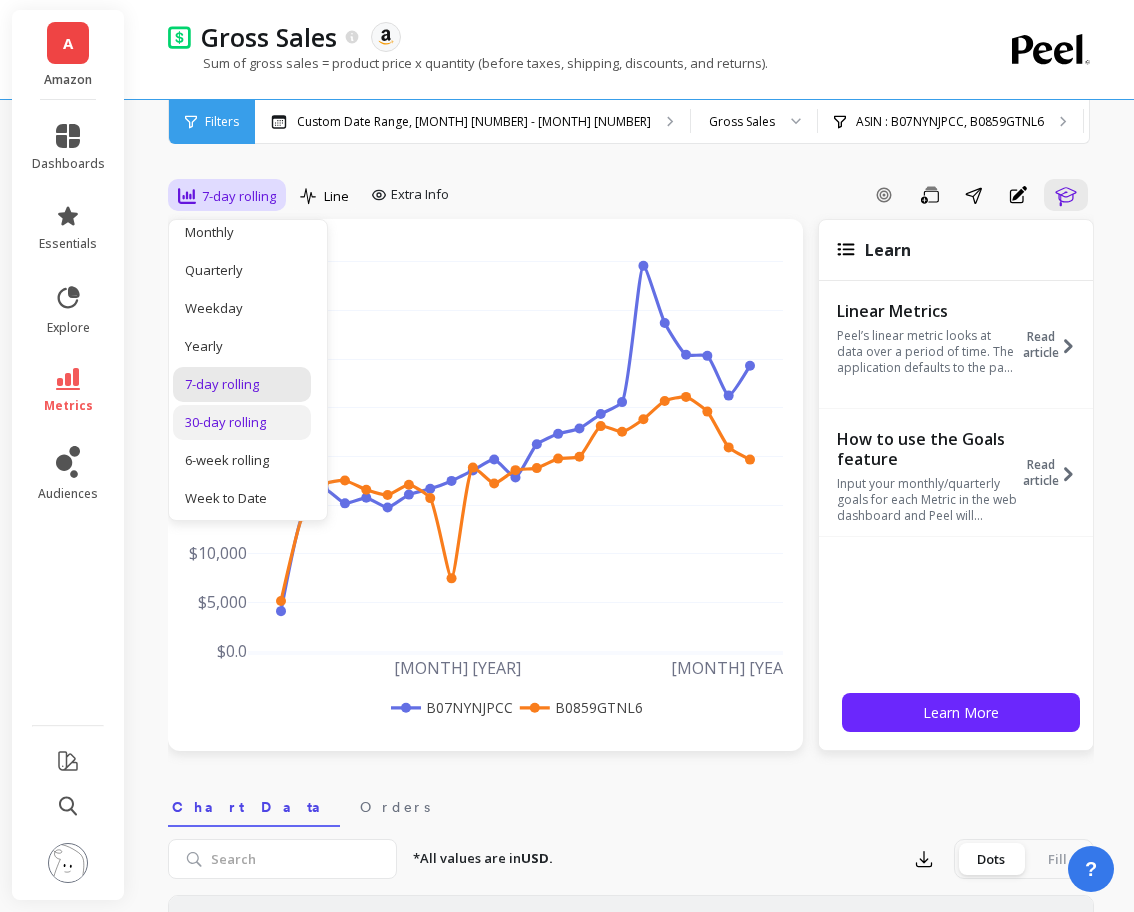 click on "30-day rolling" at bounding box center (242, 422) 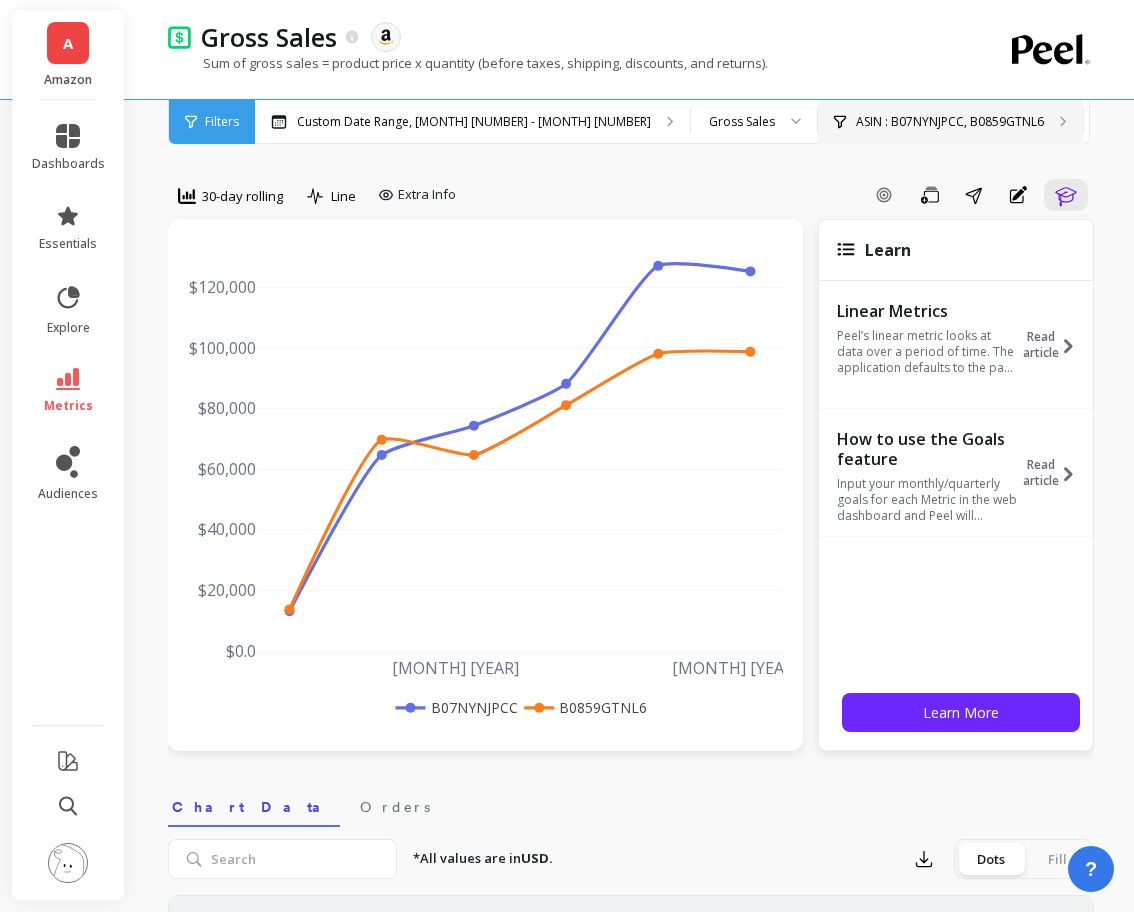 click on "ASIN :  B07NYNJPCC,
B0859GTNL6" at bounding box center [474, 122] 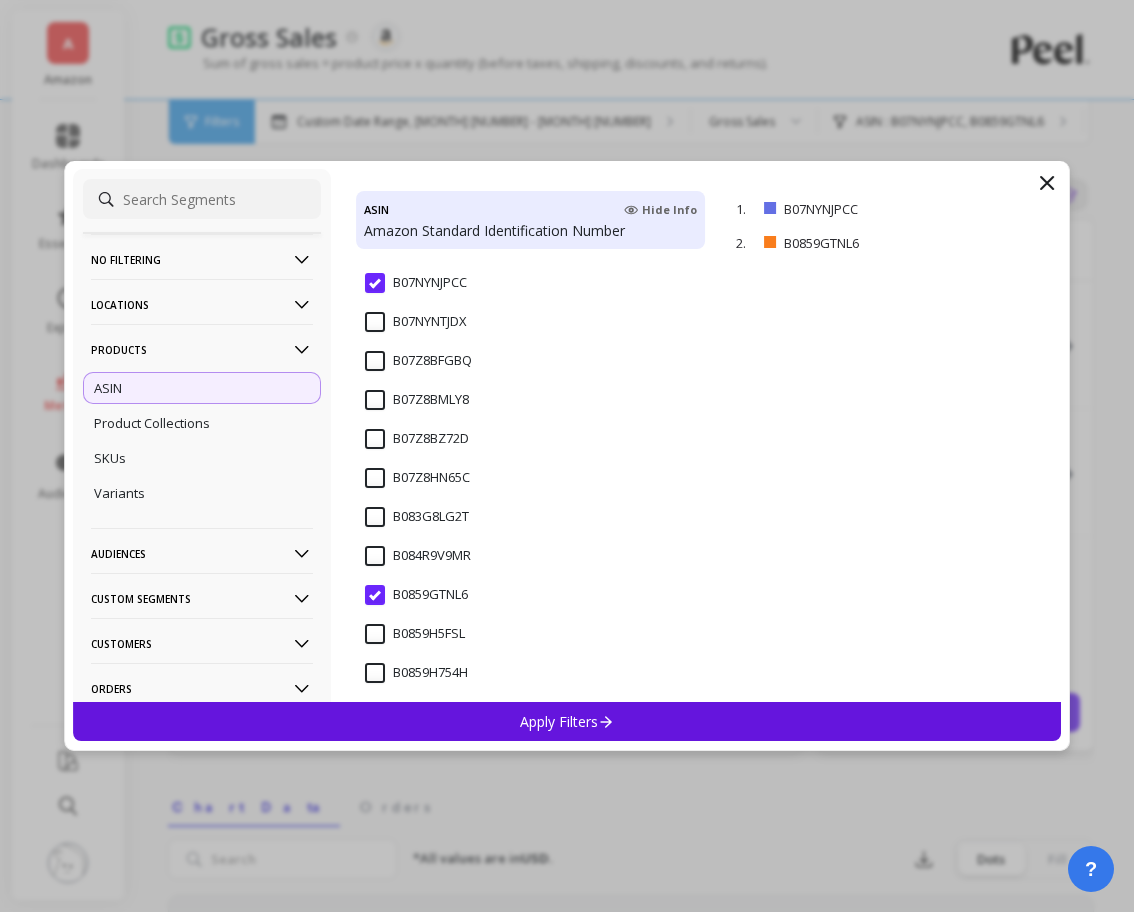 scroll, scrollTop: 676, scrollLeft: 0, axis: vertical 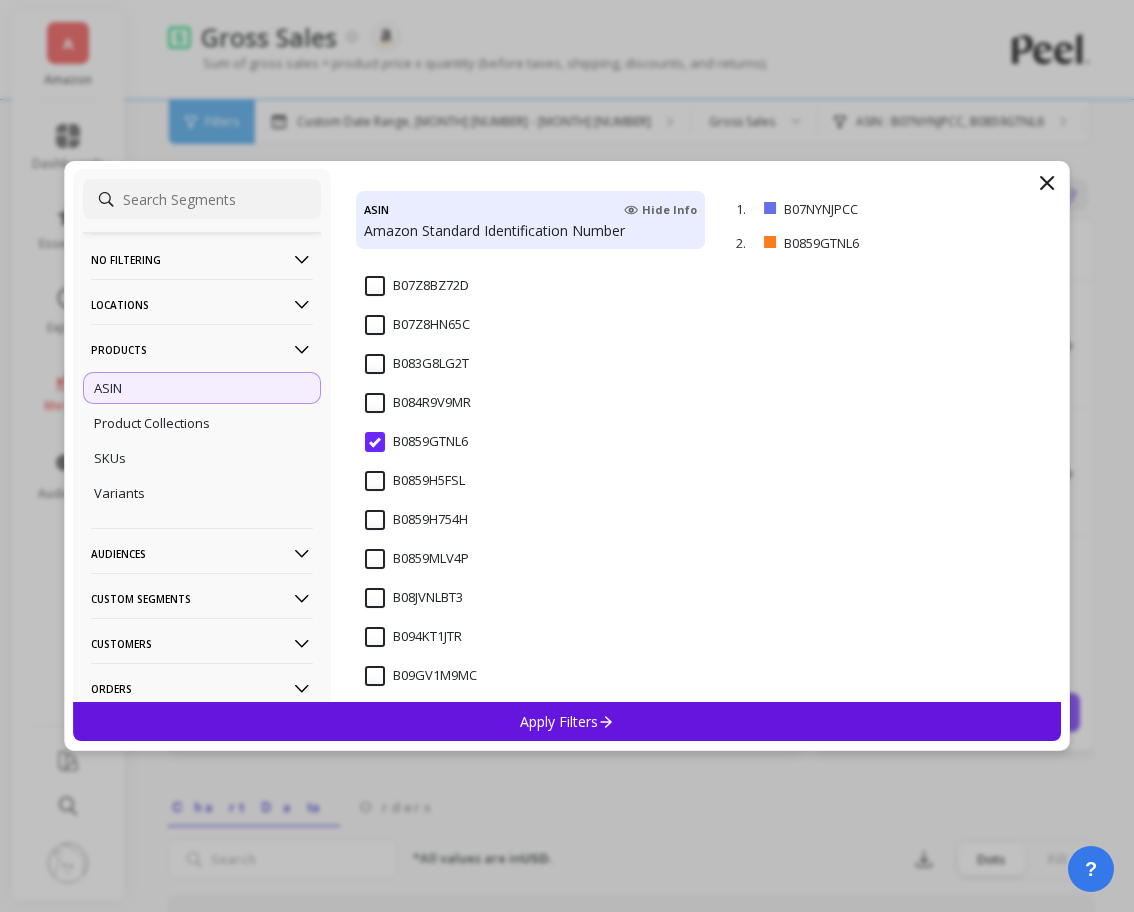 click on "B0859GTNL6" at bounding box center [416, 442] 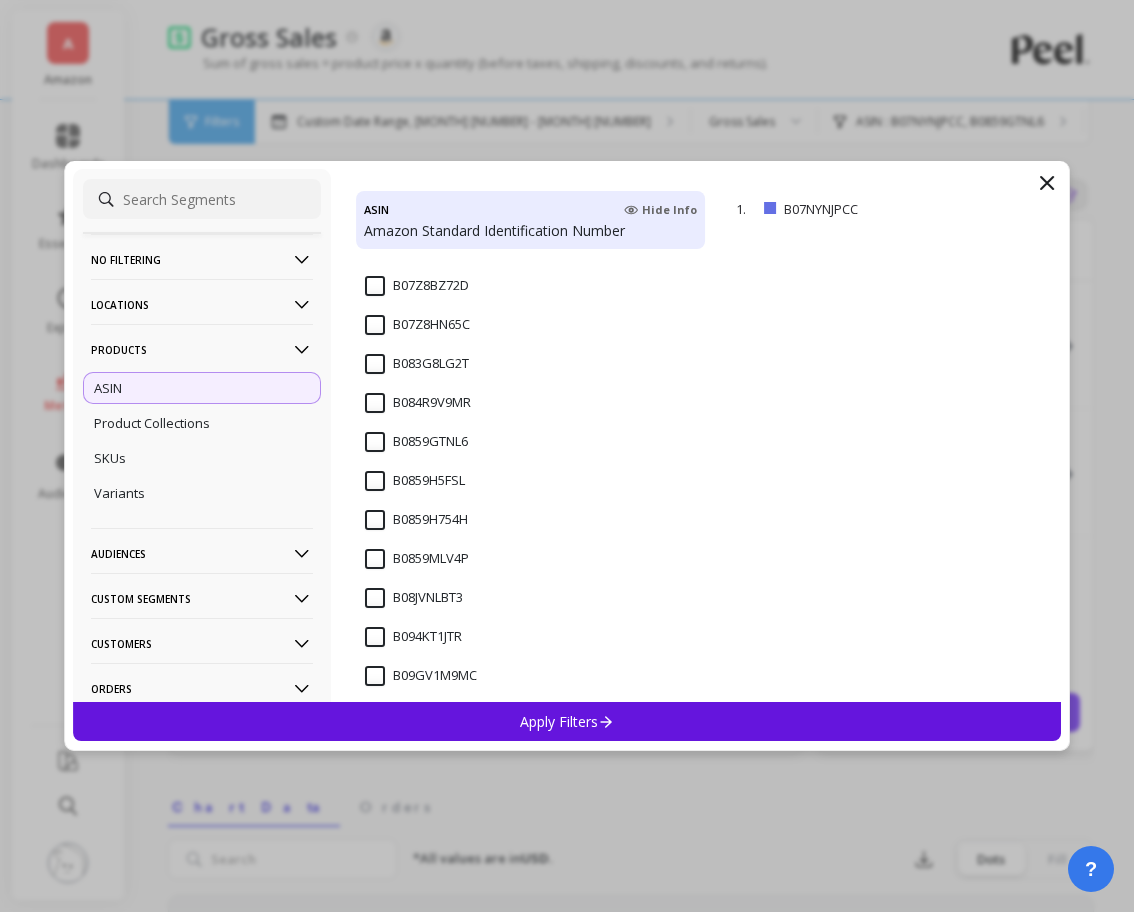 click on "Apply Filters" at bounding box center (567, 721) 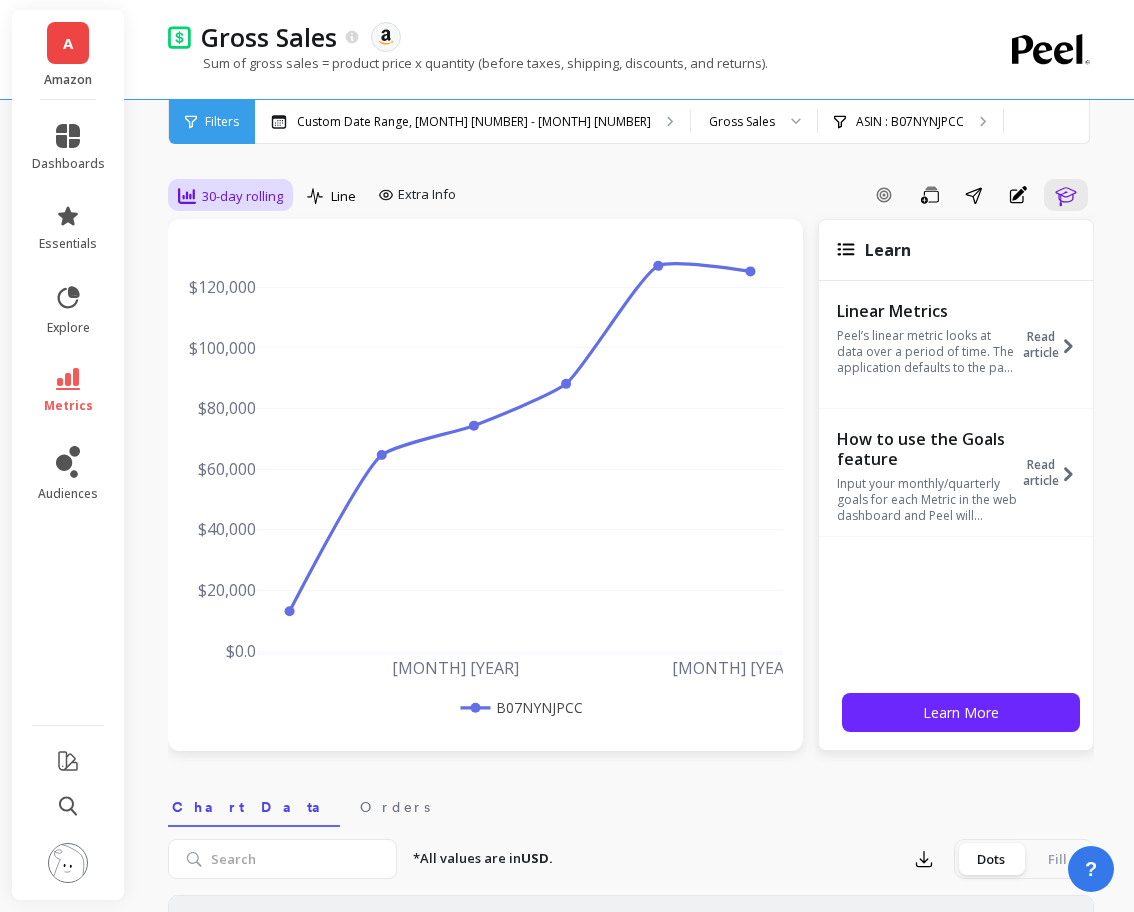 click on "30-day rolling" at bounding box center [242, 196] 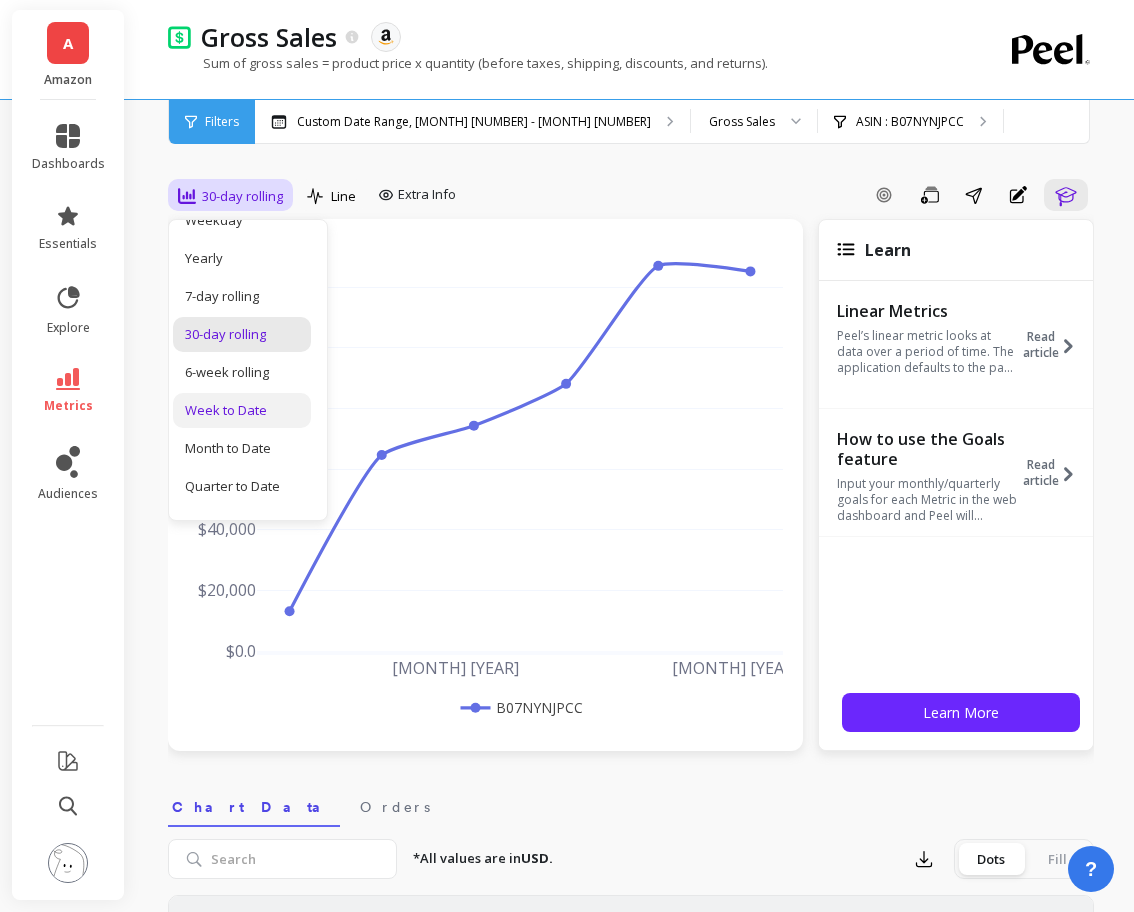 scroll, scrollTop: 173, scrollLeft: 0, axis: vertical 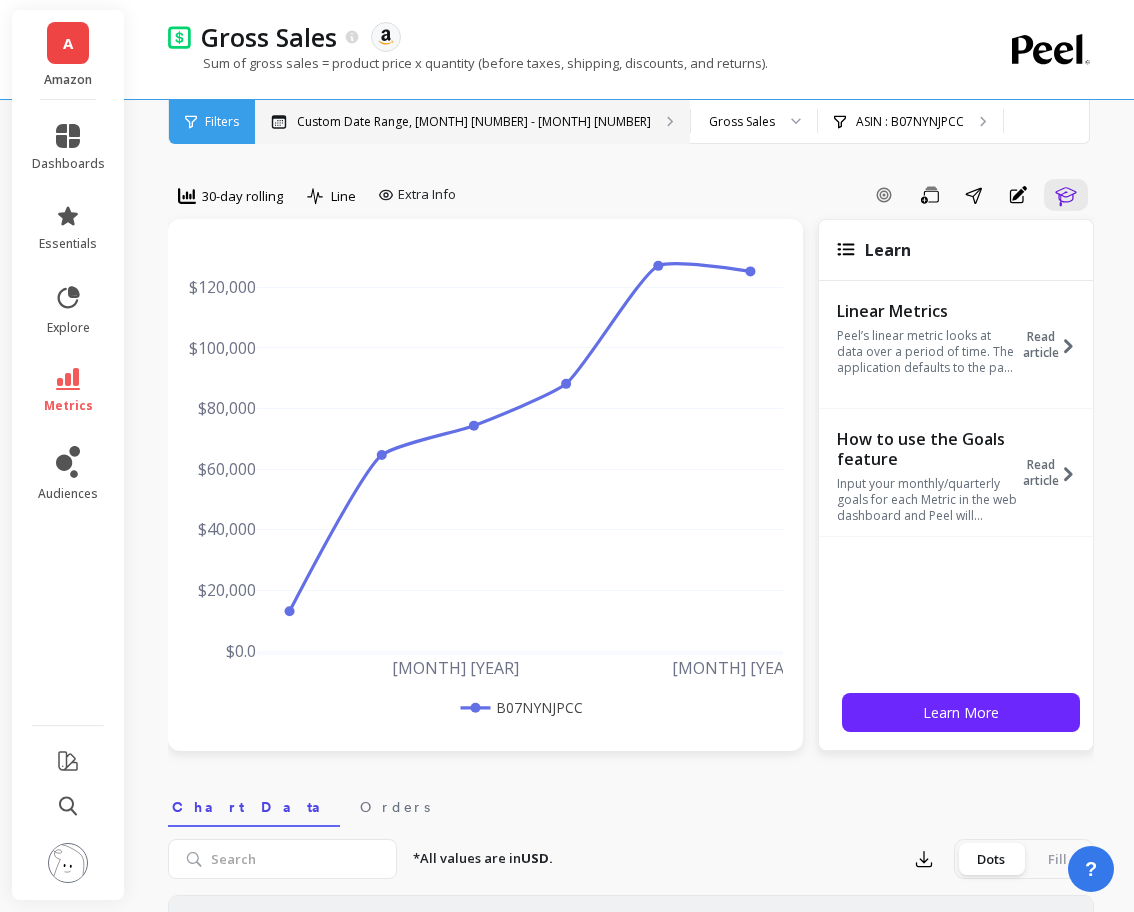 click on "Custom Date Range,  [MONTH] [NUMBER] - [MONTH] [NUMBER]" at bounding box center (472, 122) 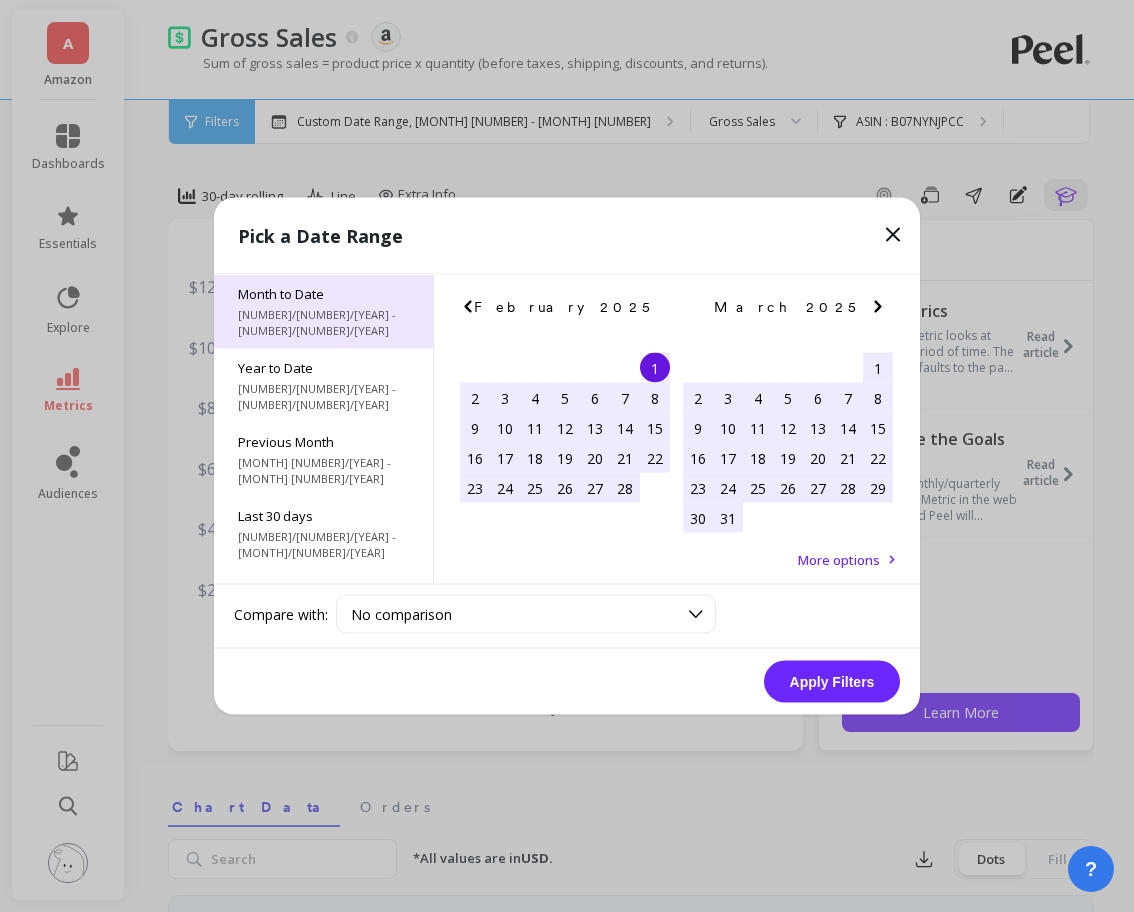 scroll, scrollTop: 271, scrollLeft: 0, axis: vertical 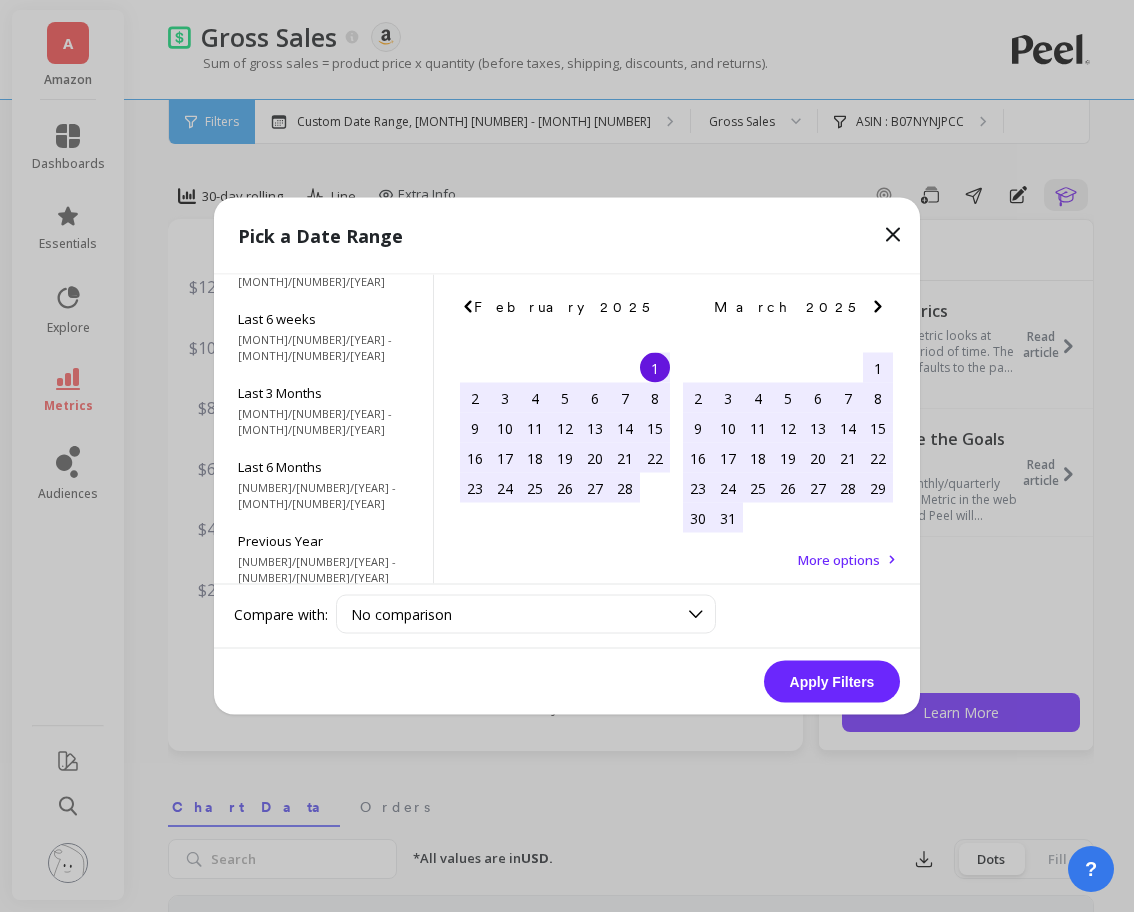 click on "All Data" at bounding box center [323, 23] 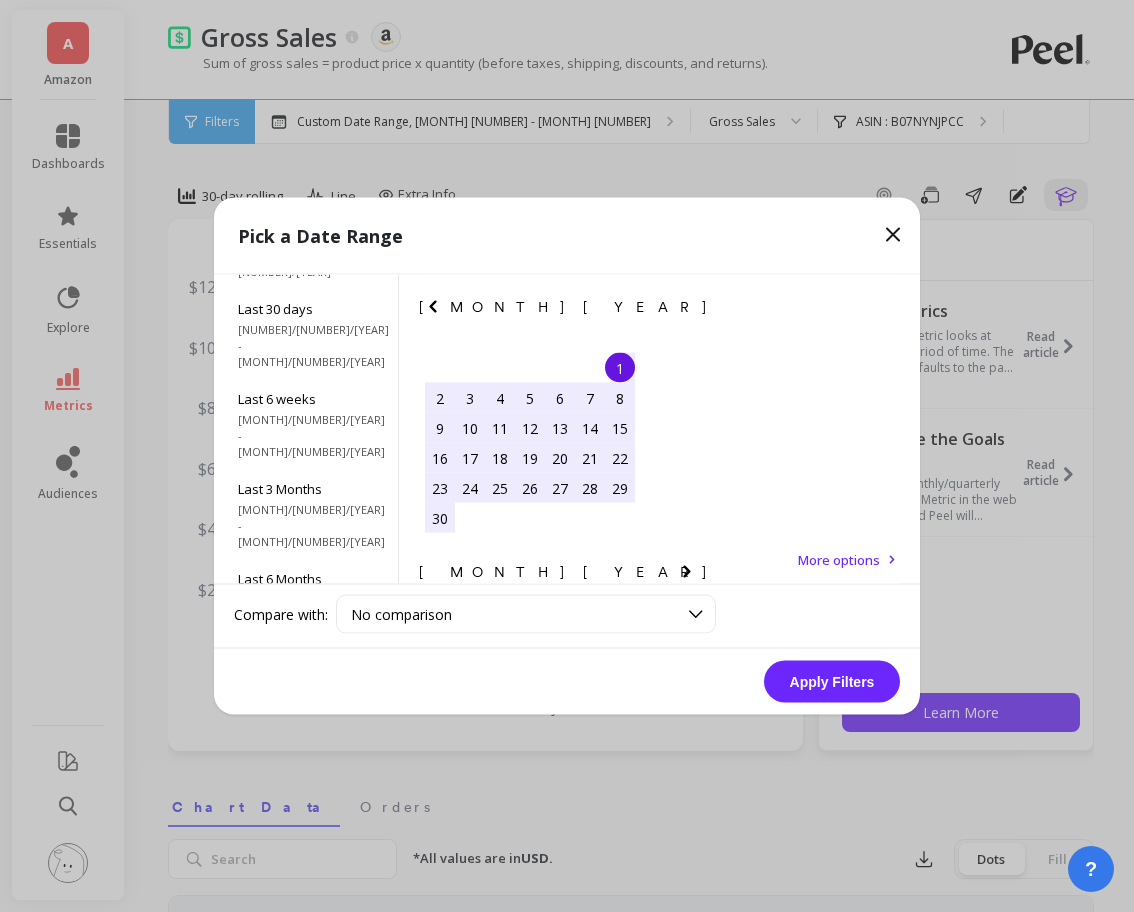scroll, scrollTop: 1, scrollLeft: 0, axis: vertical 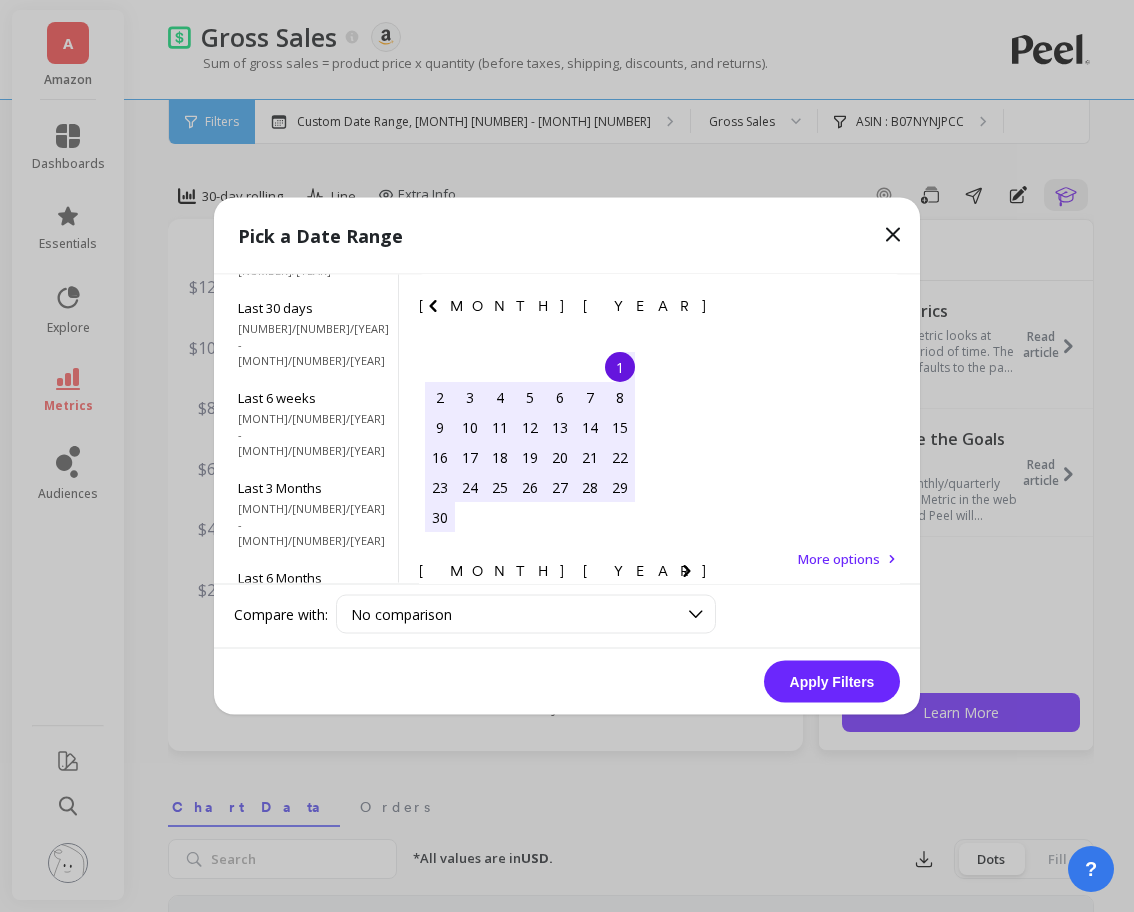 click on "Last [NUMBER] Years,  [MONTH] [NUMBER], [YEAR] - [MONTH] [NUMBER], [YEAR]" at bounding box center [306, 59] 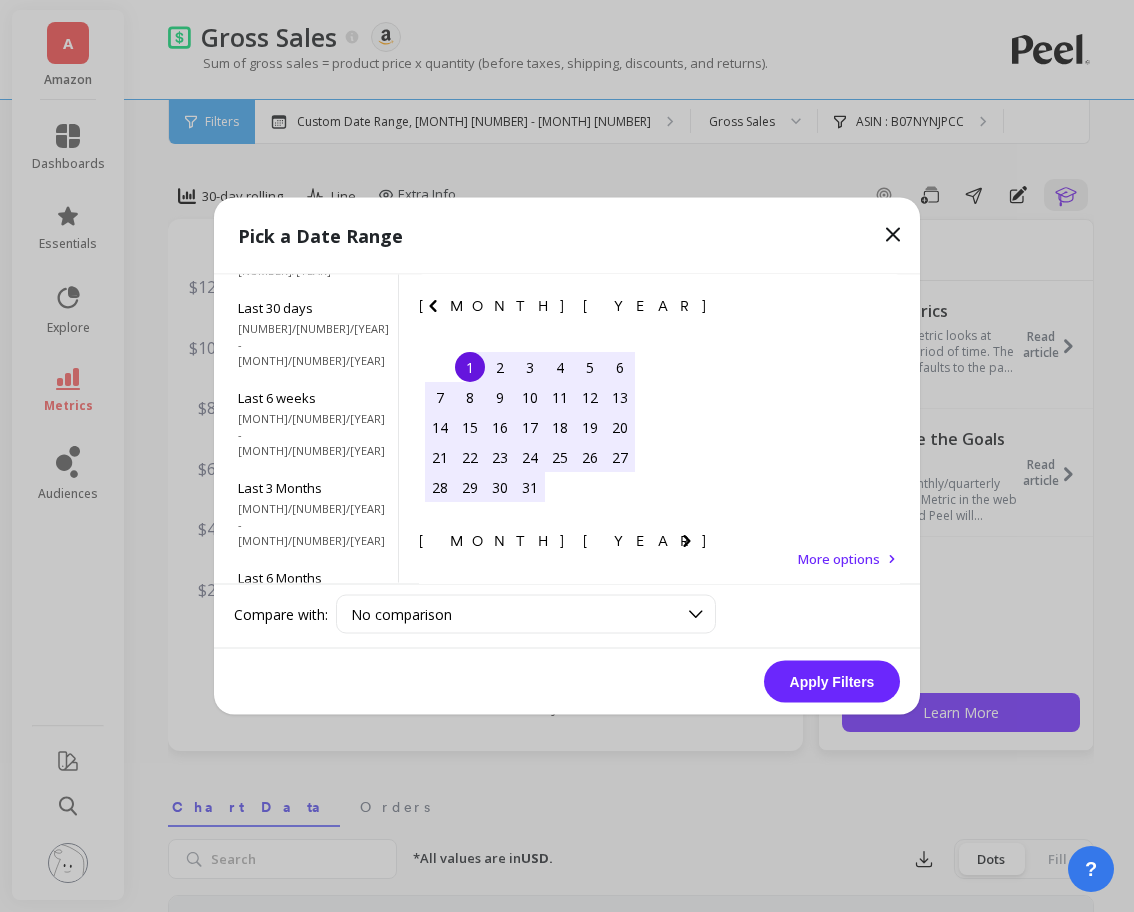 click on "Apply Filters" at bounding box center [832, 682] 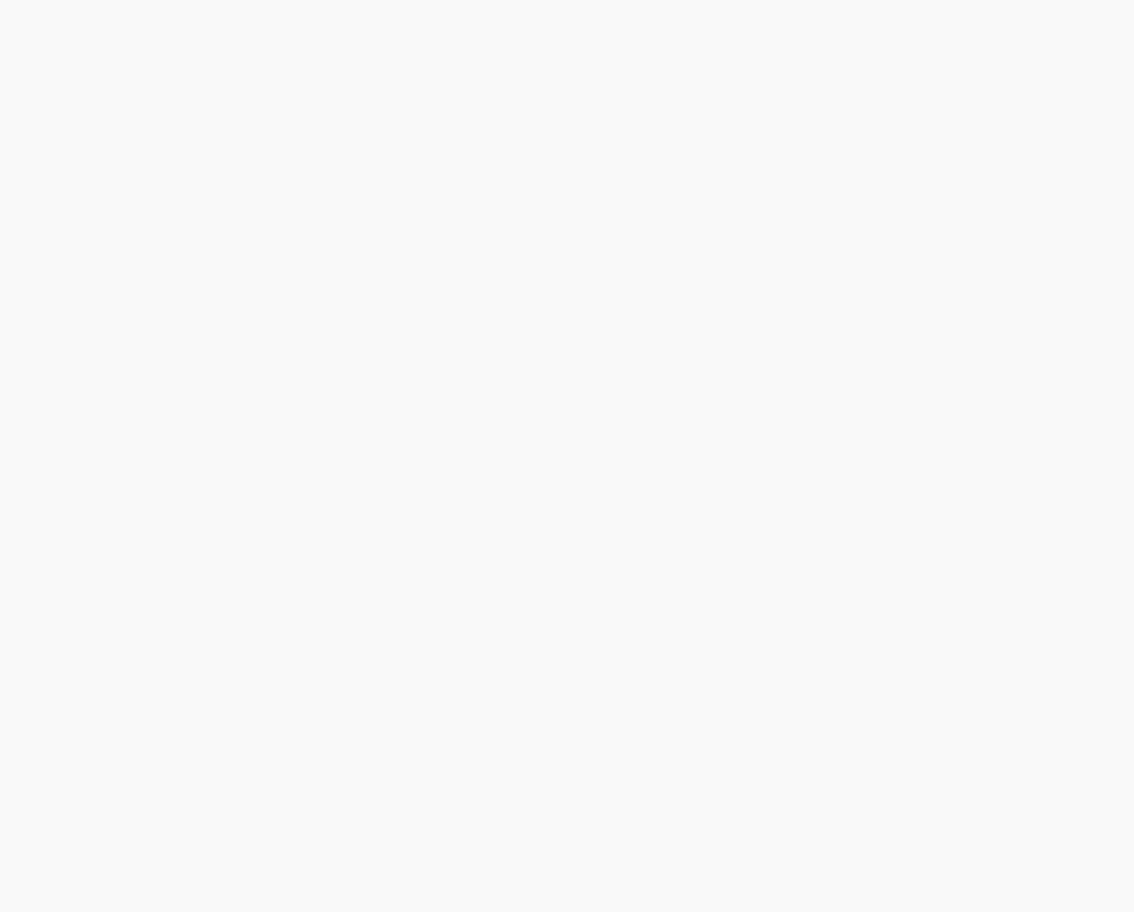 scroll, scrollTop: 0, scrollLeft: 0, axis: both 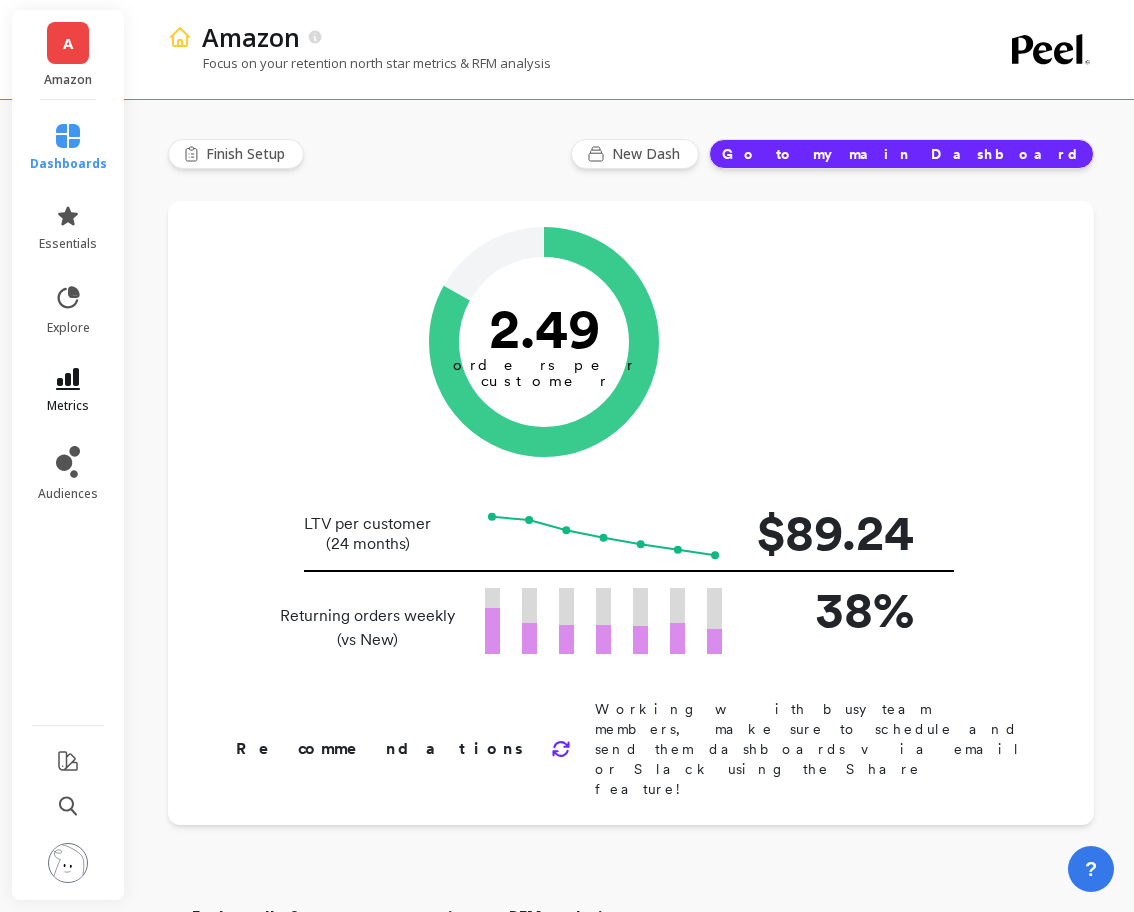 click at bounding box center [68, 216] 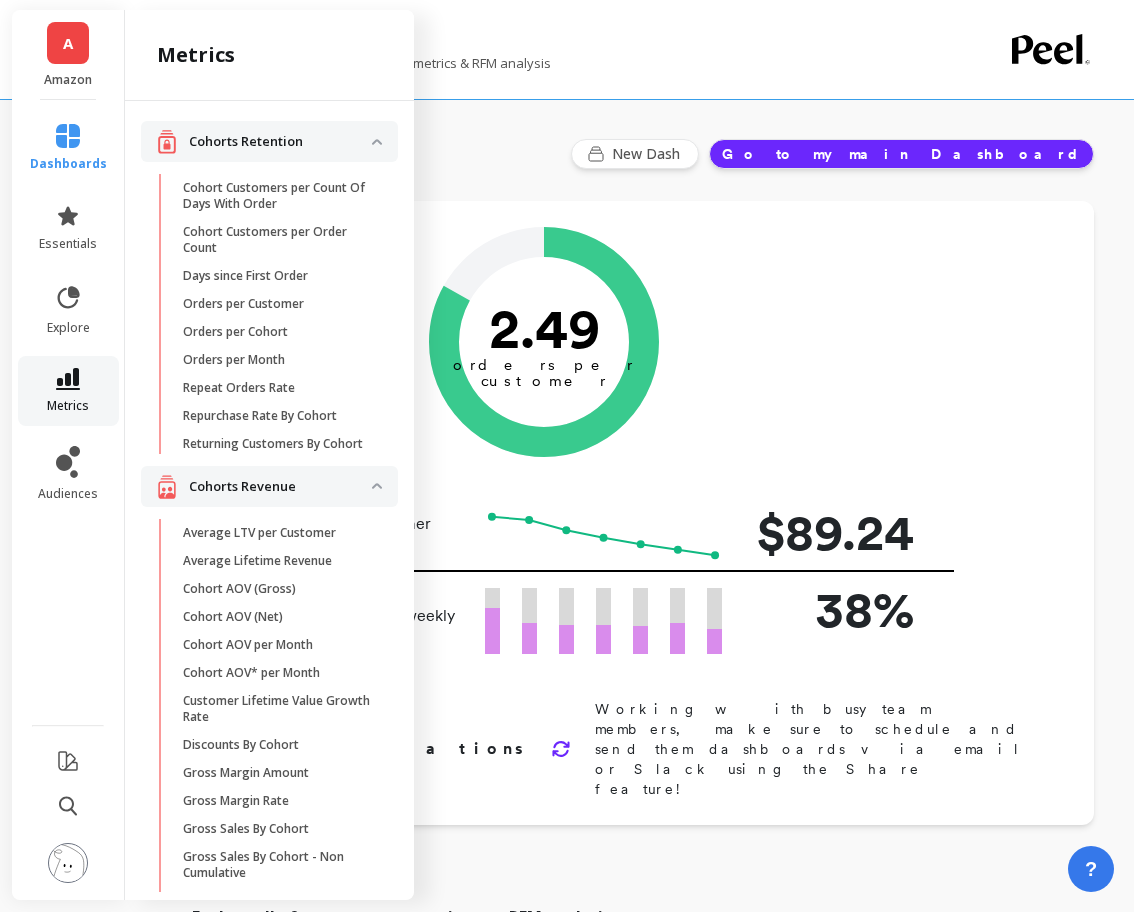scroll, scrollTop: 3214, scrollLeft: 0, axis: vertical 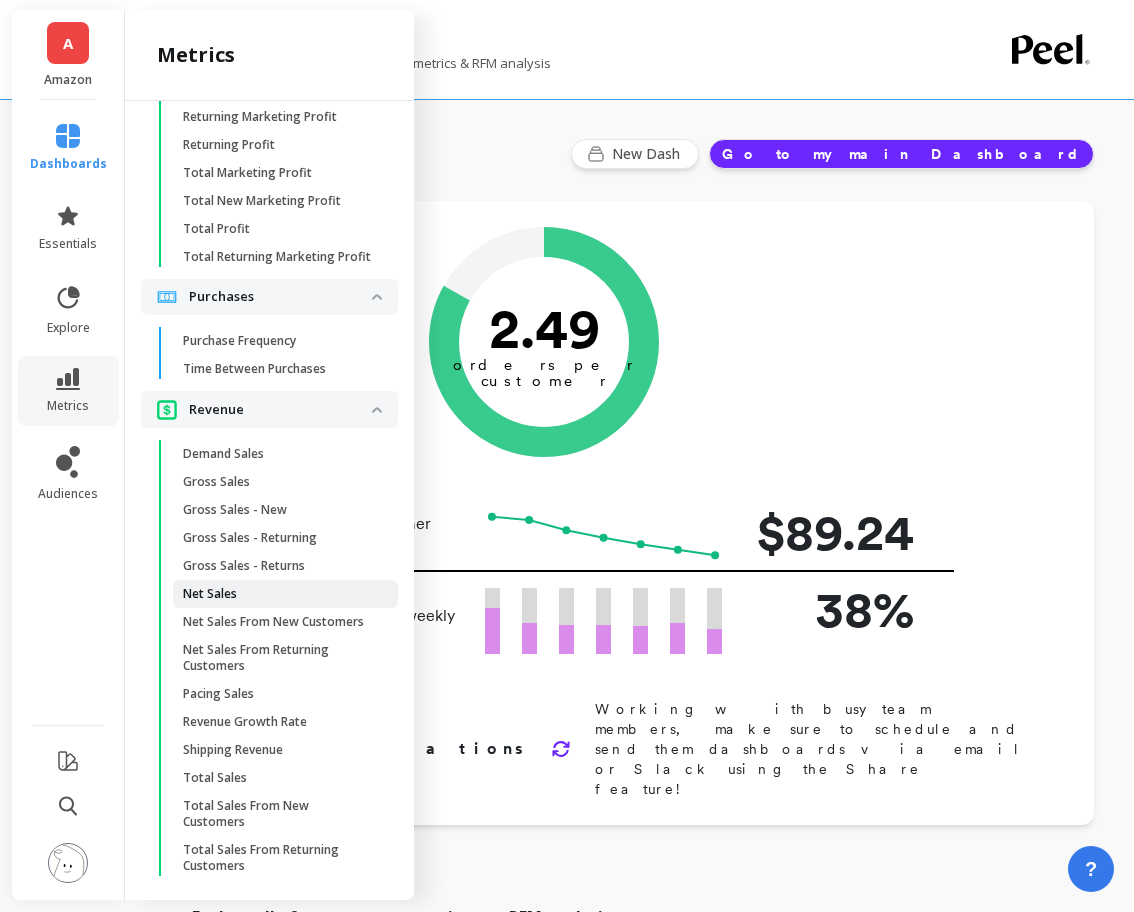click on "Net Sales" at bounding box center [278, 594] 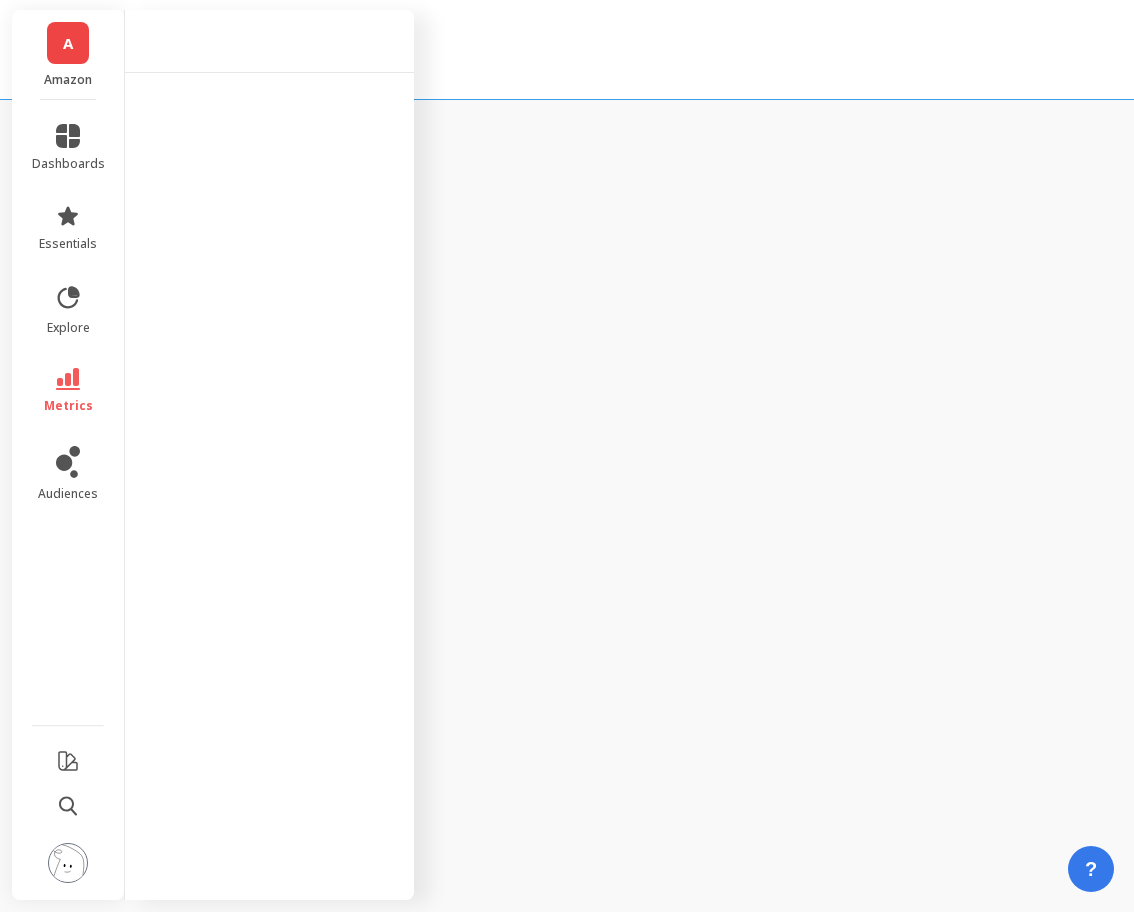 scroll, scrollTop: 0, scrollLeft: 0, axis: both 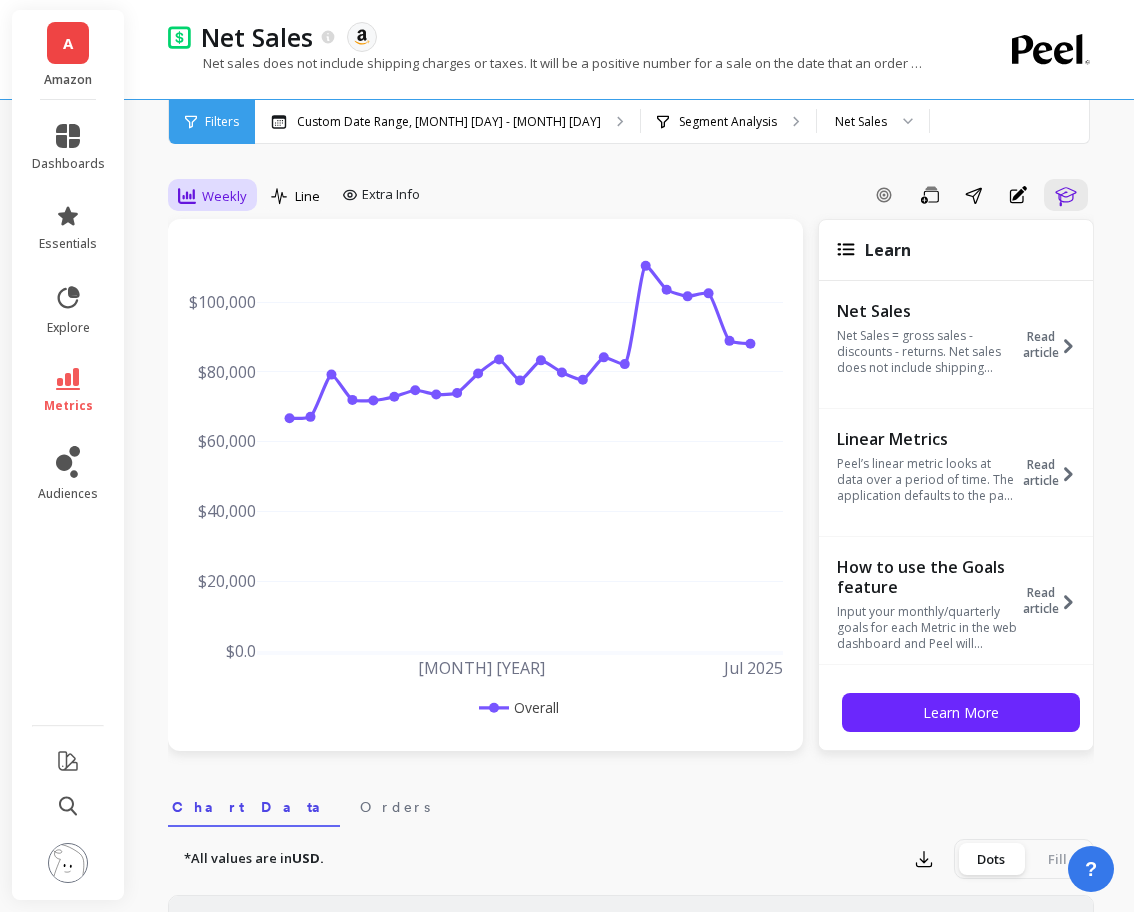 click on "Weekly" at bounding box center [224, 196] 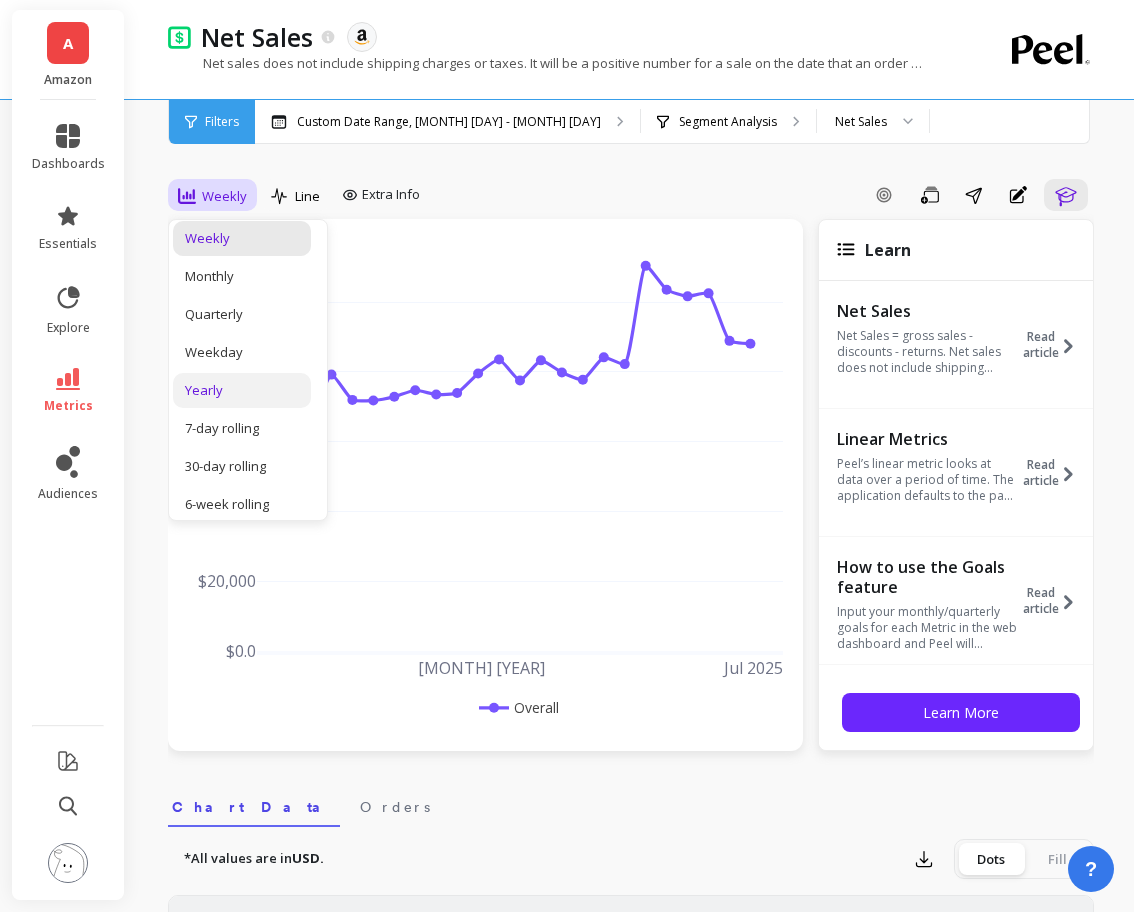 scroll, scrollTop: 103, scrollLeft: 0, axis: vertical 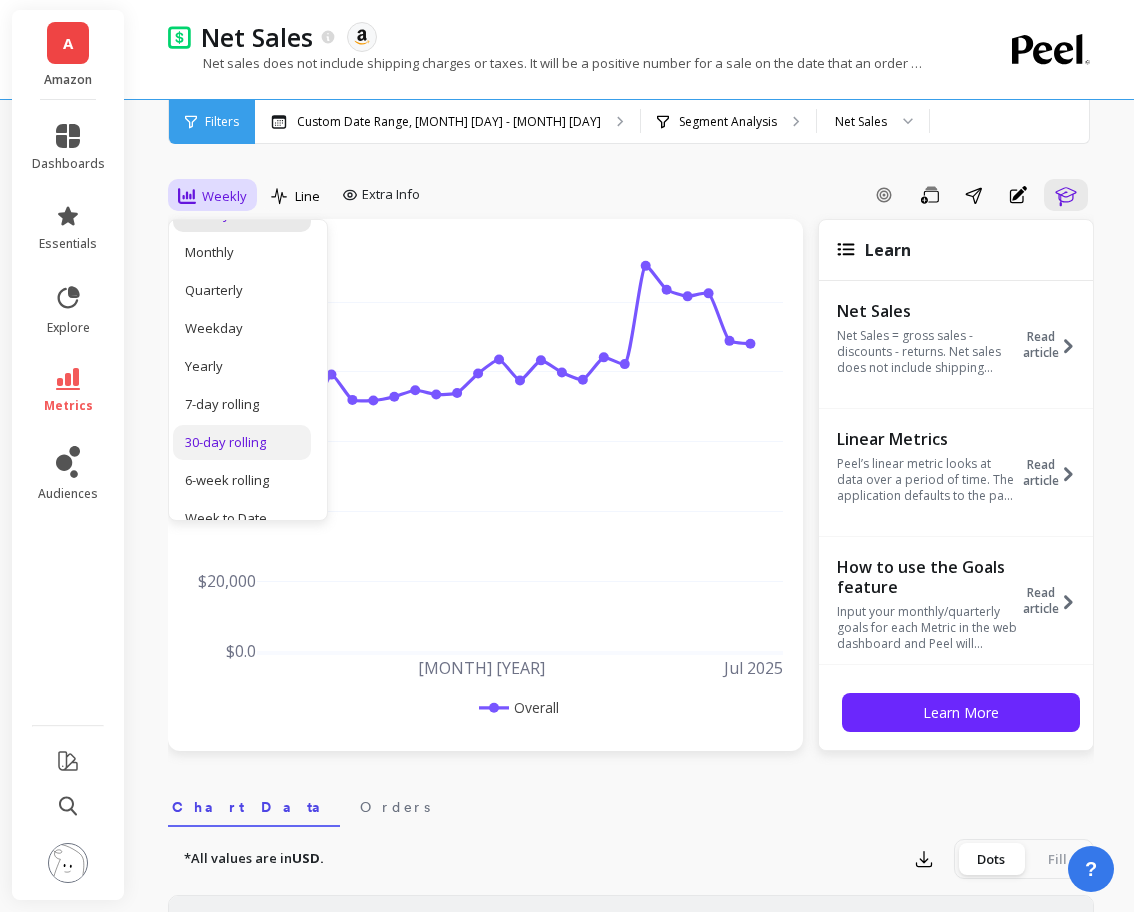 click on "30-day rolling" at bounding box center [242, 442] 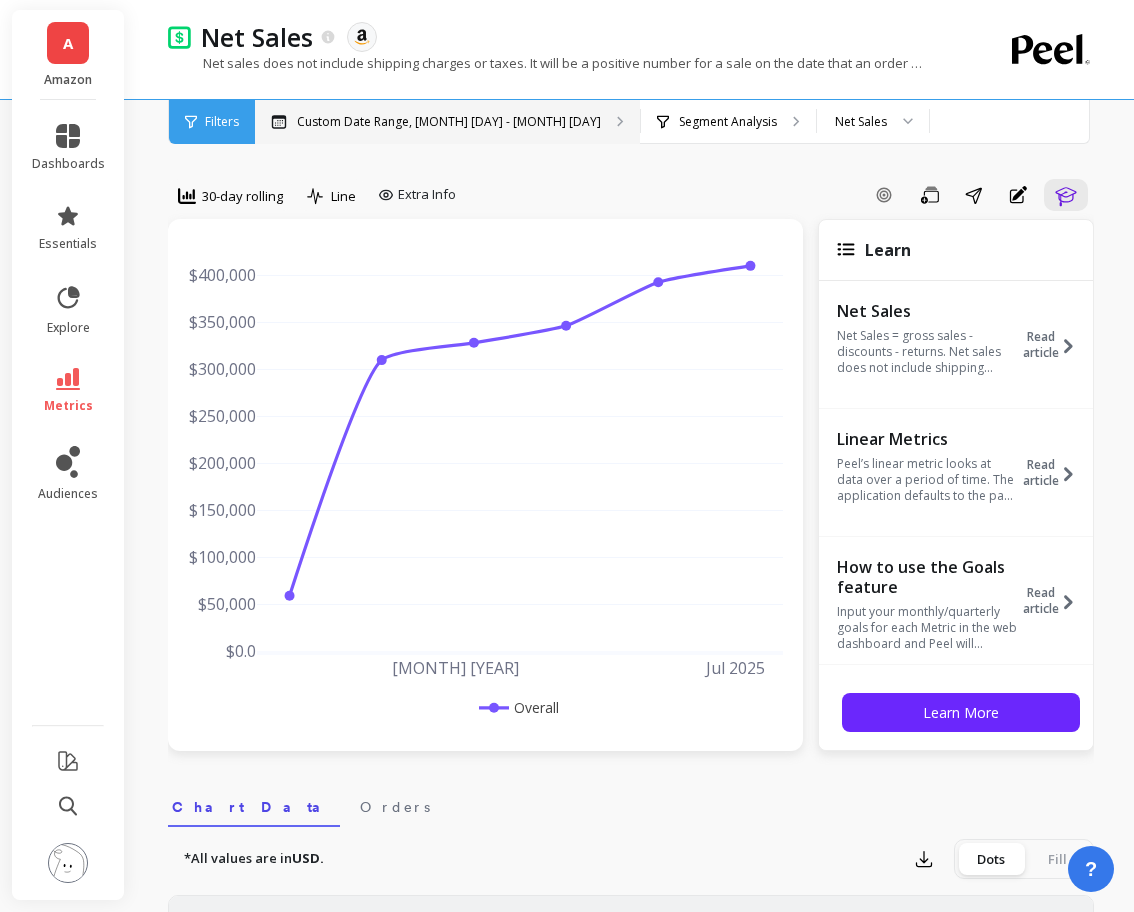 click on "Custom Date Range,  [MONTH] [DAY] - [MONTH] [DAY]" at bounding box center [449, 122] 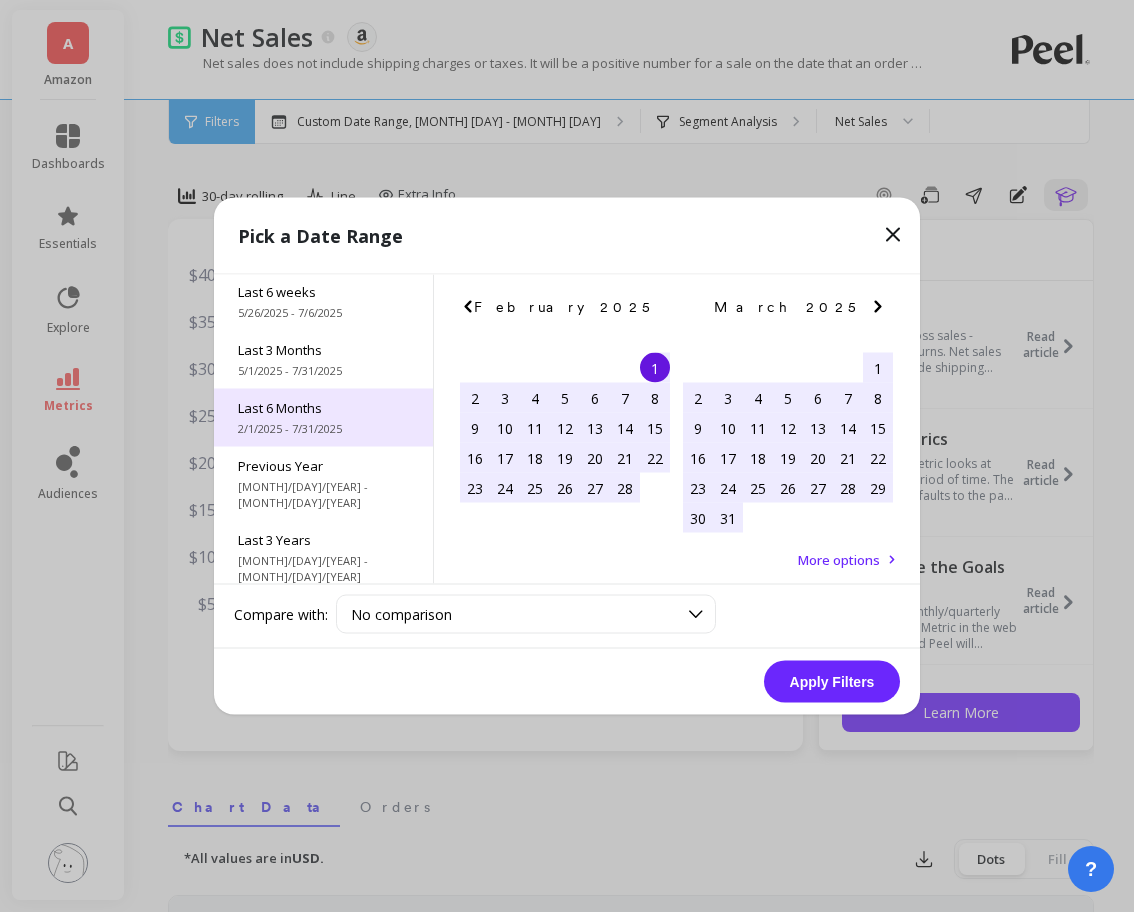 scroll, scrollTop: 271, scrollLeft: 0, axis: vertical 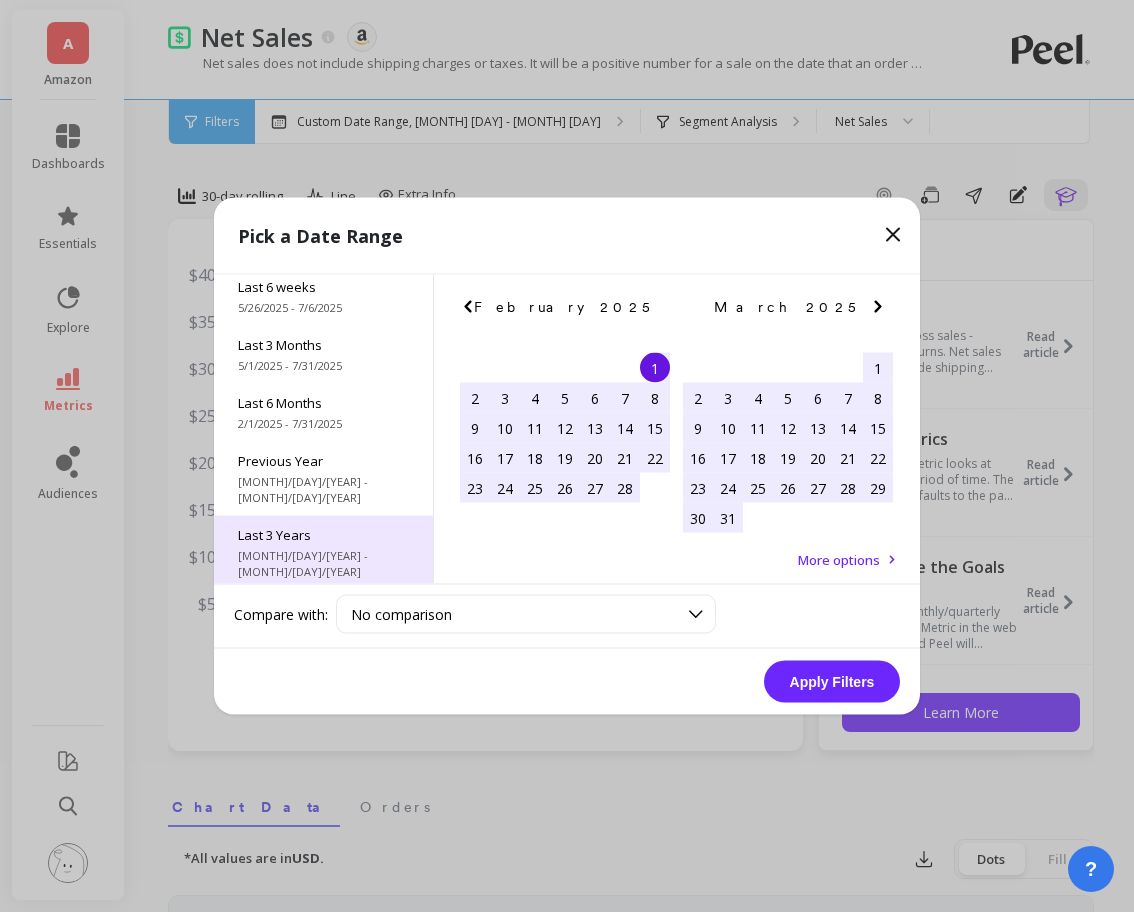 click on "Last [NUMBER] Years [MONTH]/[DAY]/[YEAR] - [MONTH]/[DAY]/[YEAR]" at bounding box center [323, 553] 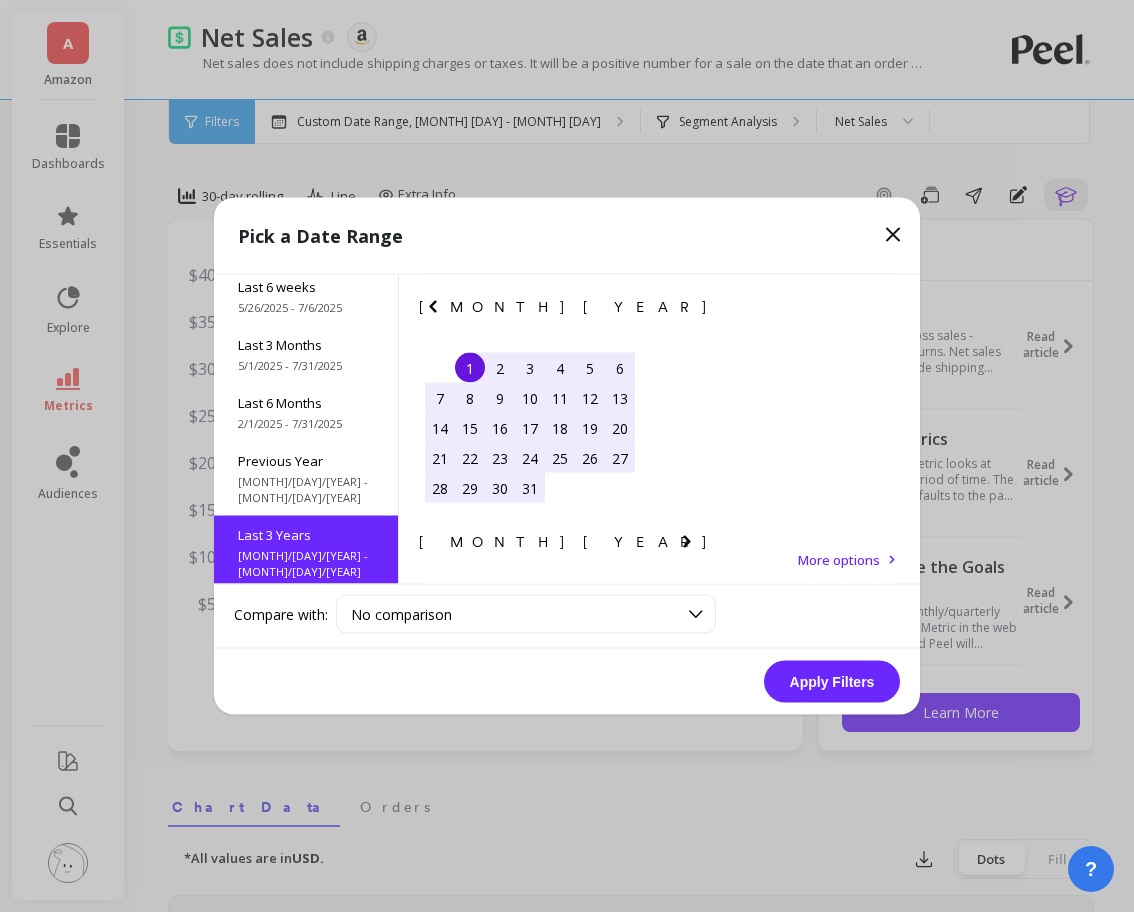 scroll, scrollTop: 1, scrollLeft: 0, axis: vertical 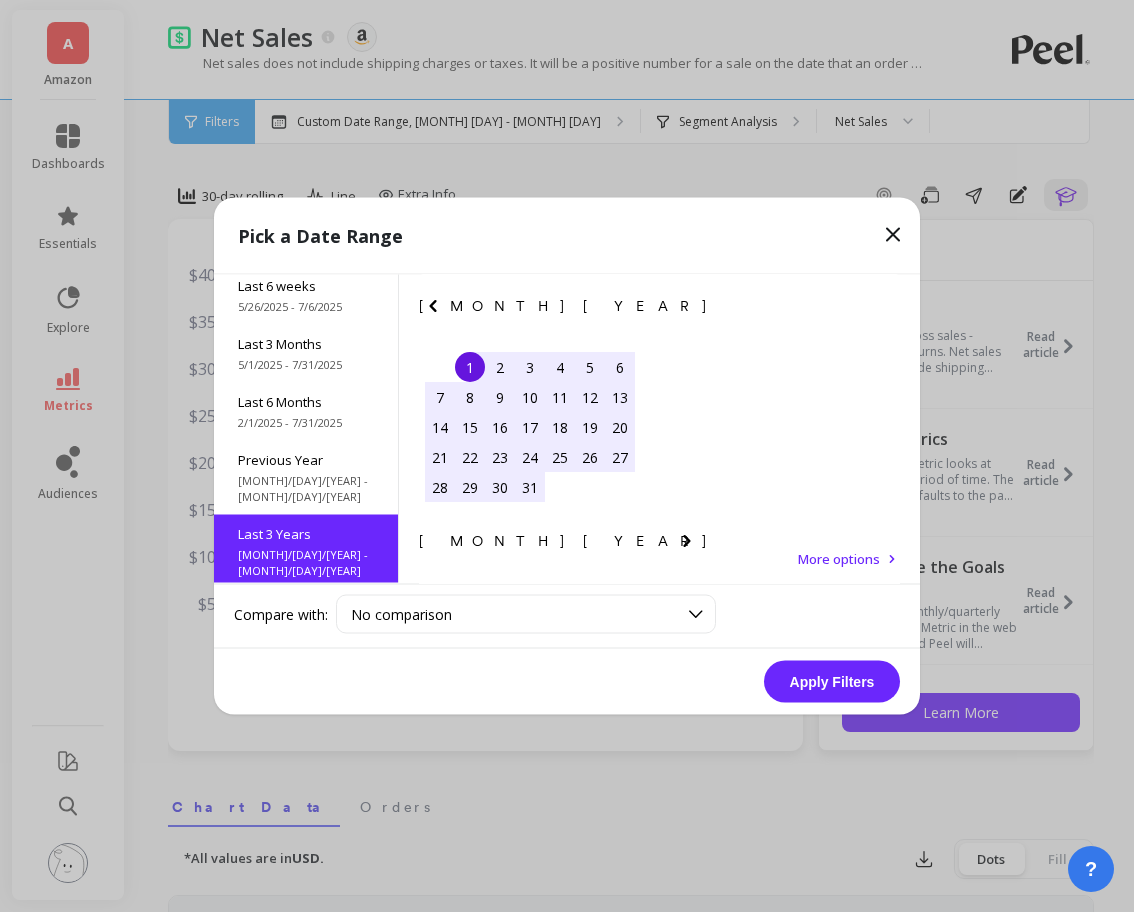 click on "Apply Filters" at bounding box center (832, 682) 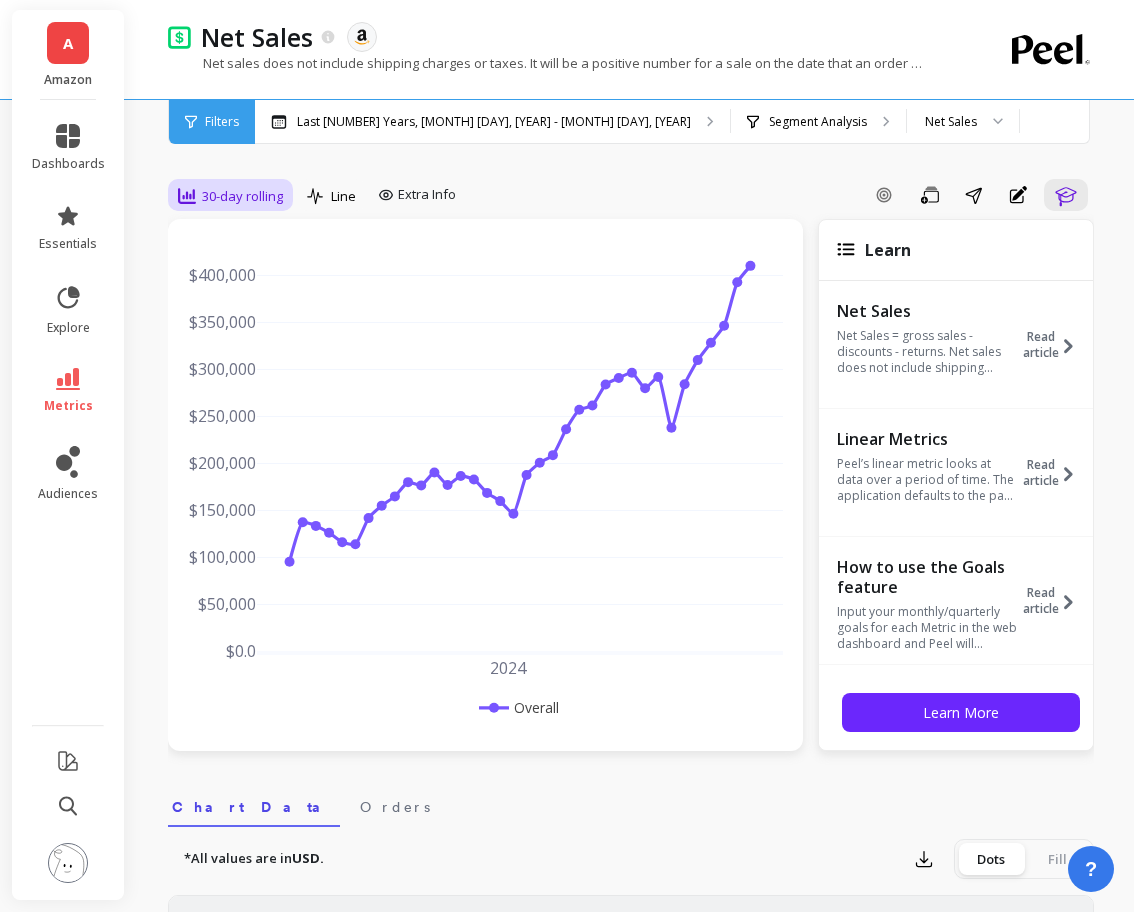 click on "30-day rolling" at bounding box center (242, 196) 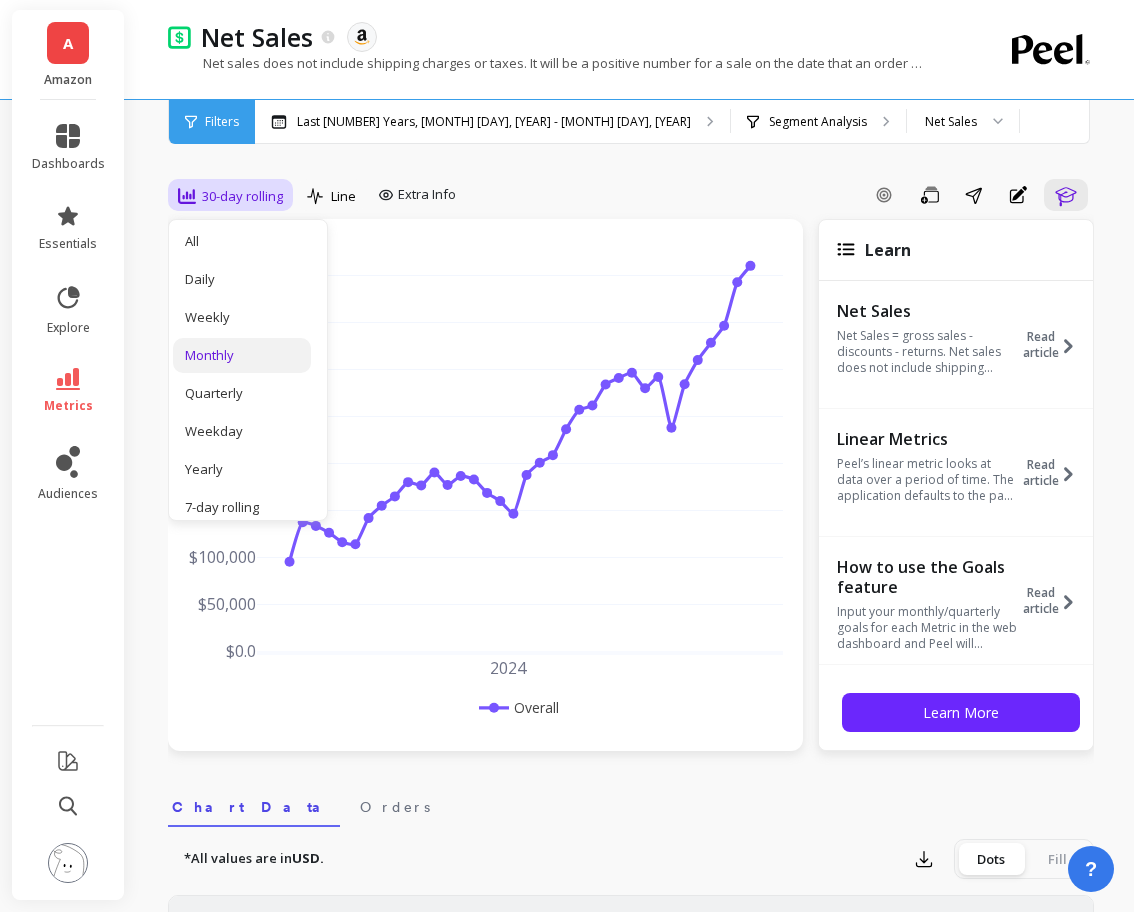 scroll, scrollTop: 32, scrollLeft: 0, axis: vertical 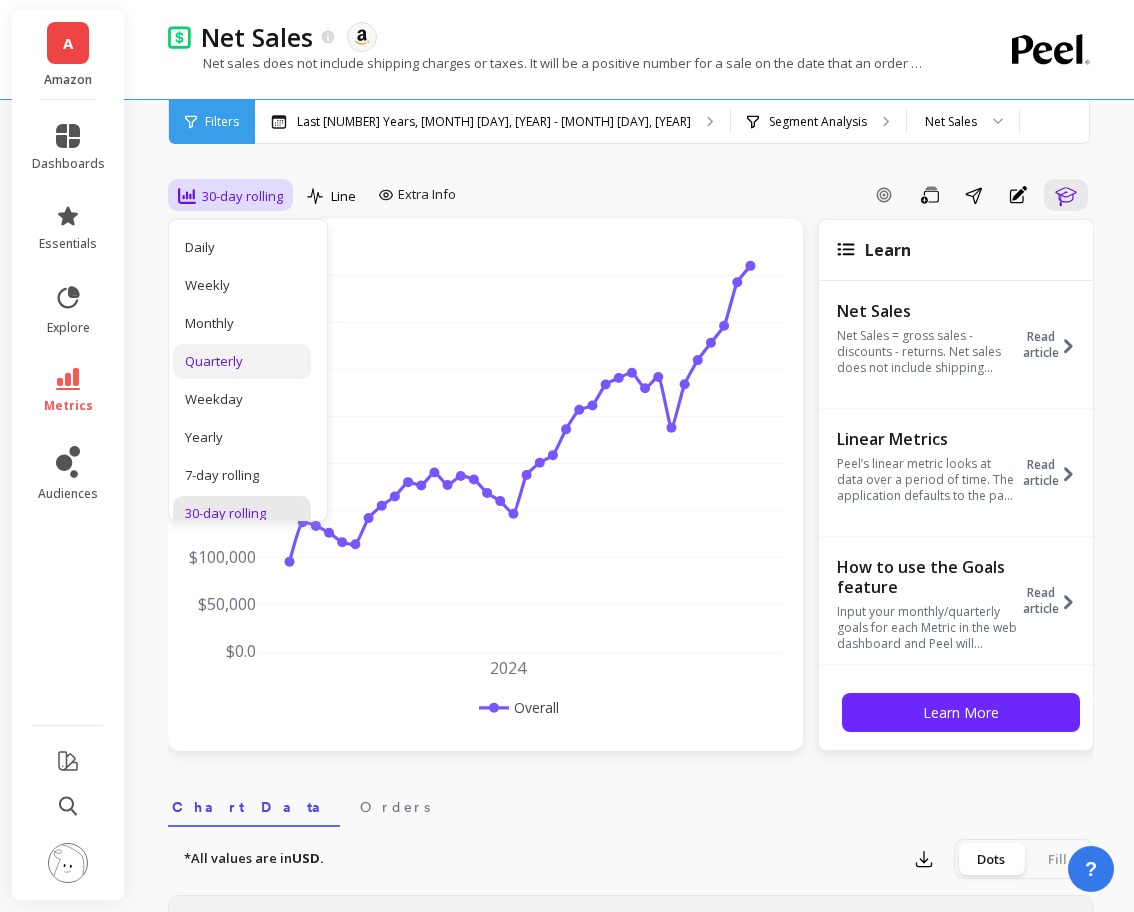 click on "Quarterly" at bounding box center [242, 361] 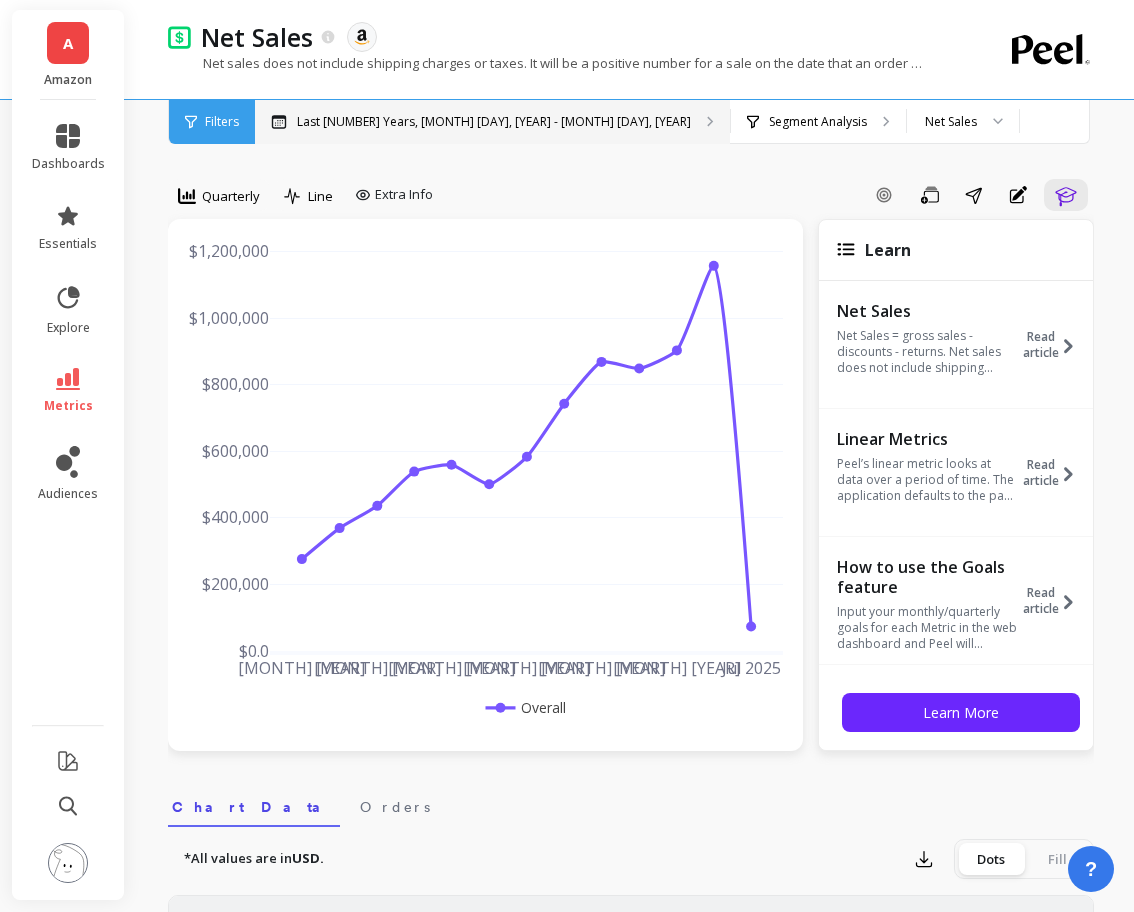 click on "Last [NUMBER] Years,  [MONTH] [DAY], [YEAR] - [MONTH] [DAY], [YEAR]" at bounding box center (492, 122) 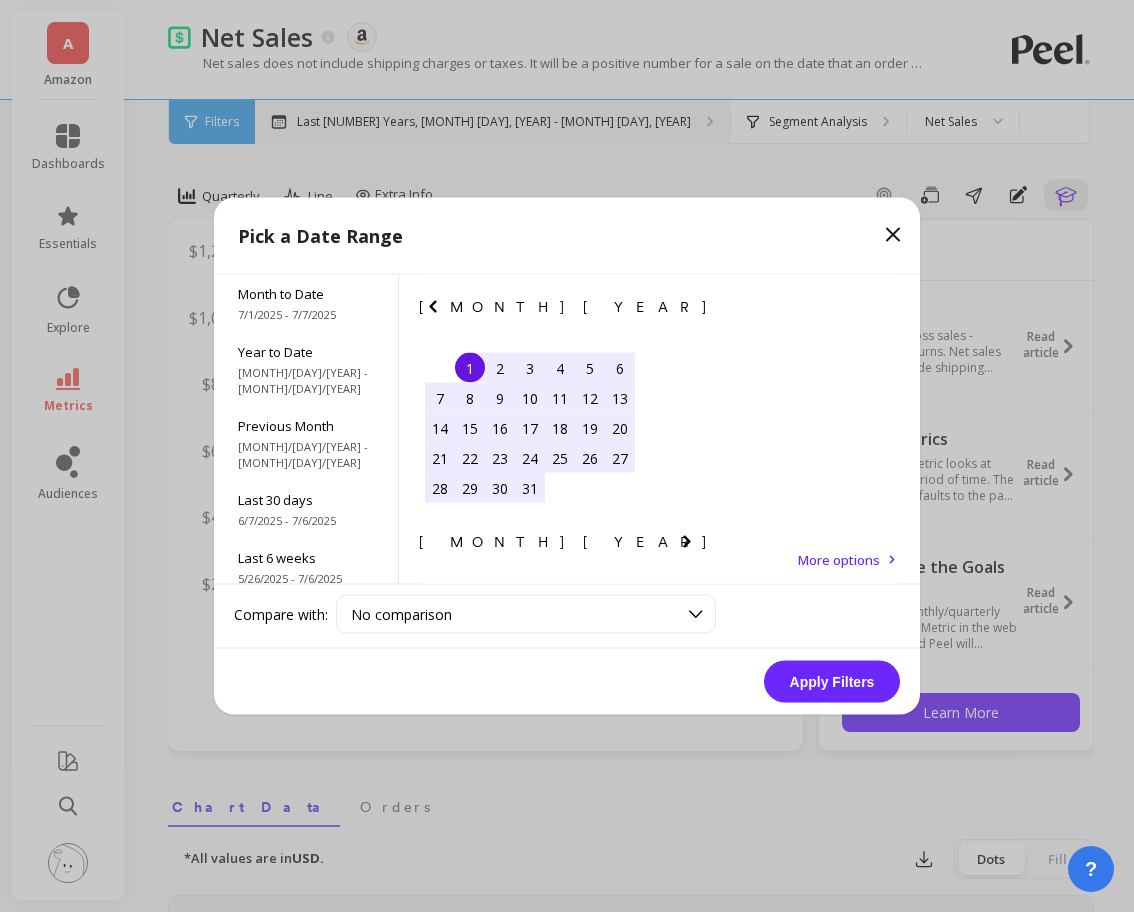 scroll, scrollTop: 242, scrollLeft: 0, axis: vertical 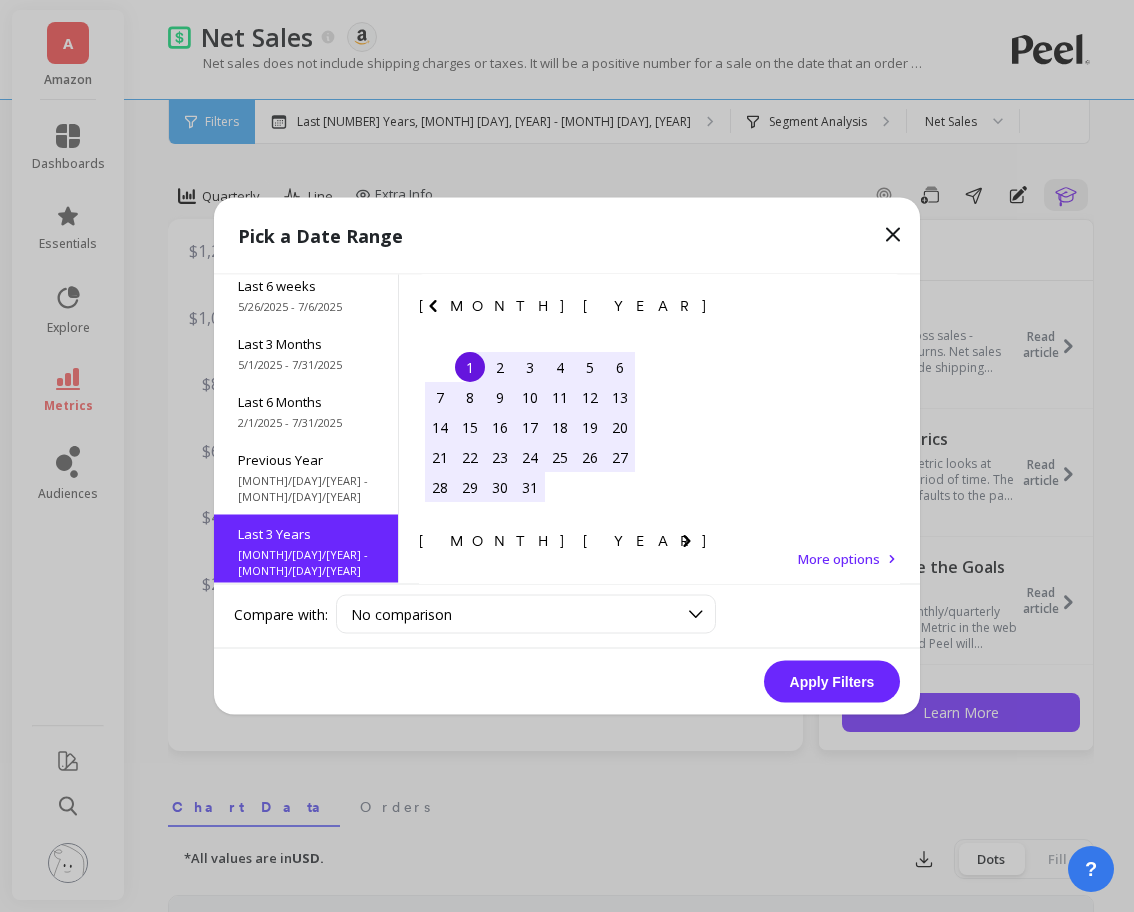 click on "All Data [DATE] - [DATE]" at bounding box center (306, 626) 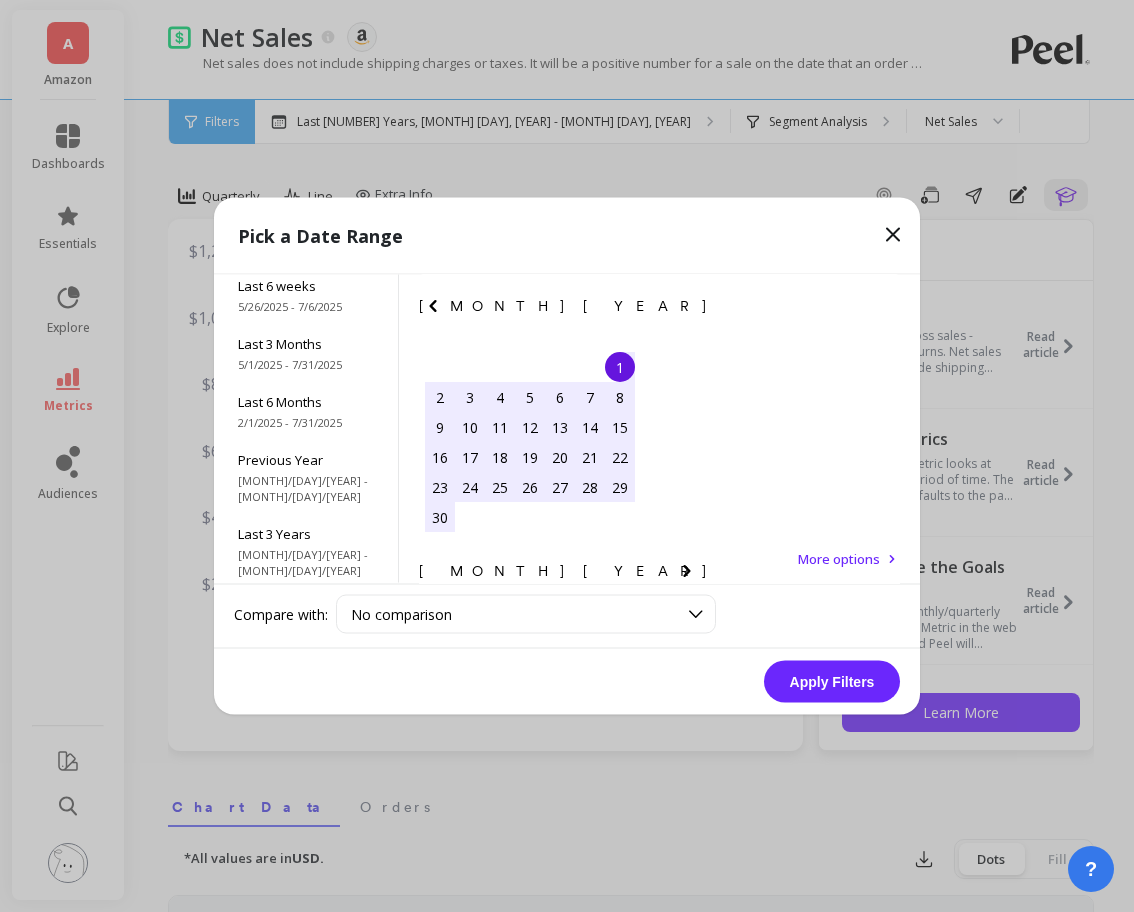 click on "Apply Filters" at bounding box center (832, 682) 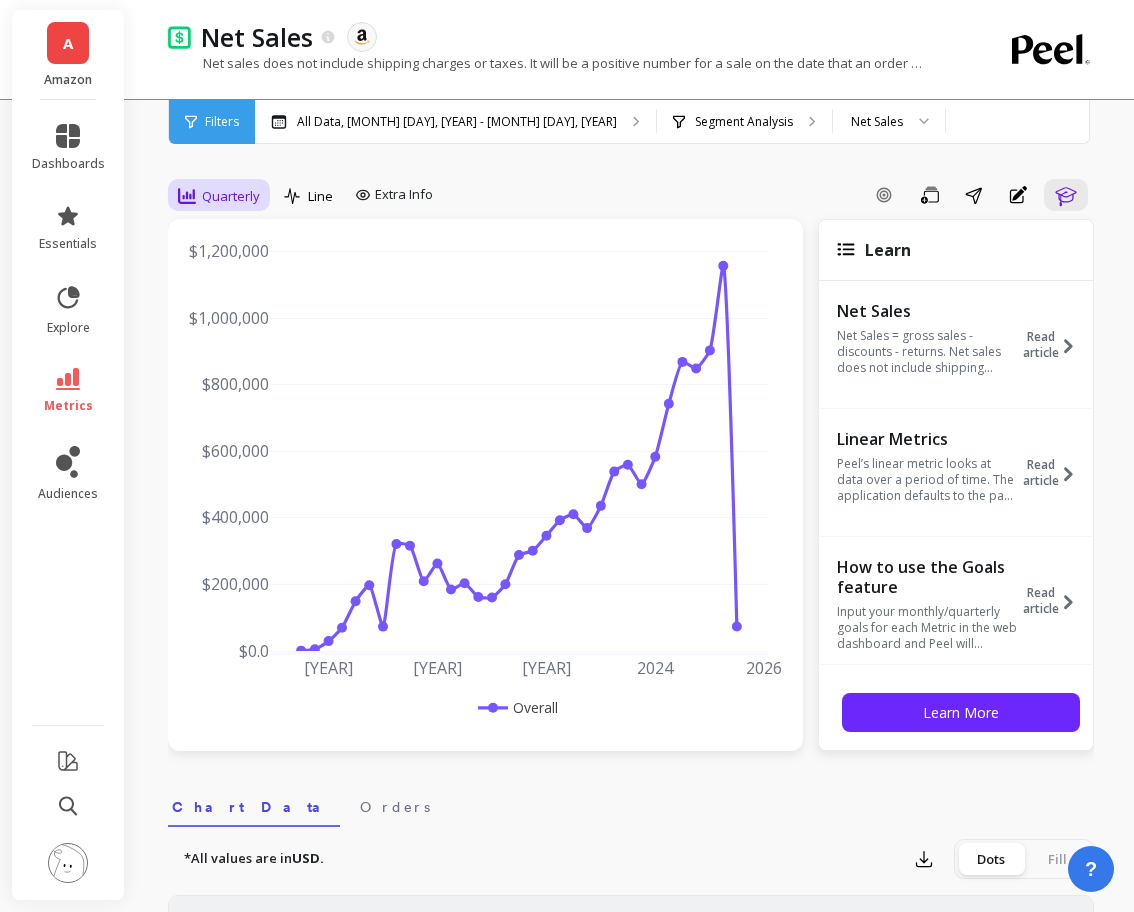 click on "Quarterly" at bounding box center (231, 196) 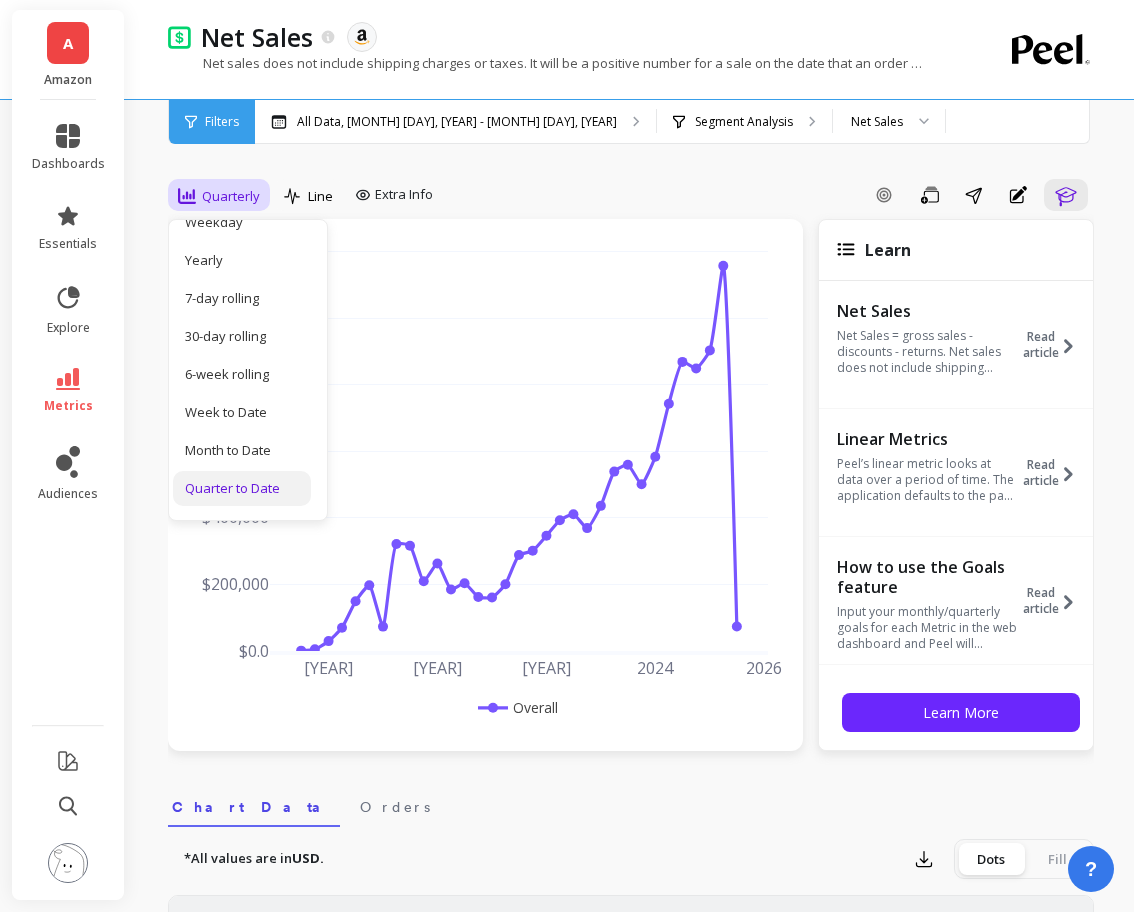 scroll, scrollTop: 0, scrollLeft: 0, axis: both 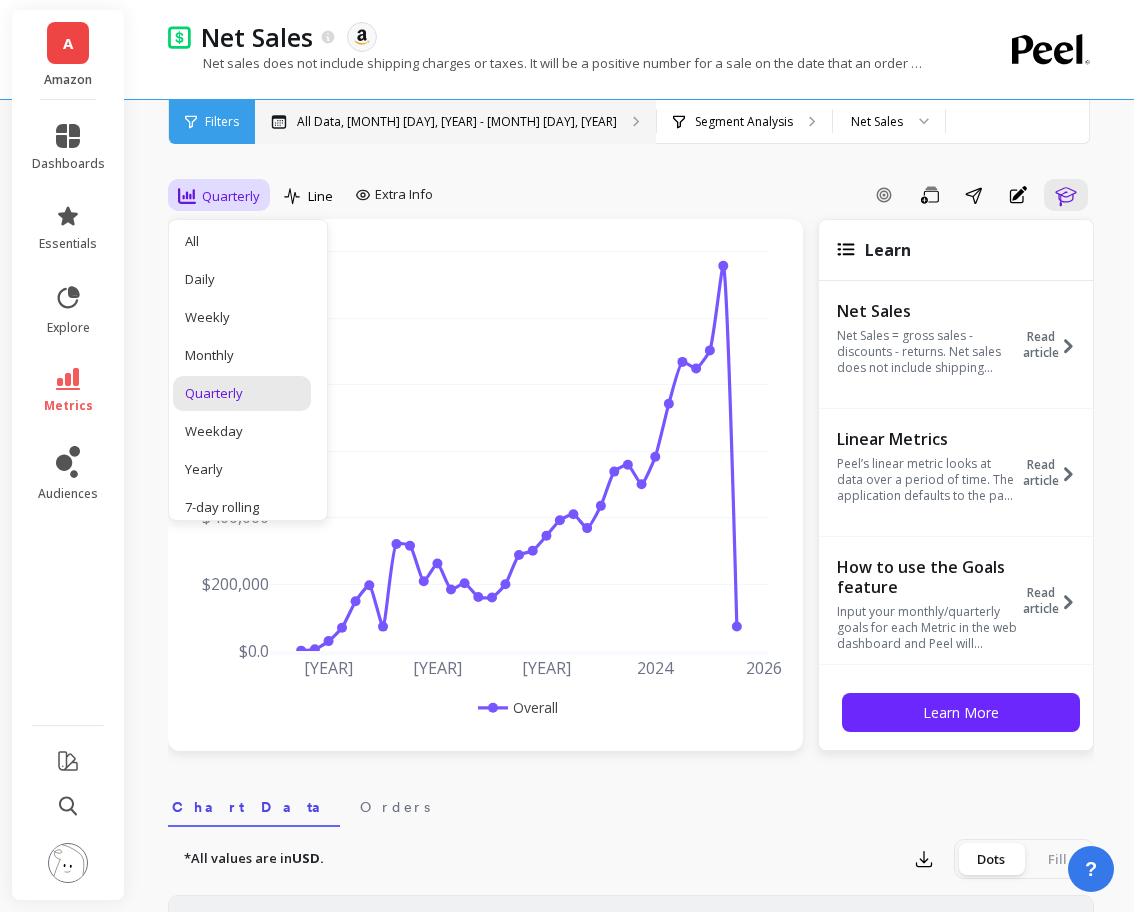 click on "All Data, [MONTH] [DAY], [YEAR] - [MONTH] [DAY], [YEAR]" at bounding box center [455, 122] 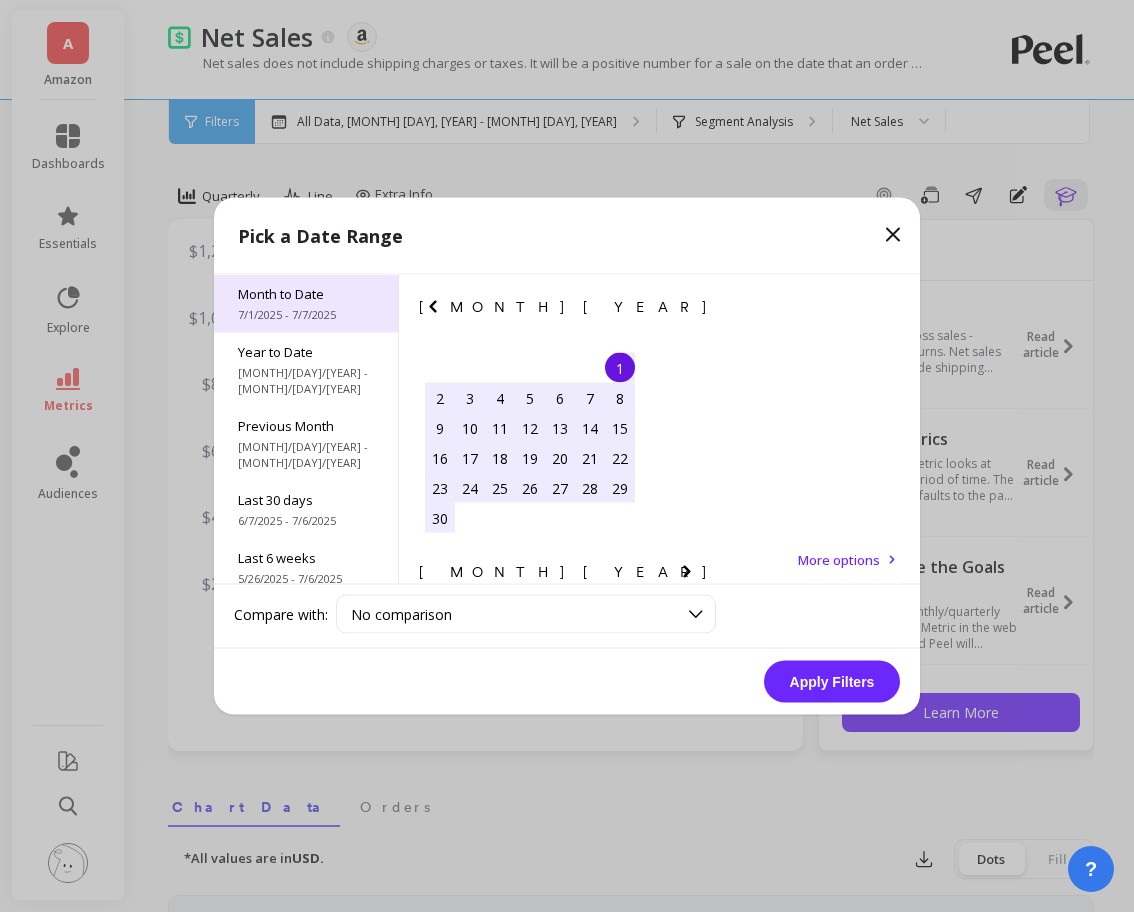 scroll, scrollTop: 36, scrollLeft: 0, axis: vertical 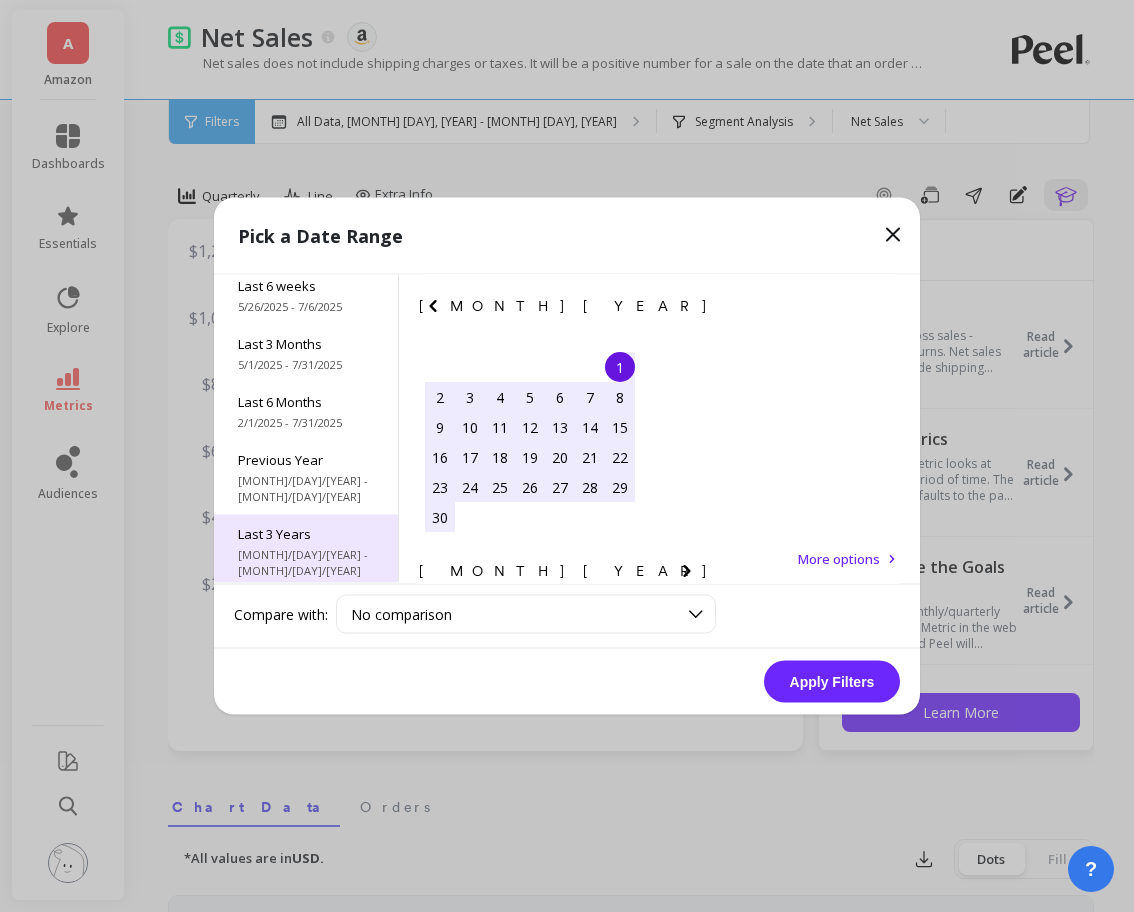 click on "[MONTH]/[DAY]/[YEAR] - [MONTH]/[DAY]/[YEAR]" at bounding box center [306, 43] 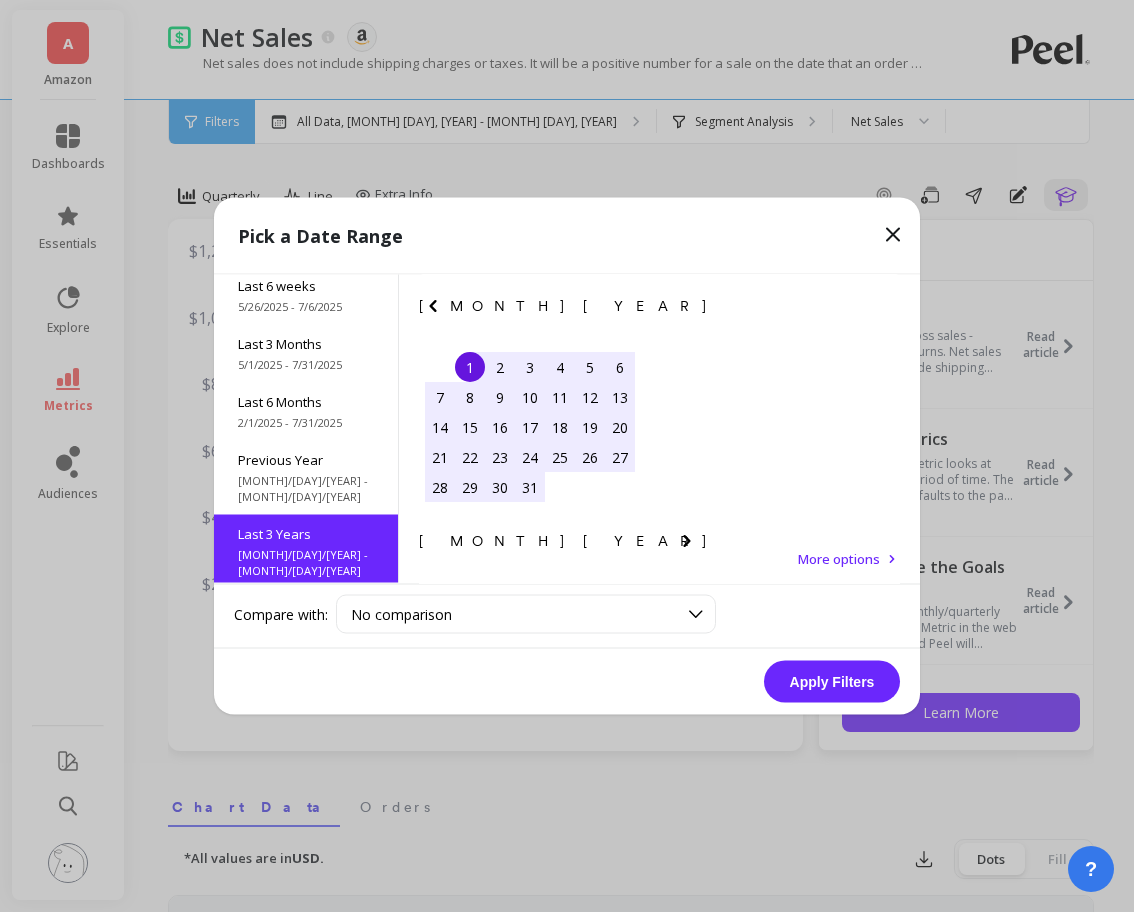 click on "Apply Filters" at bounding box center (832, 682) 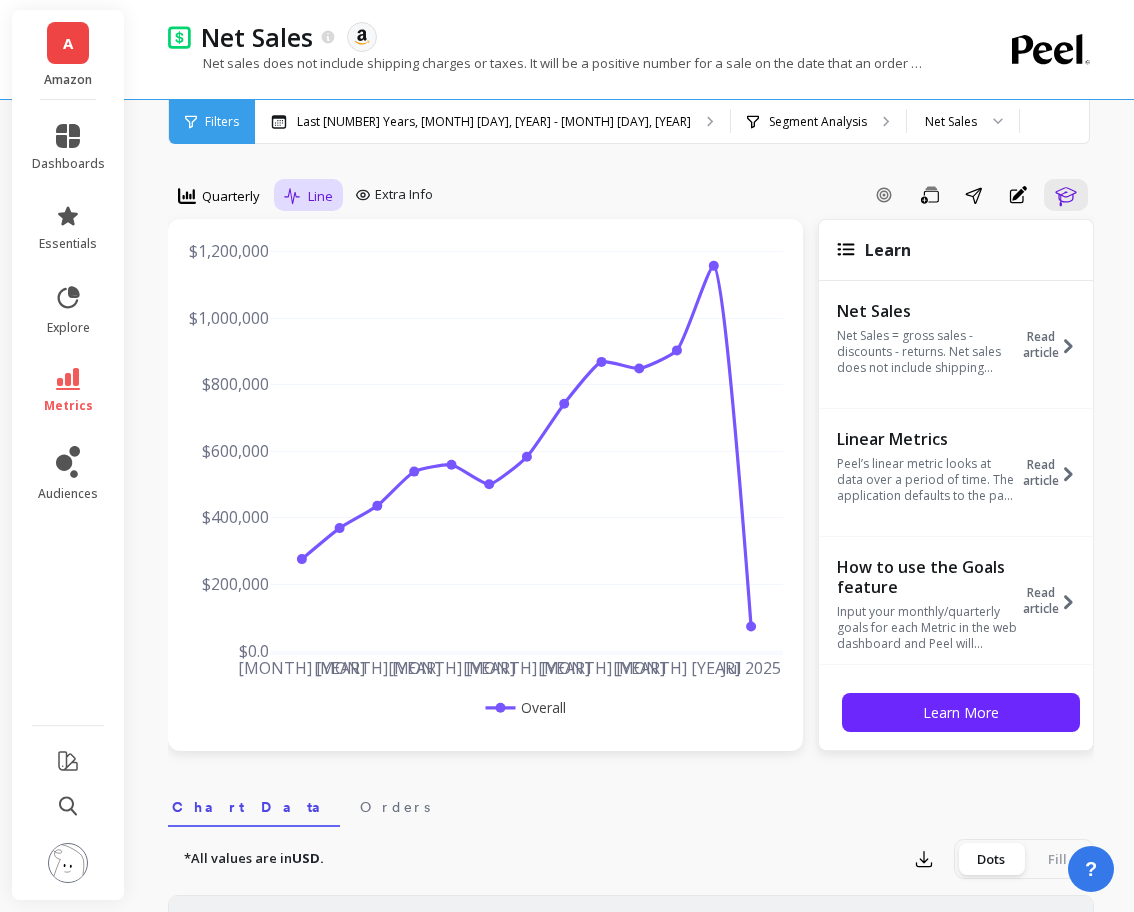 click on "Line" at bounding box center [308, 196] 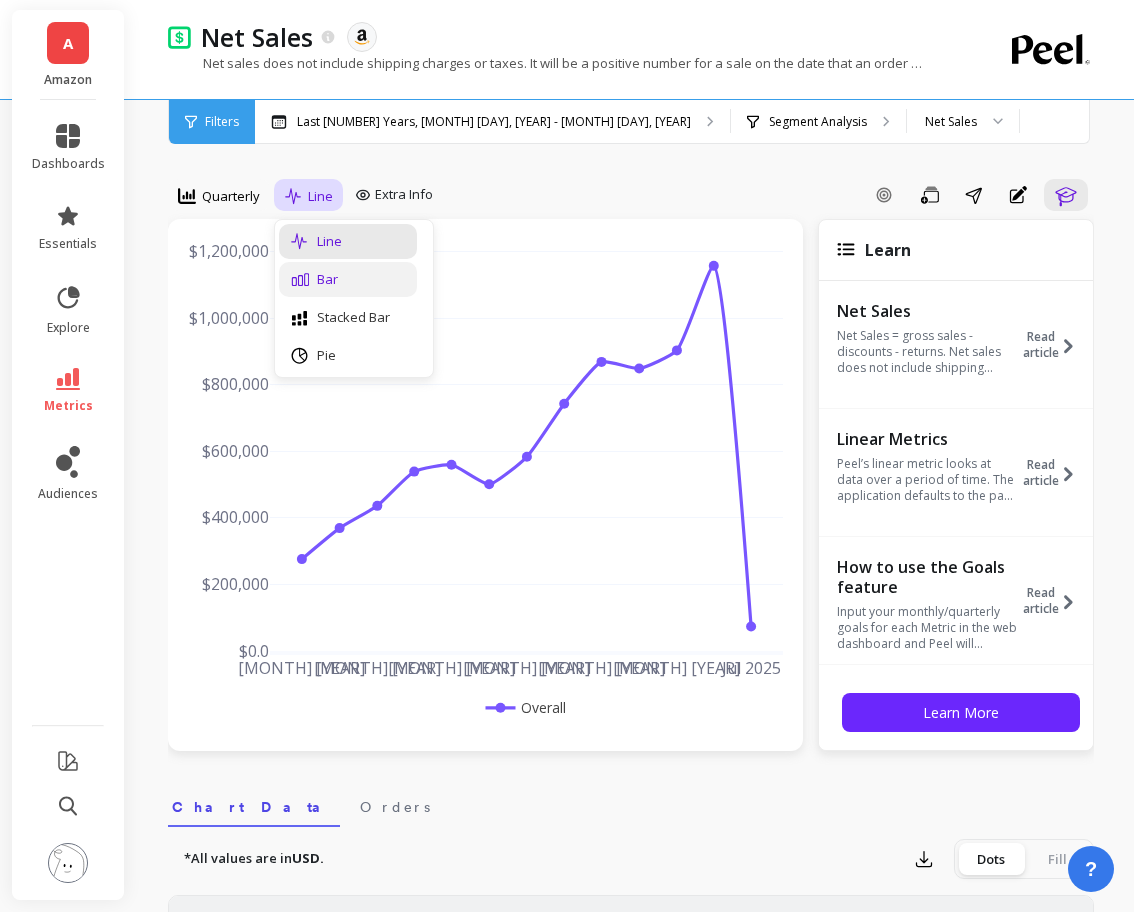 click on "Bar" at bounding box center [348, 279] 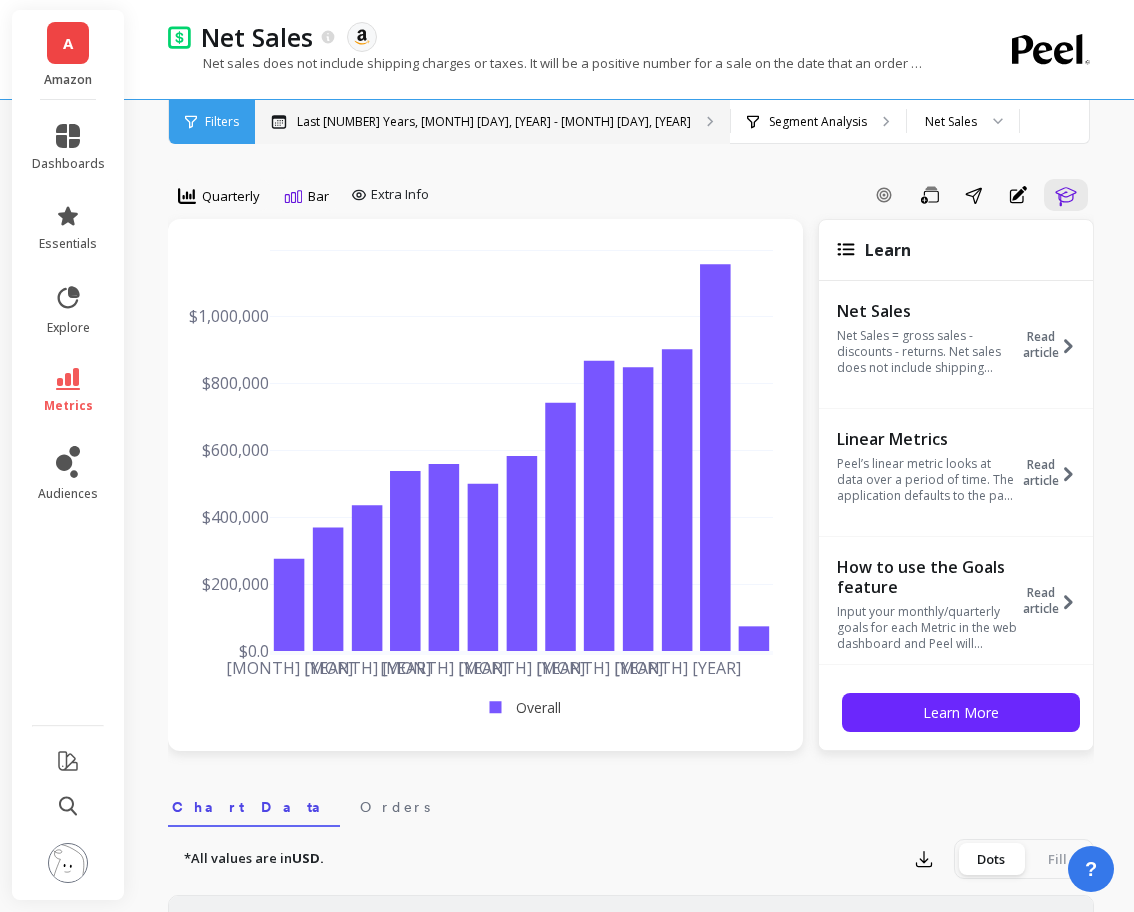 click on "Last [NUMBER] Years,  [MONTH] [NUMBER], [YEAR] - [MONTH] [NUMBER], [YEAR]" at bounding box center (494, 122) 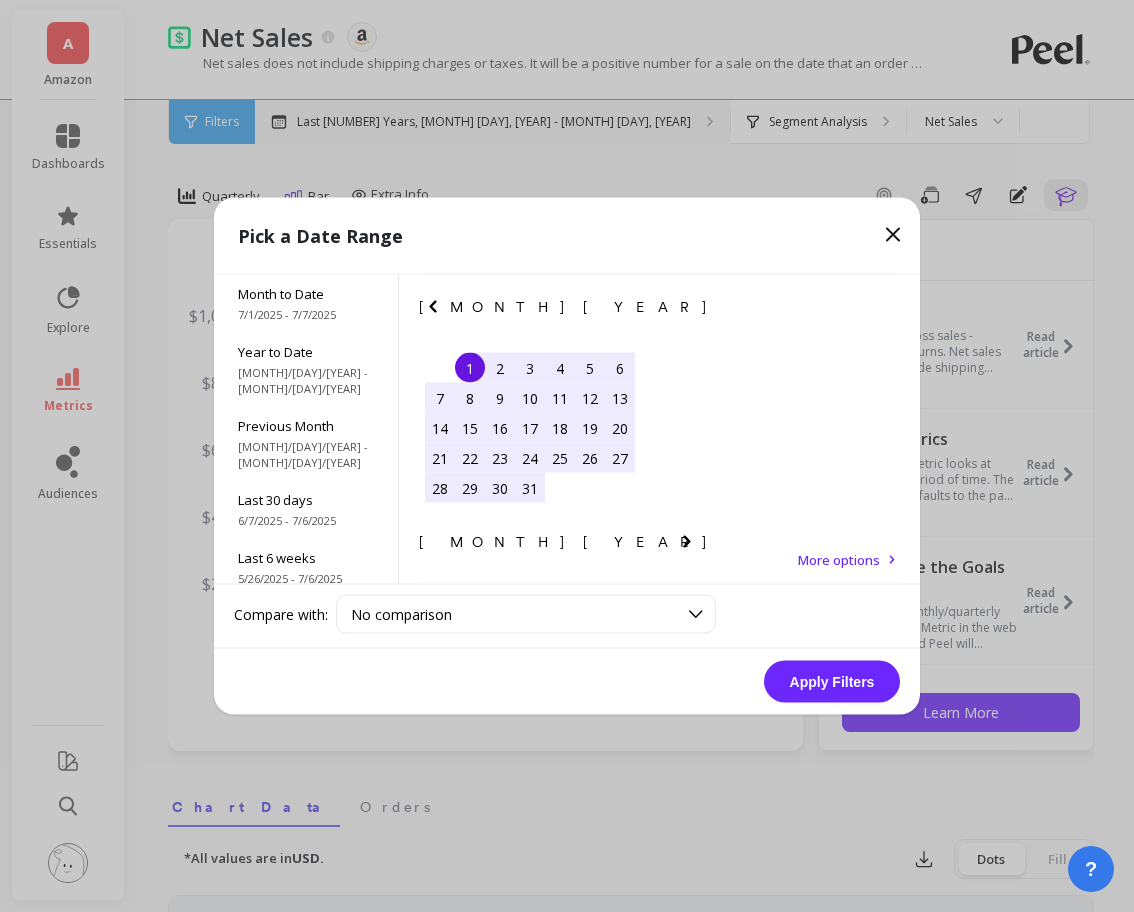 scroll, scrollTop: 52, scrollLeft: 0, axis: vertical 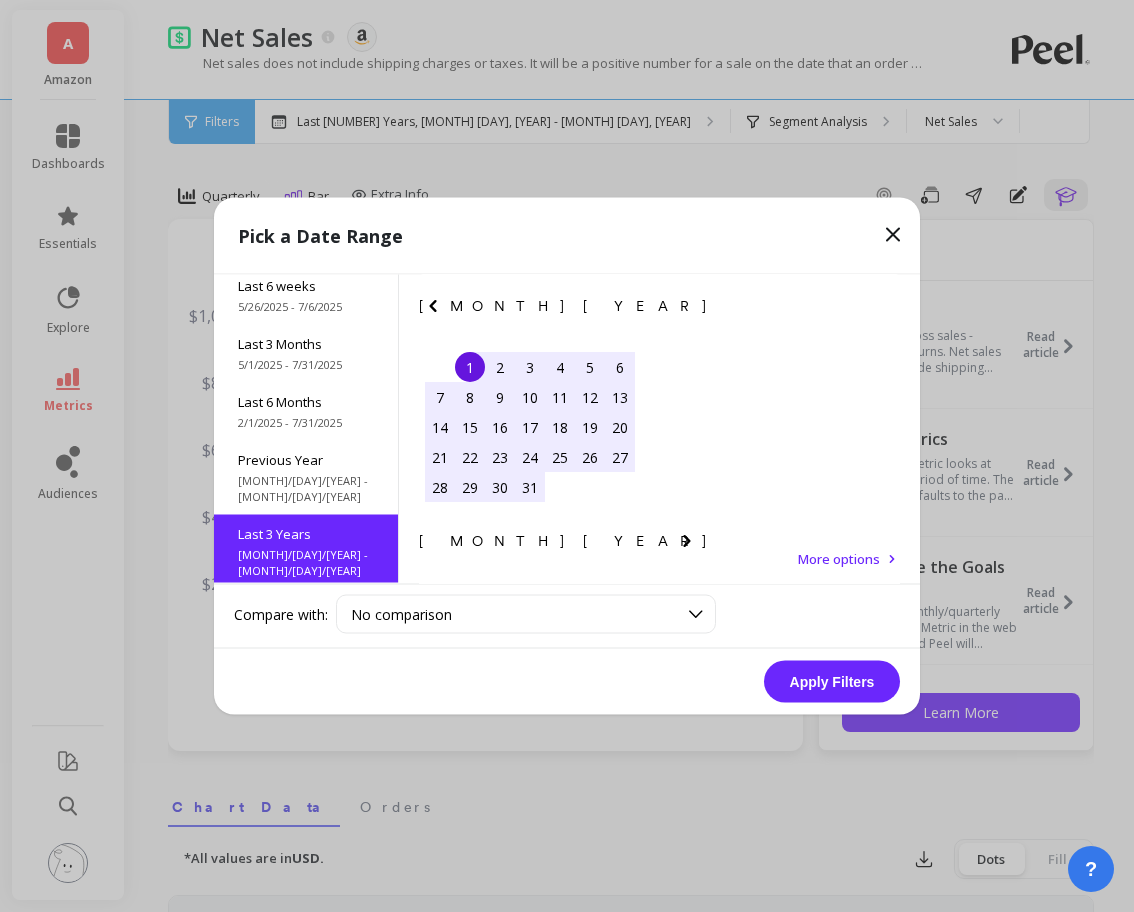 click on "More options" at bounding box center [839, 559] 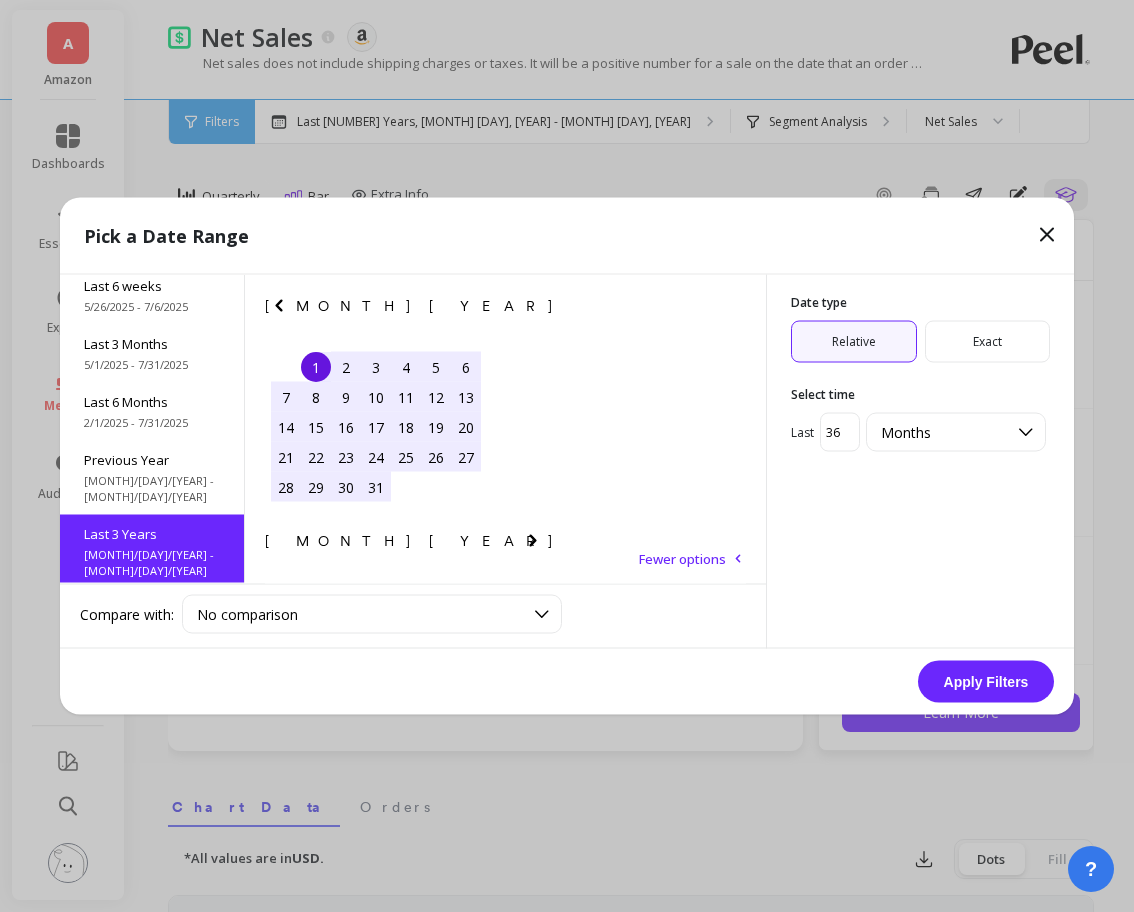 click on "Exact" at bounding box center [988, 342] 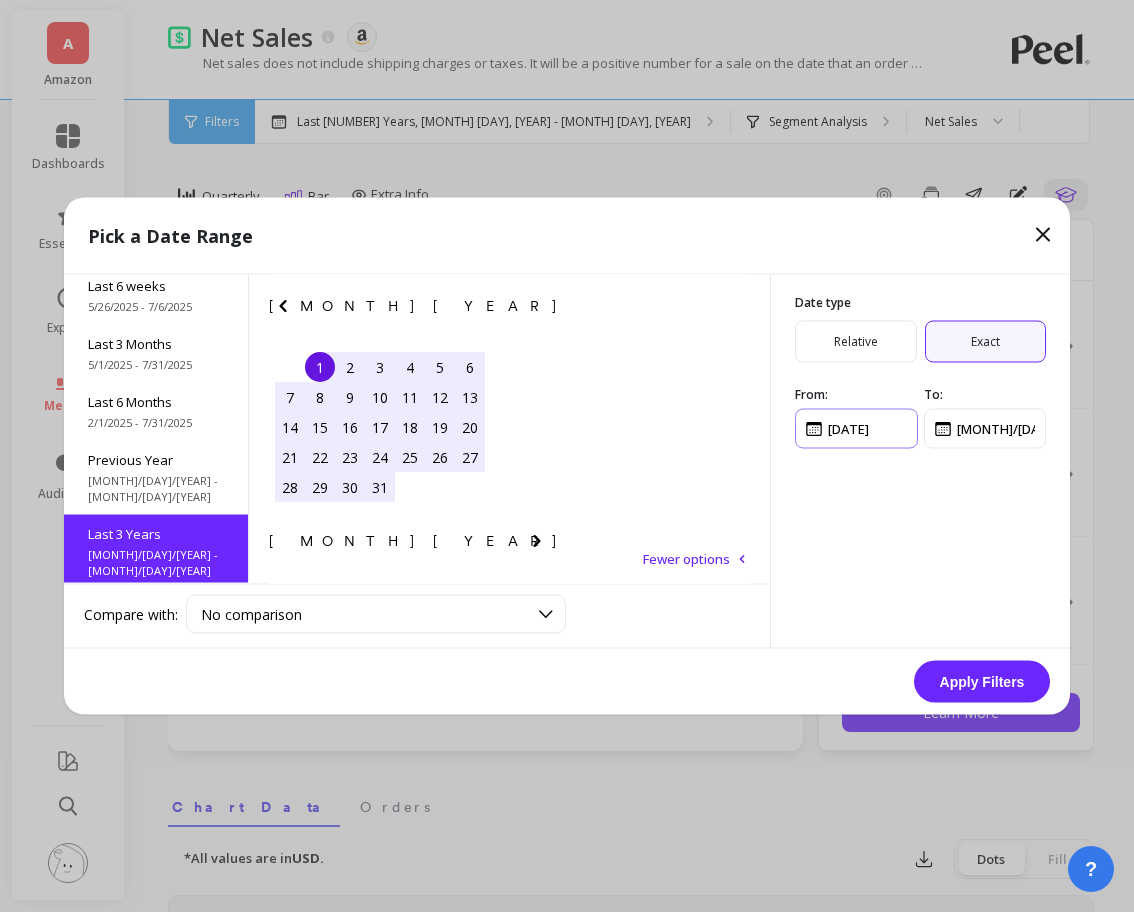click at bounding box center (856, 429) 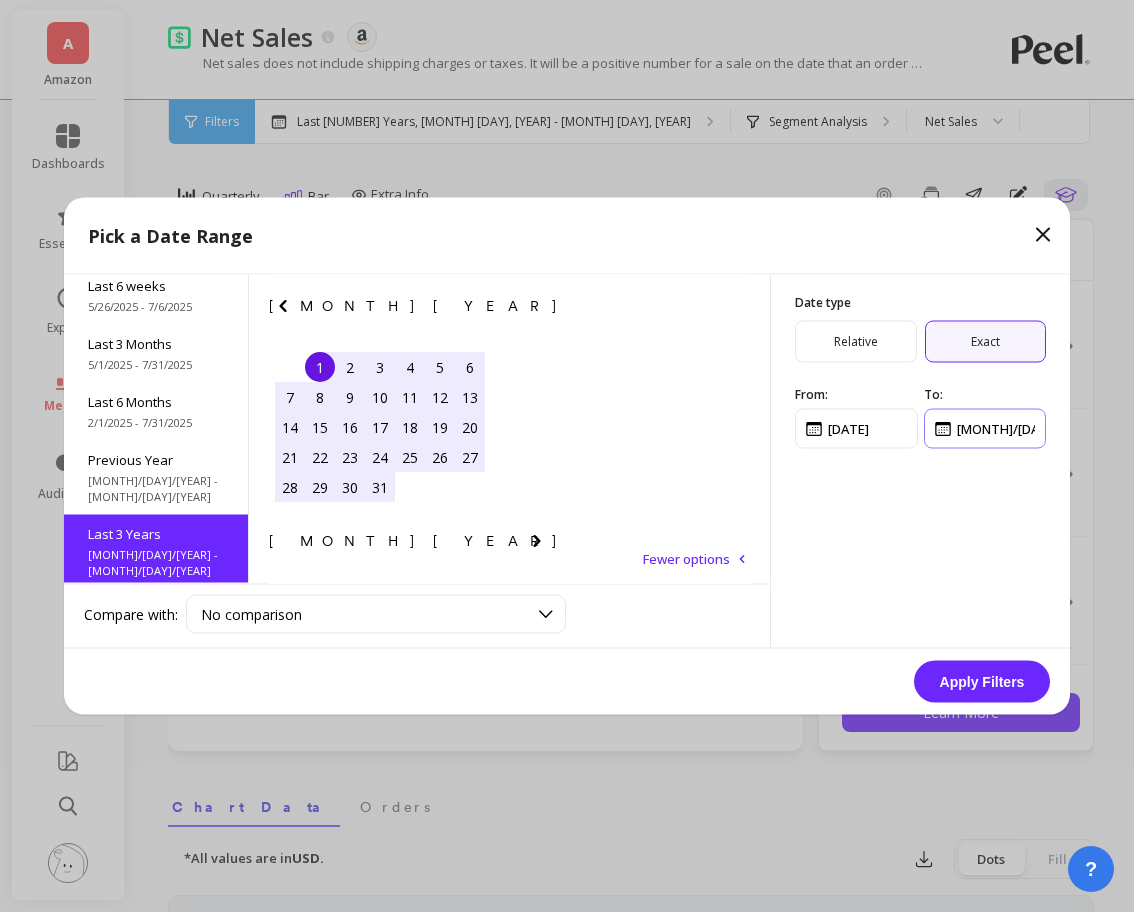 click at bounding box center (985, 429) 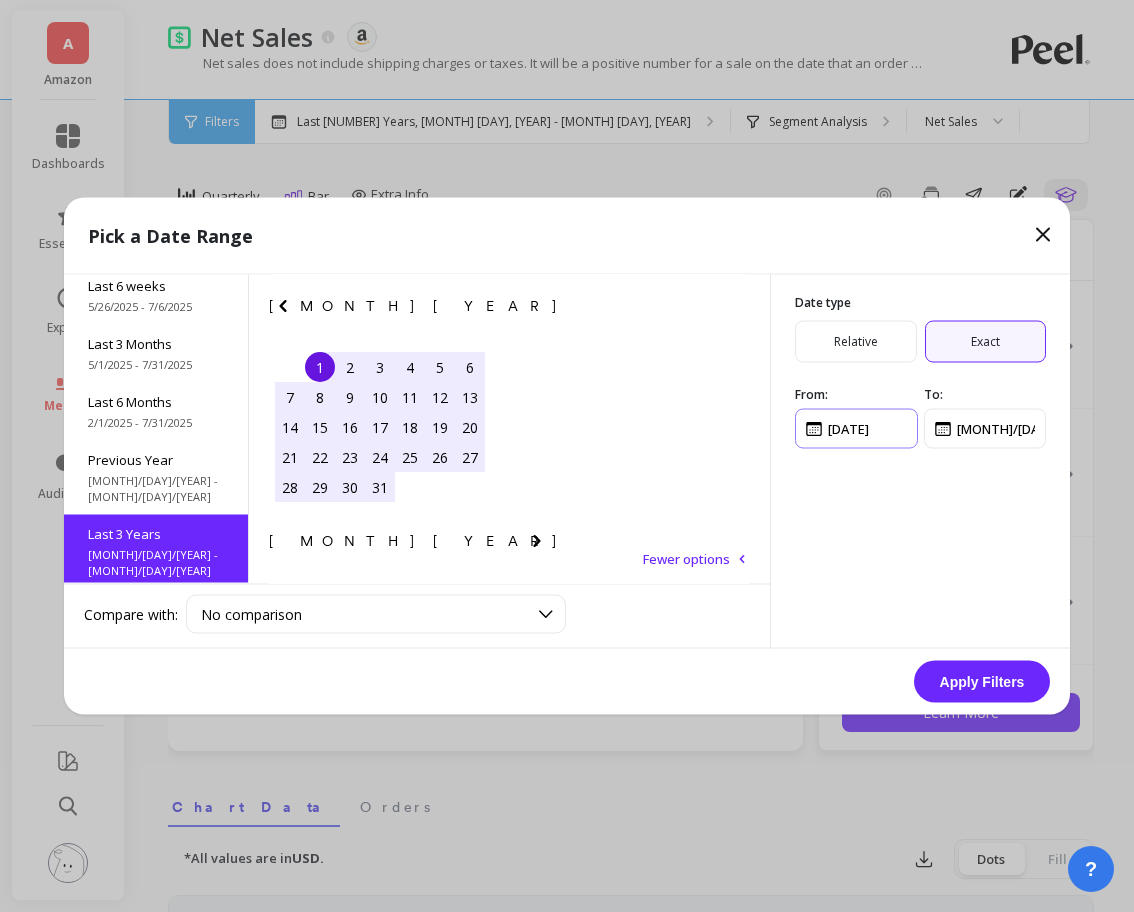 click at bounding box center [856, 429] 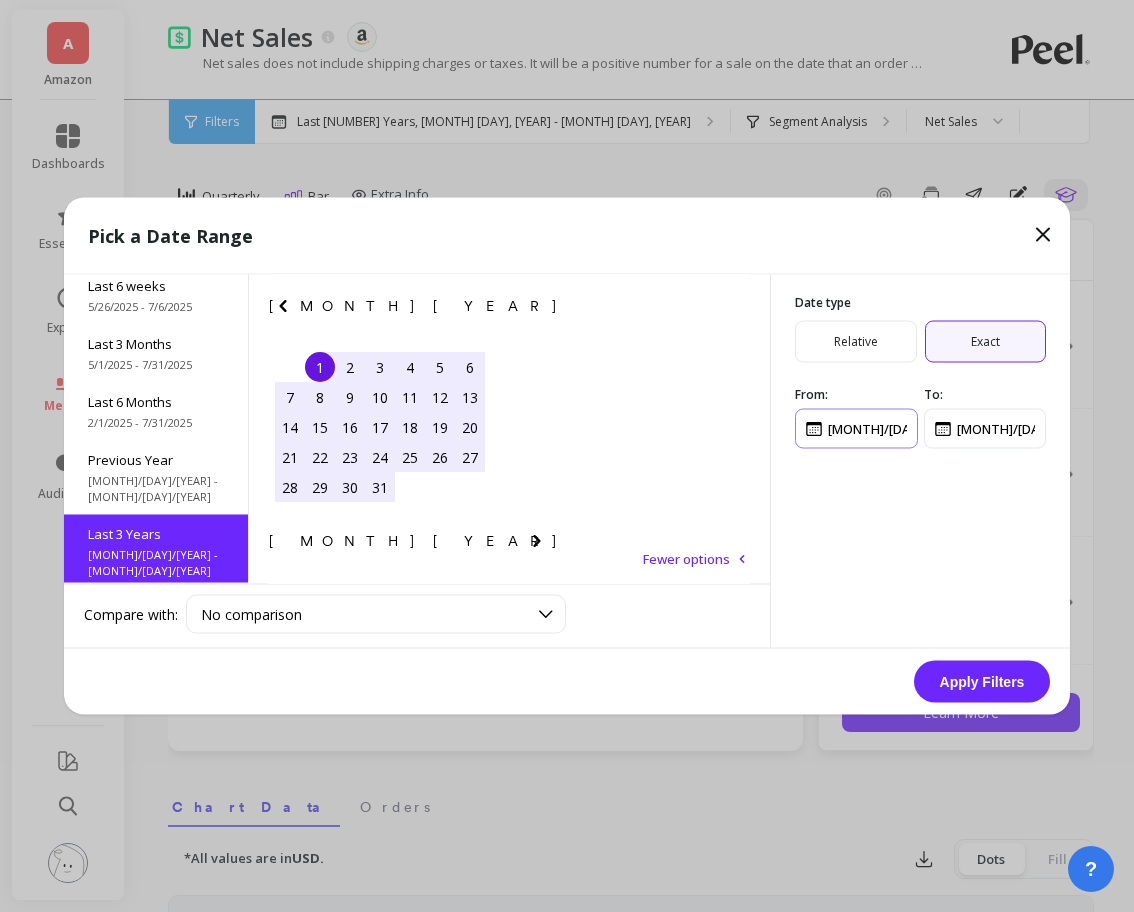 click at bounding box center (856, 429) 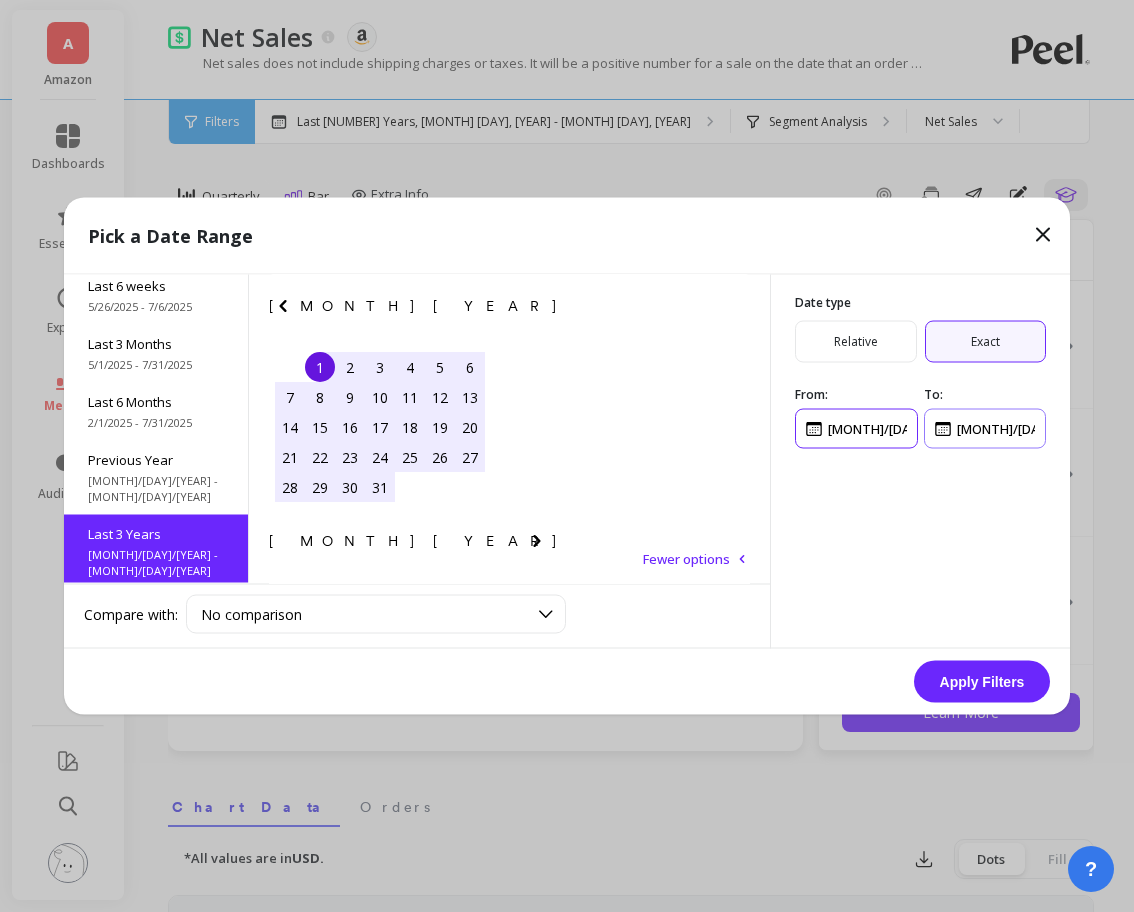 type on "6/30/2022" 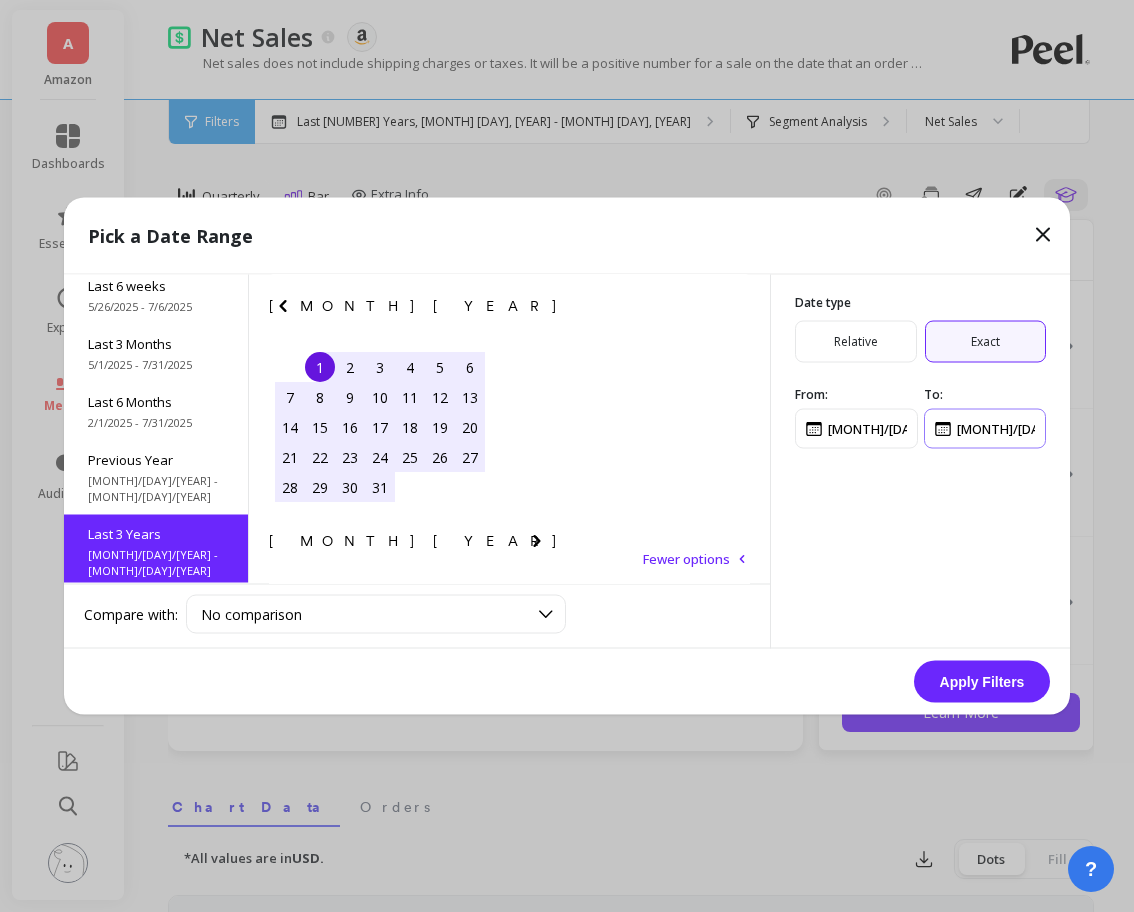 click at bounding box center [985, 429] 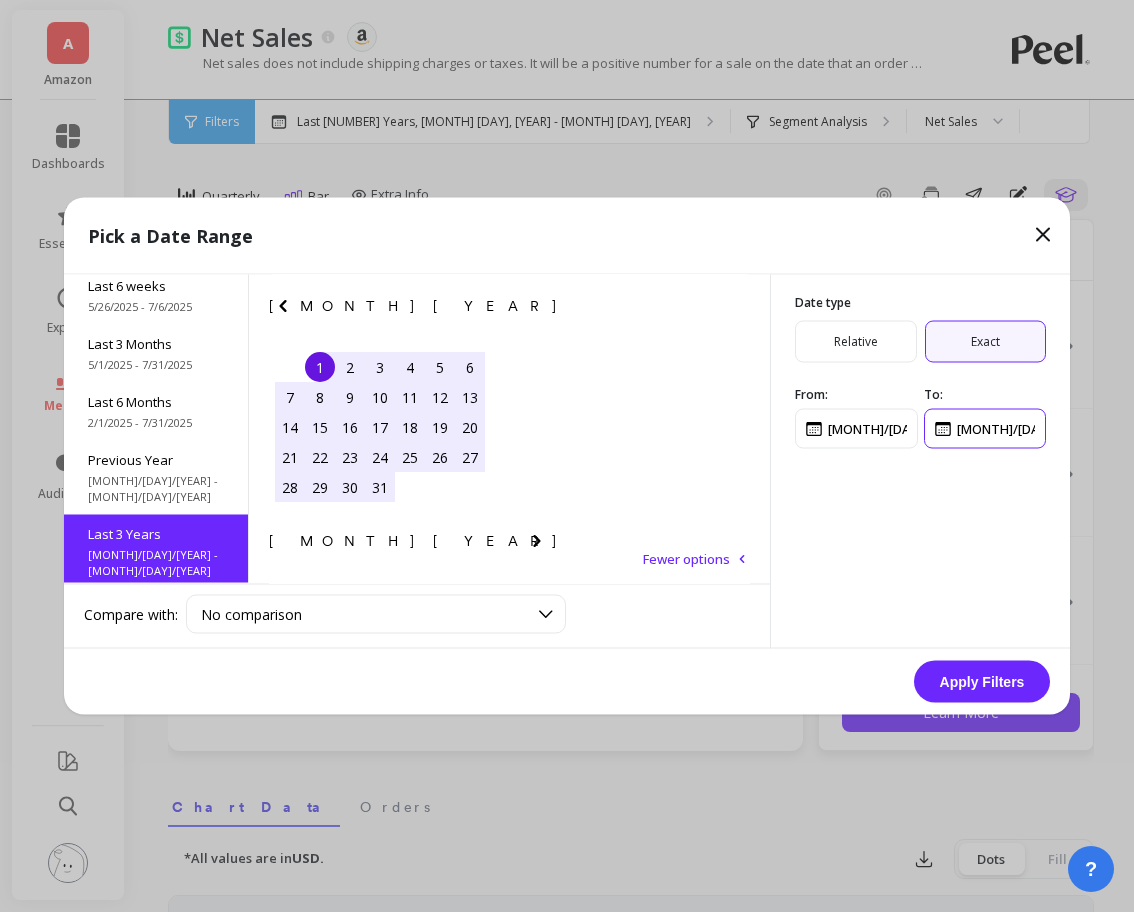 type on "6/30/2025" 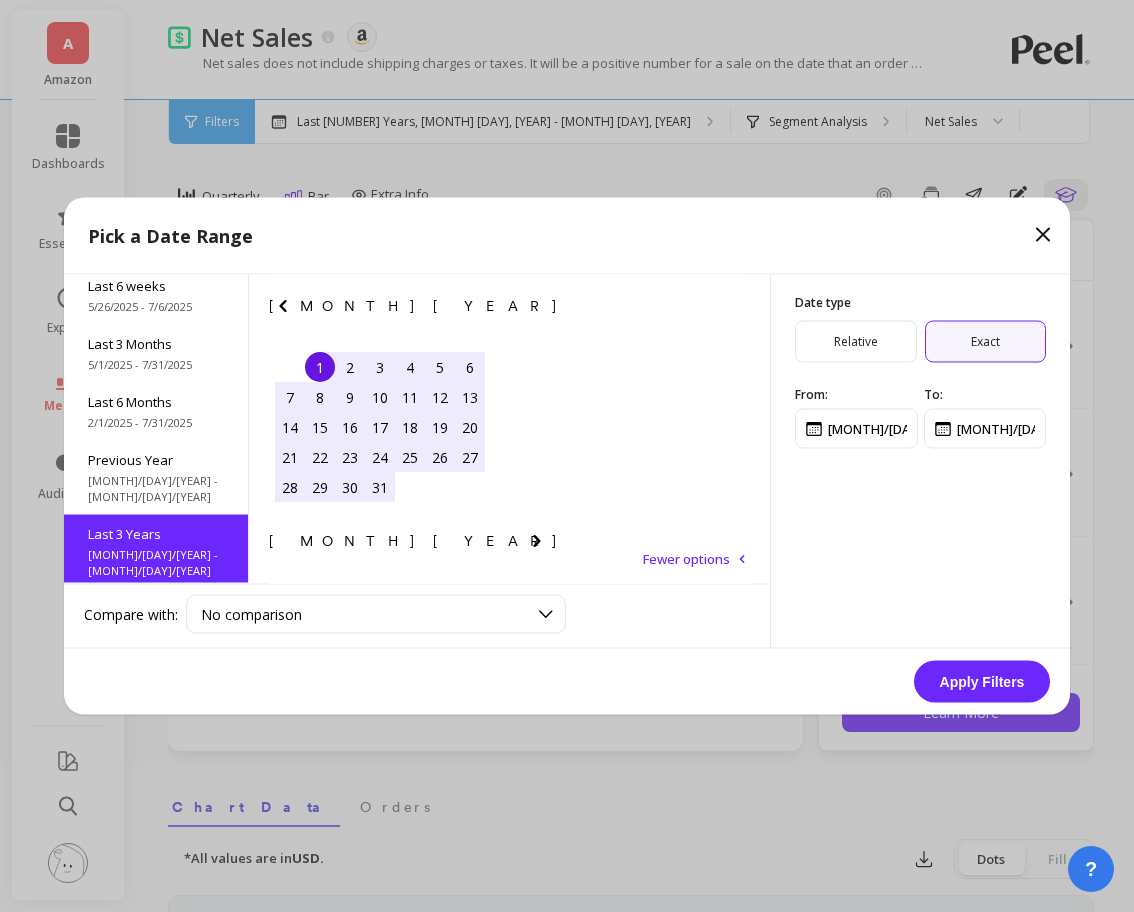 click on "Apply Filters" at bounding box center [982, 682] 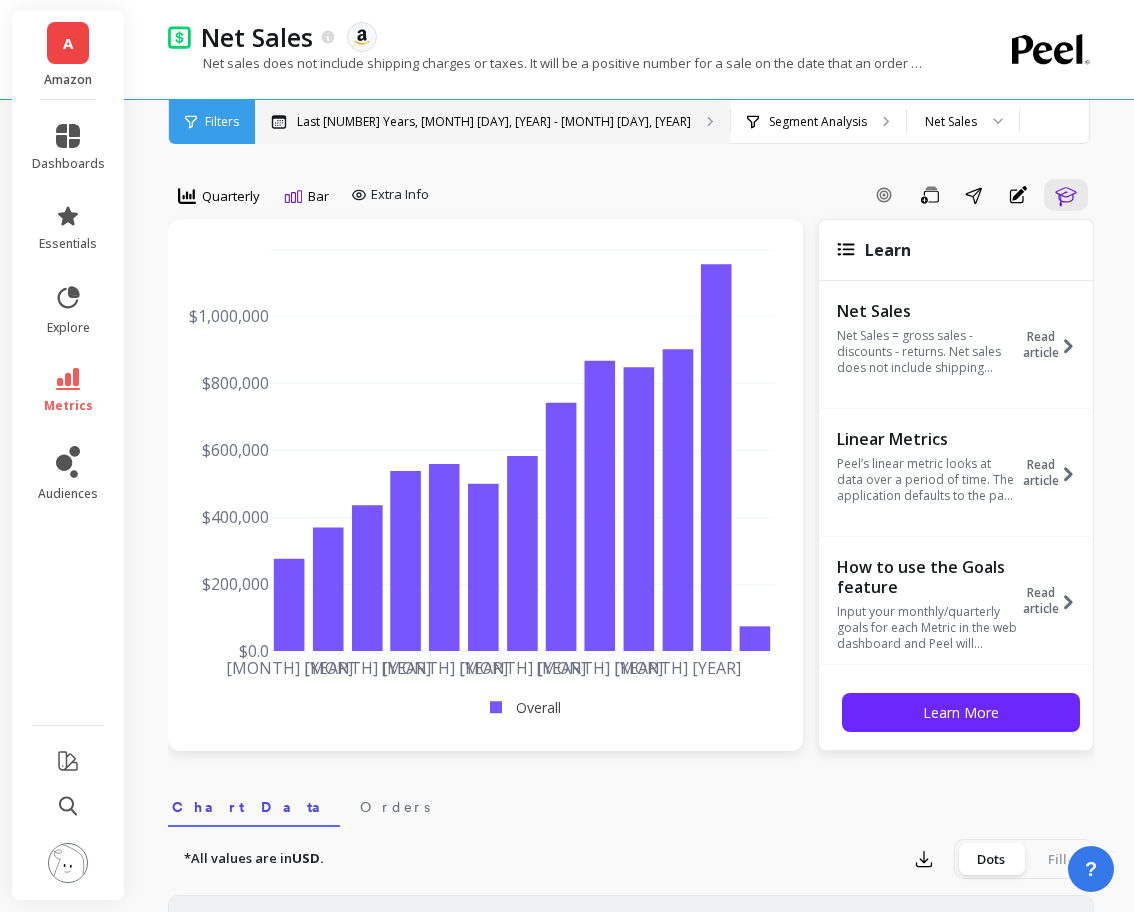 click on "Last [NUMBER] Years,  [MONTH] [NUMBER], [YEAR] - [MONTH] [NUMBER], [YEAR]" at bounding box center [492, 122] 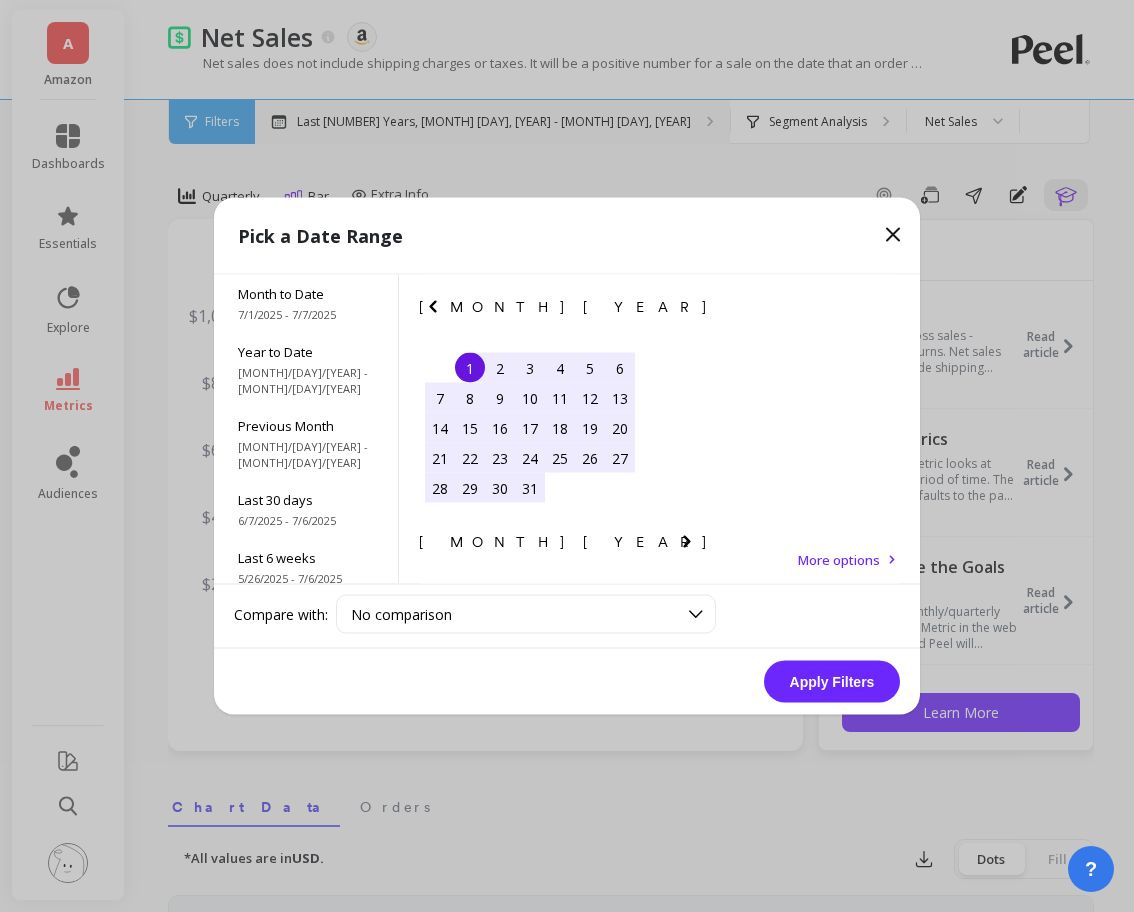 scroll, scrollTop: 50, scrollLeft: 0, axis: vertical 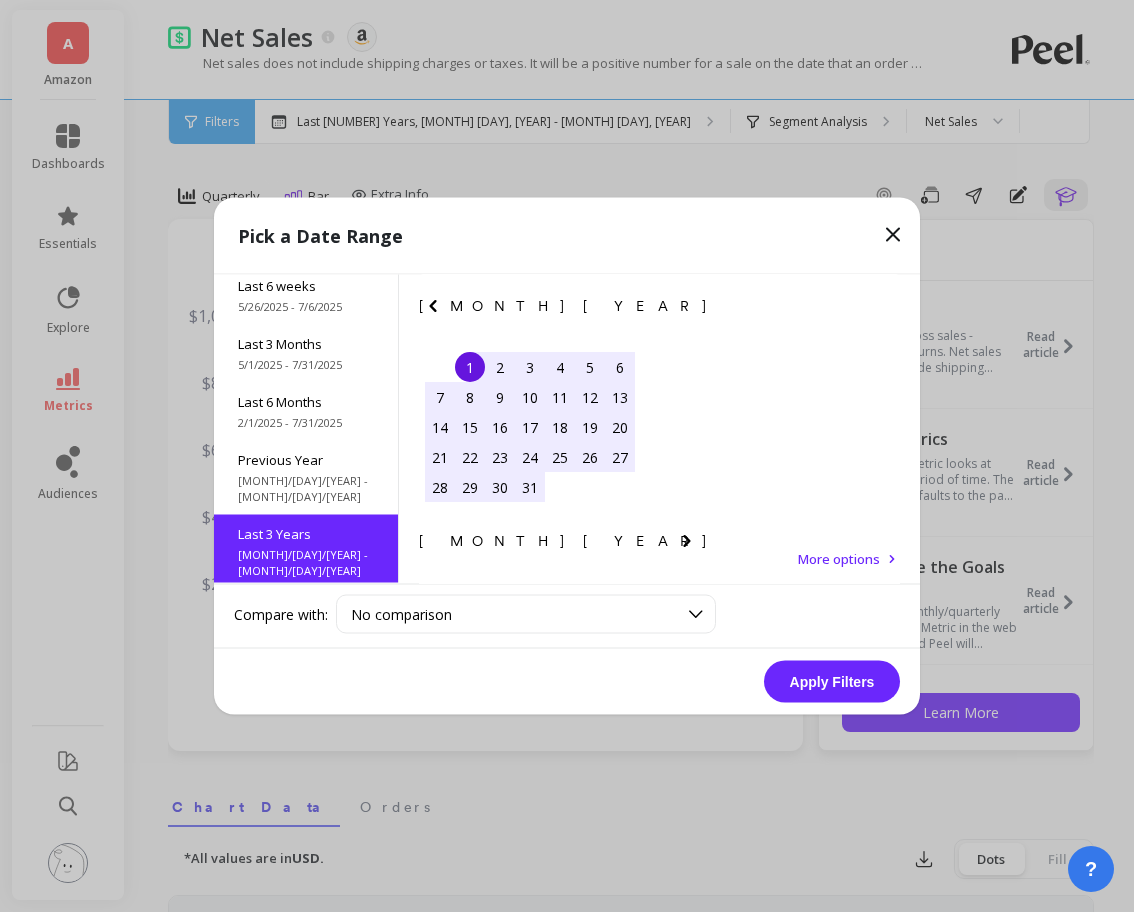 click on "More options" at bounding box center (839, 559) 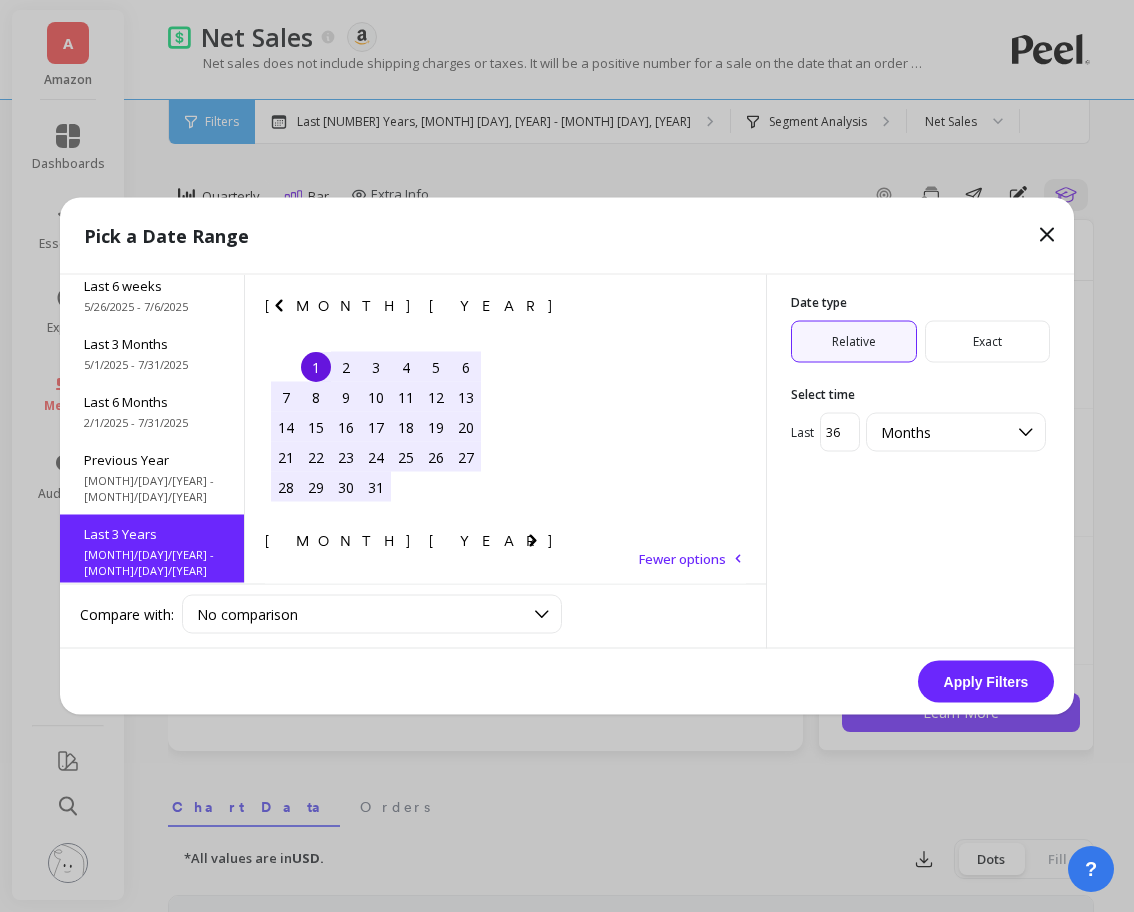 click on "Exact" at bounding box center [988, 342] 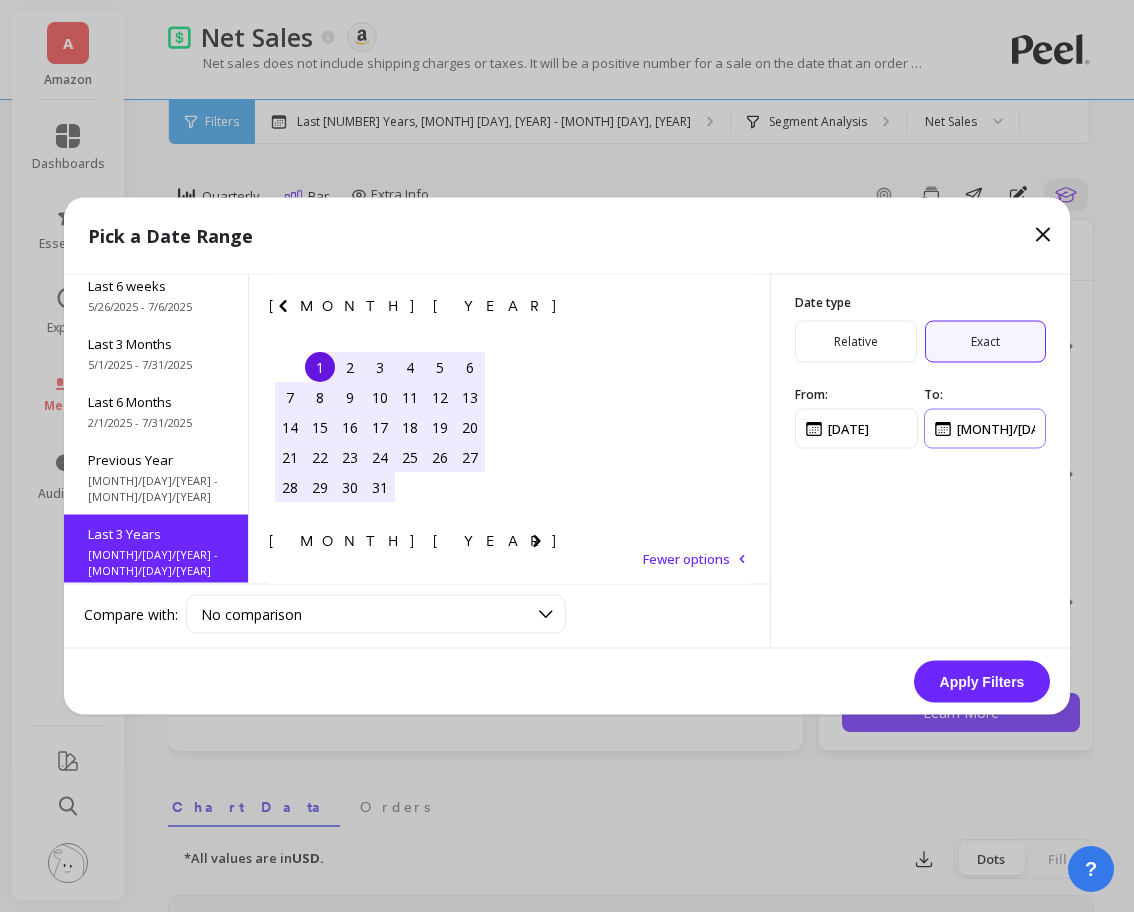 click at bounding box center [985, 429] 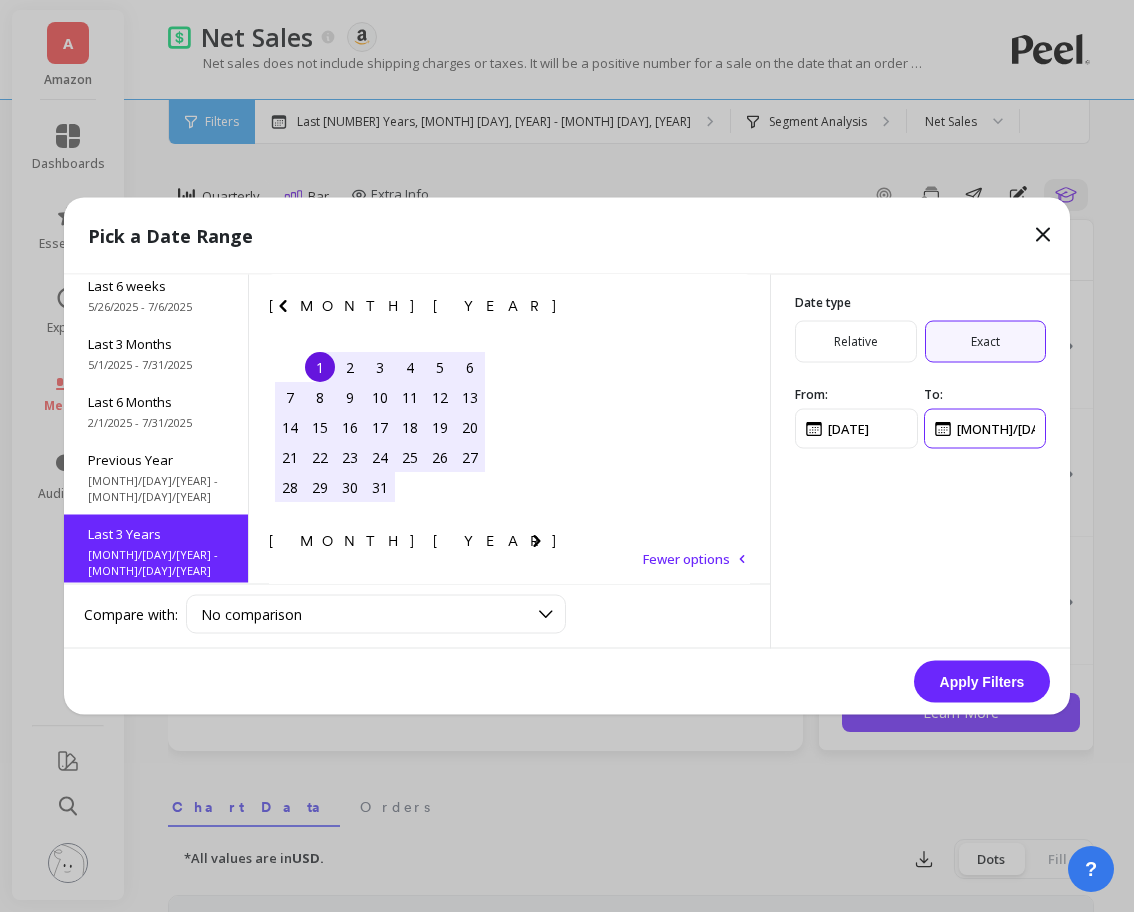 type on "6/30/2025" 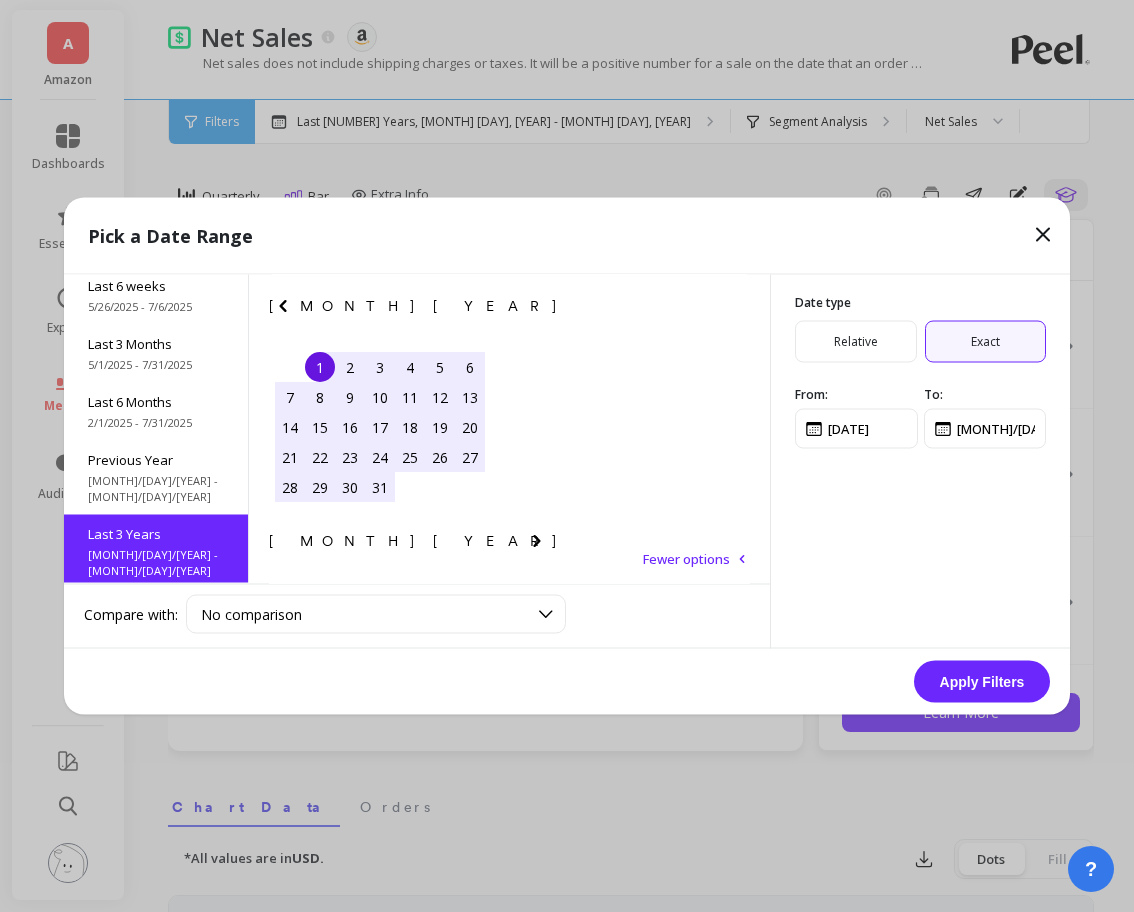 click on "Date type Relative Exact From: To:" at bounding box center (920, 372) 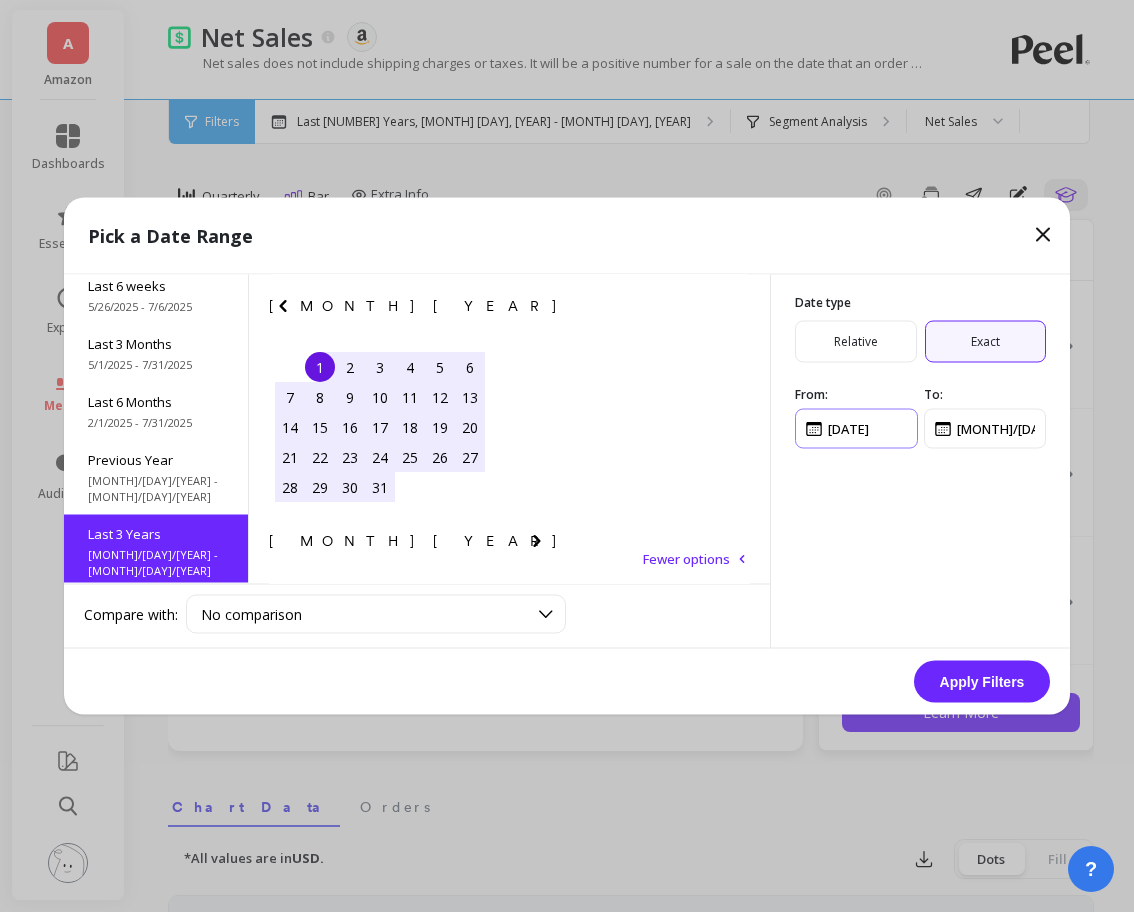 click at bounding box center [856, 429] 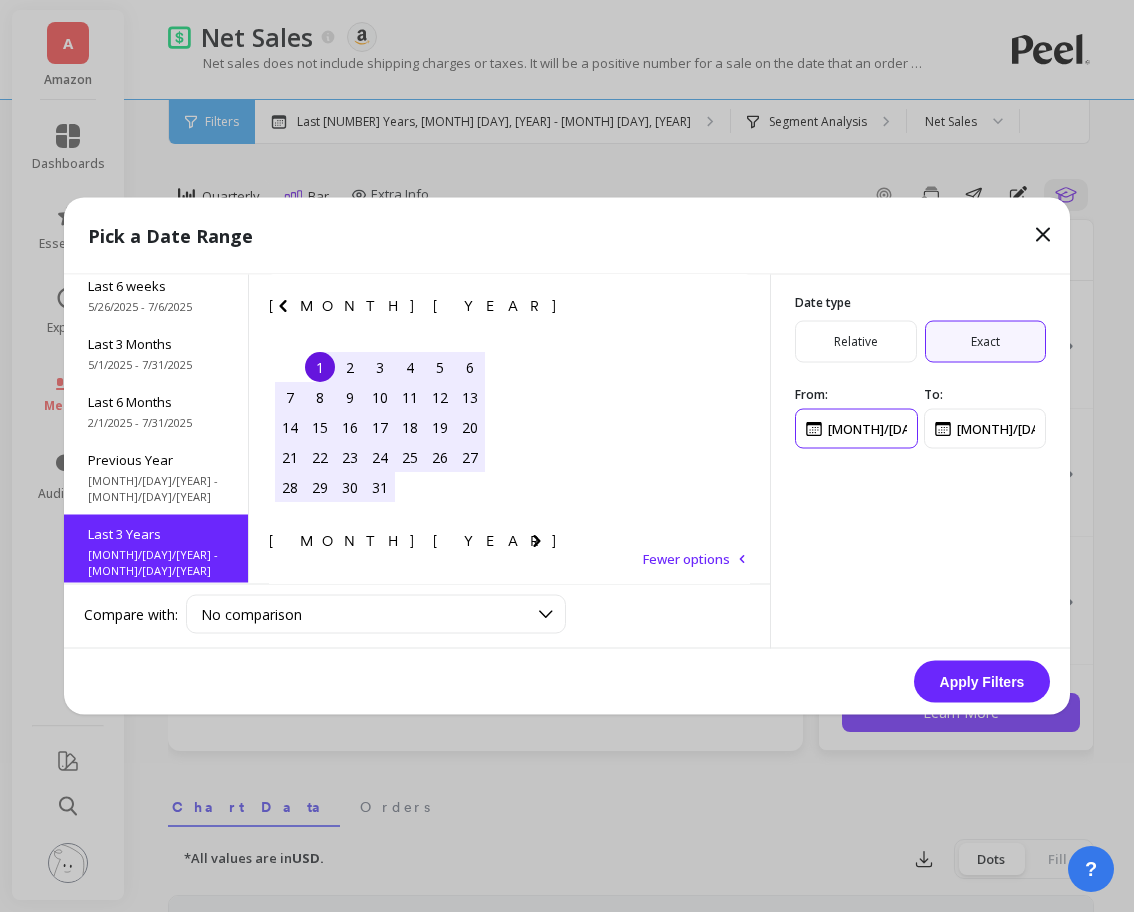 type on "6/30/2022" 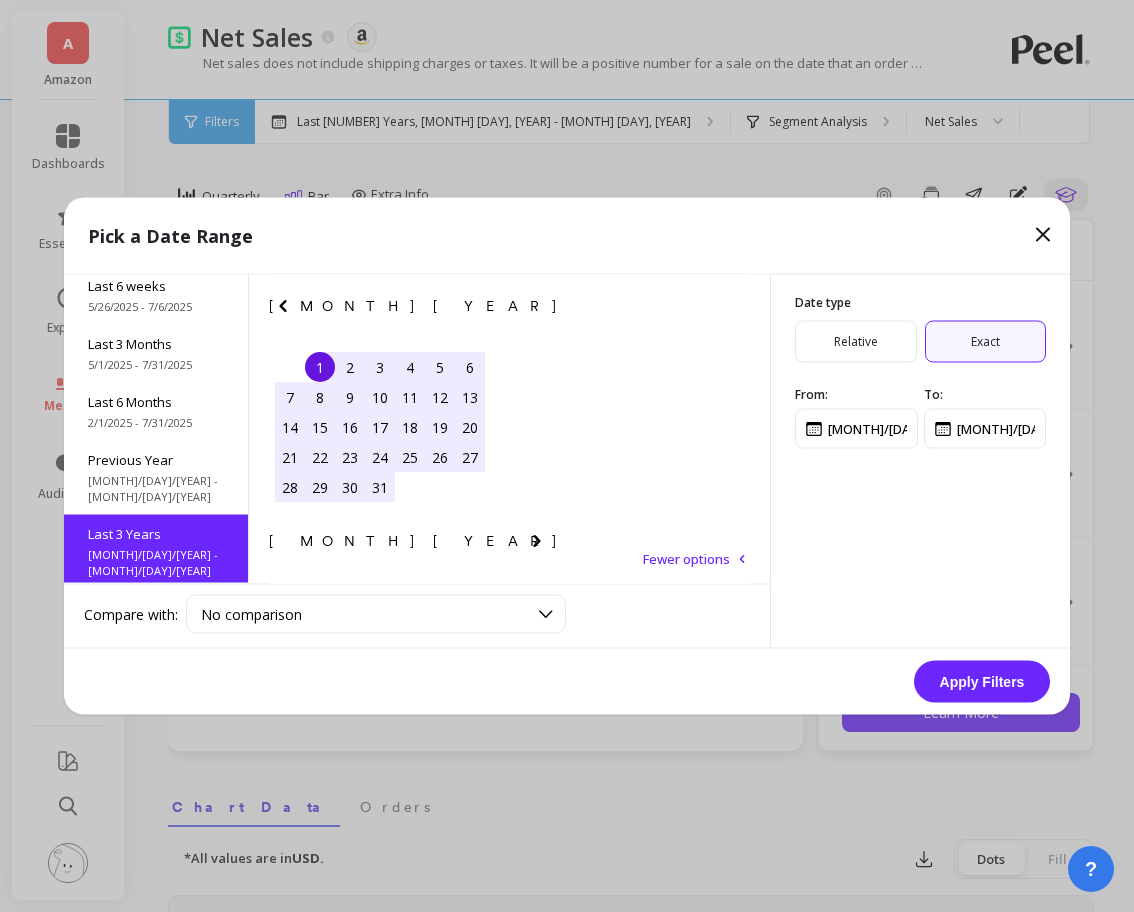 click on "Date type Relative Exact From: To:" at bounding box center (920, 462) 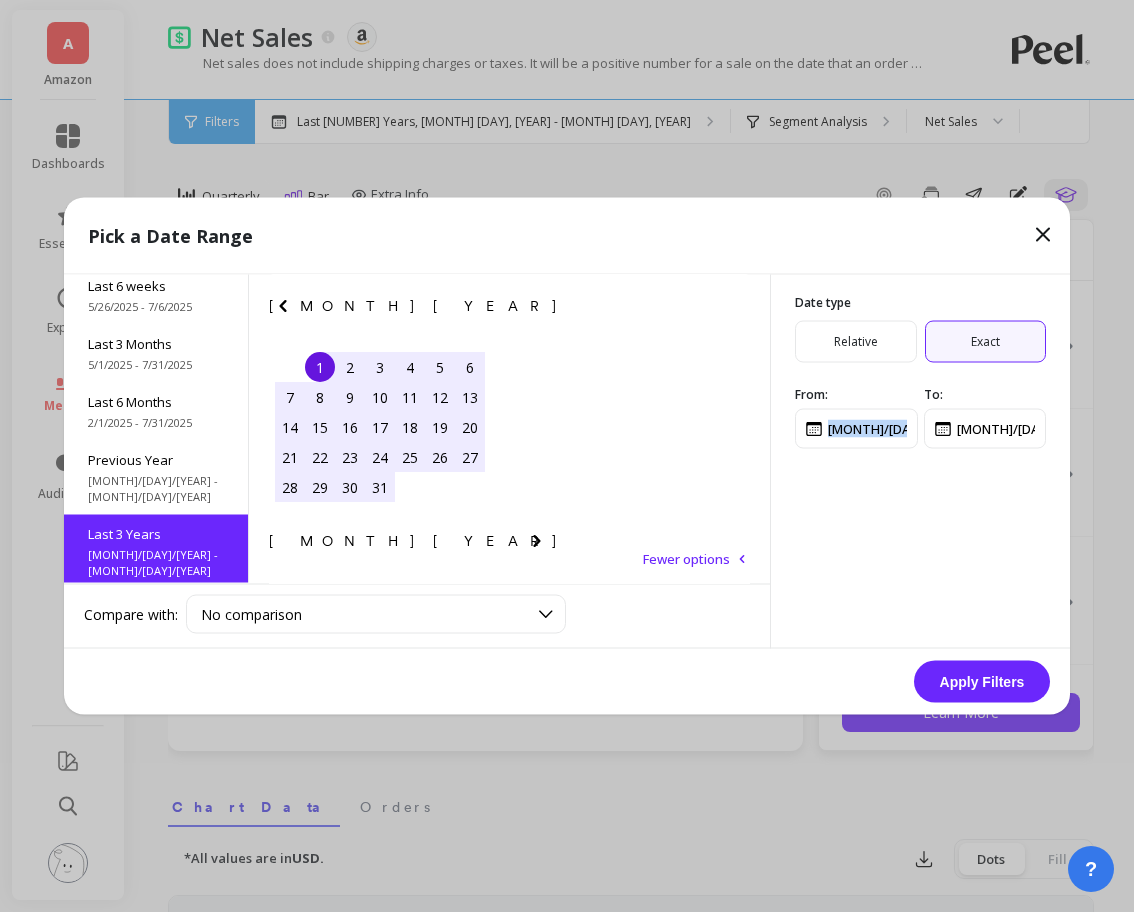 click on "Date type Relative Exact From: To:" at bounding box center (920, 462) 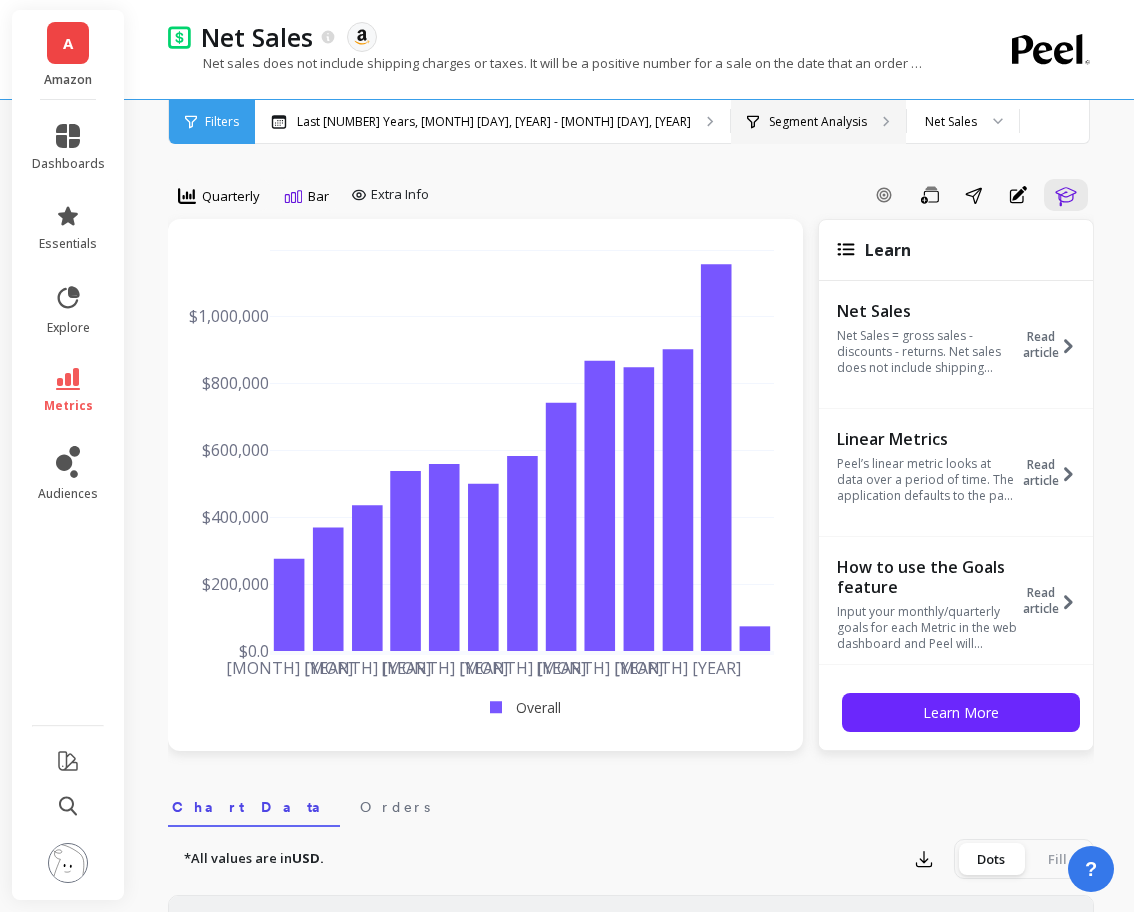click on "Segment Analysis" at bounding box center (494, 122) 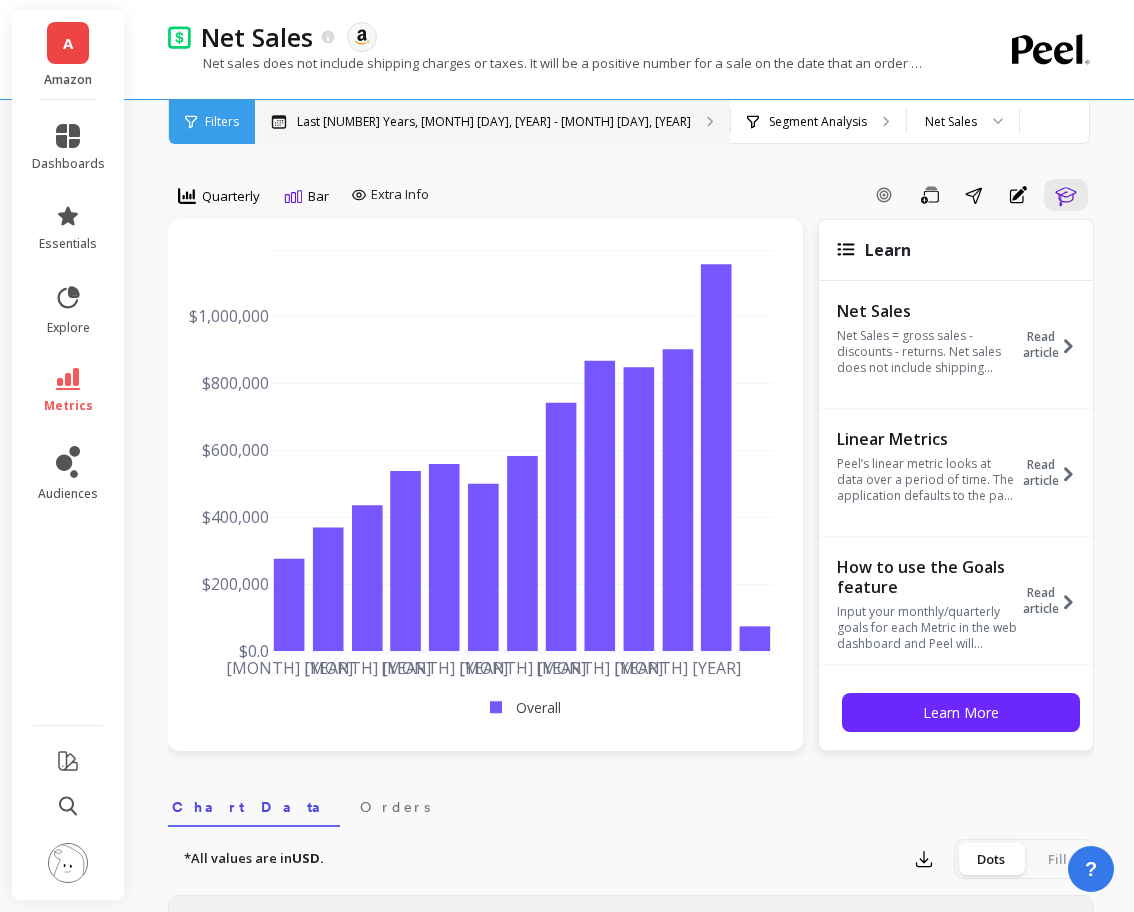 click on "Last [NUMBER] Years,  [MONTH] [NUMBER], [YEAR] - [MONTH] [NUMBER], [YEAR]" at bounding box center [492, 122] 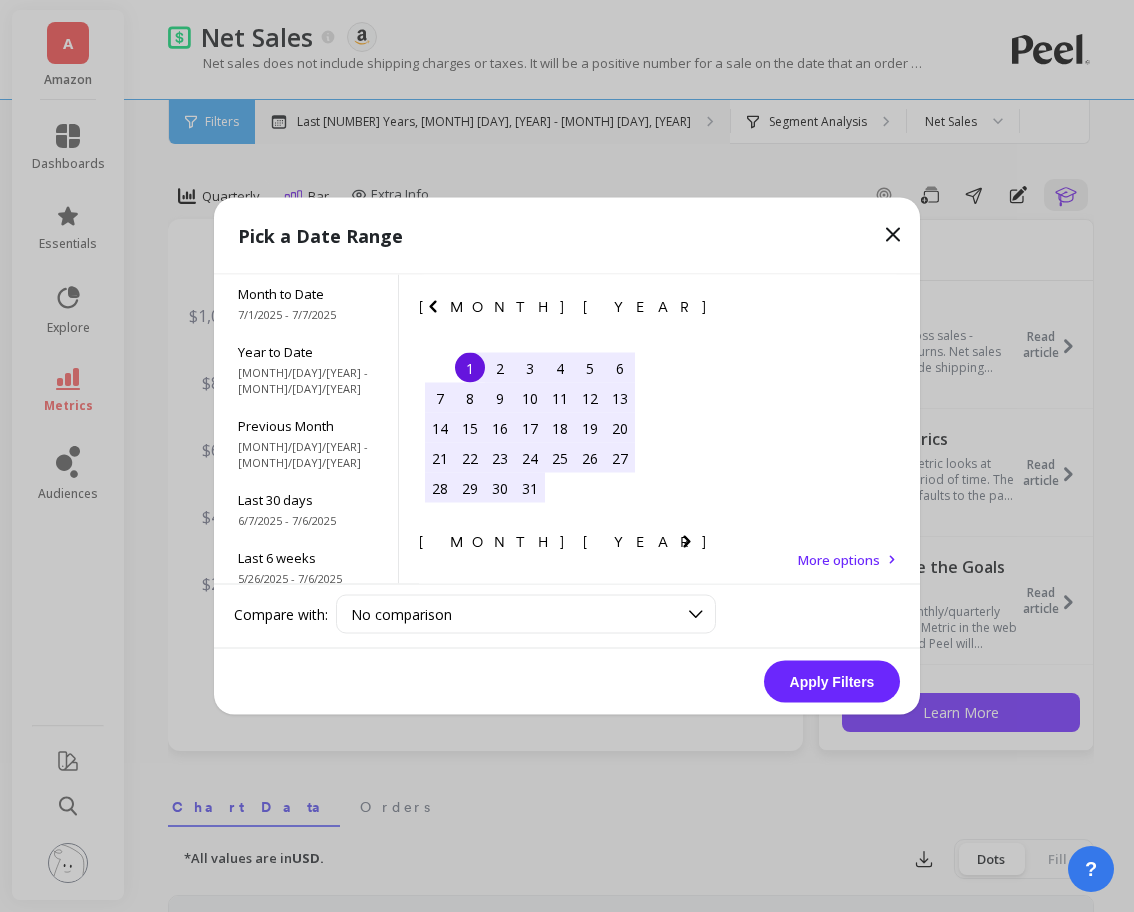 scroll, scrollTop: 199, scrollLeft: 0, axis: vertical 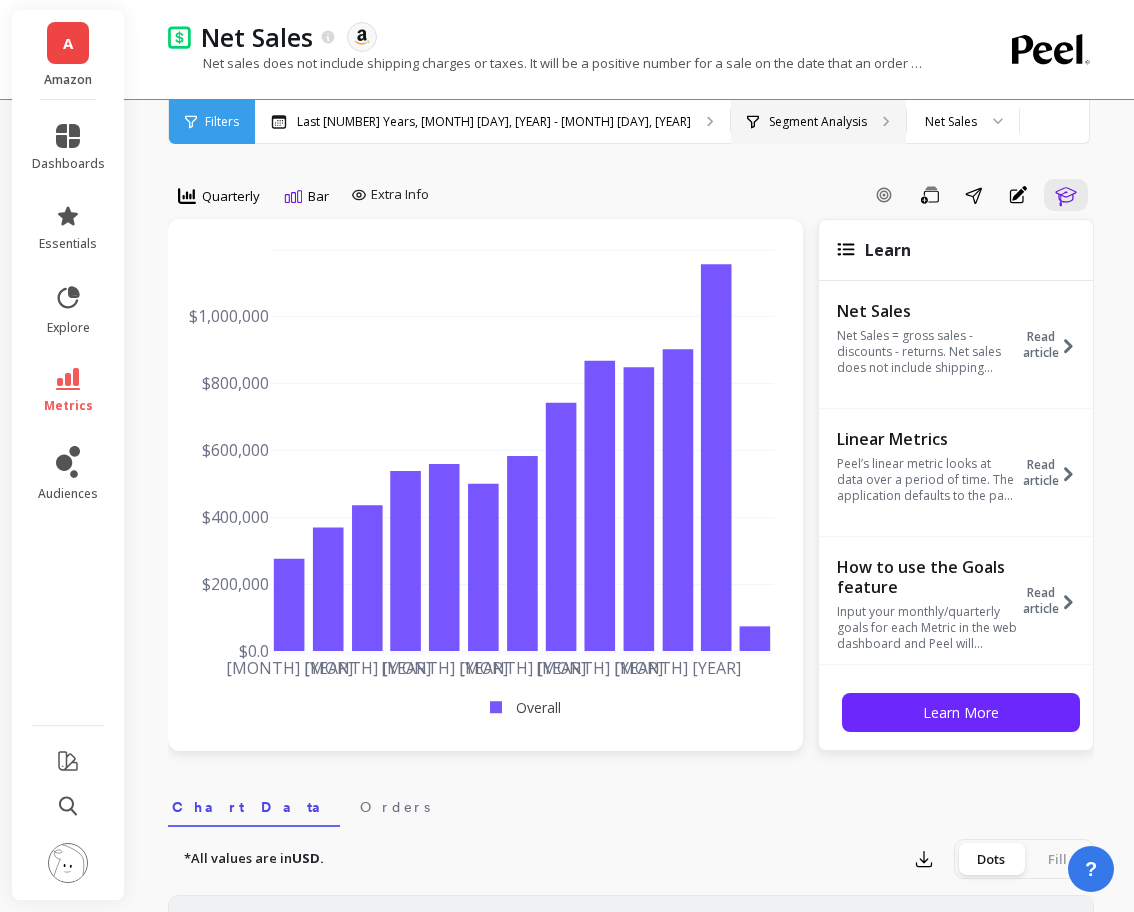 click on "Segment Analysis" at bounding box center [494, 122] 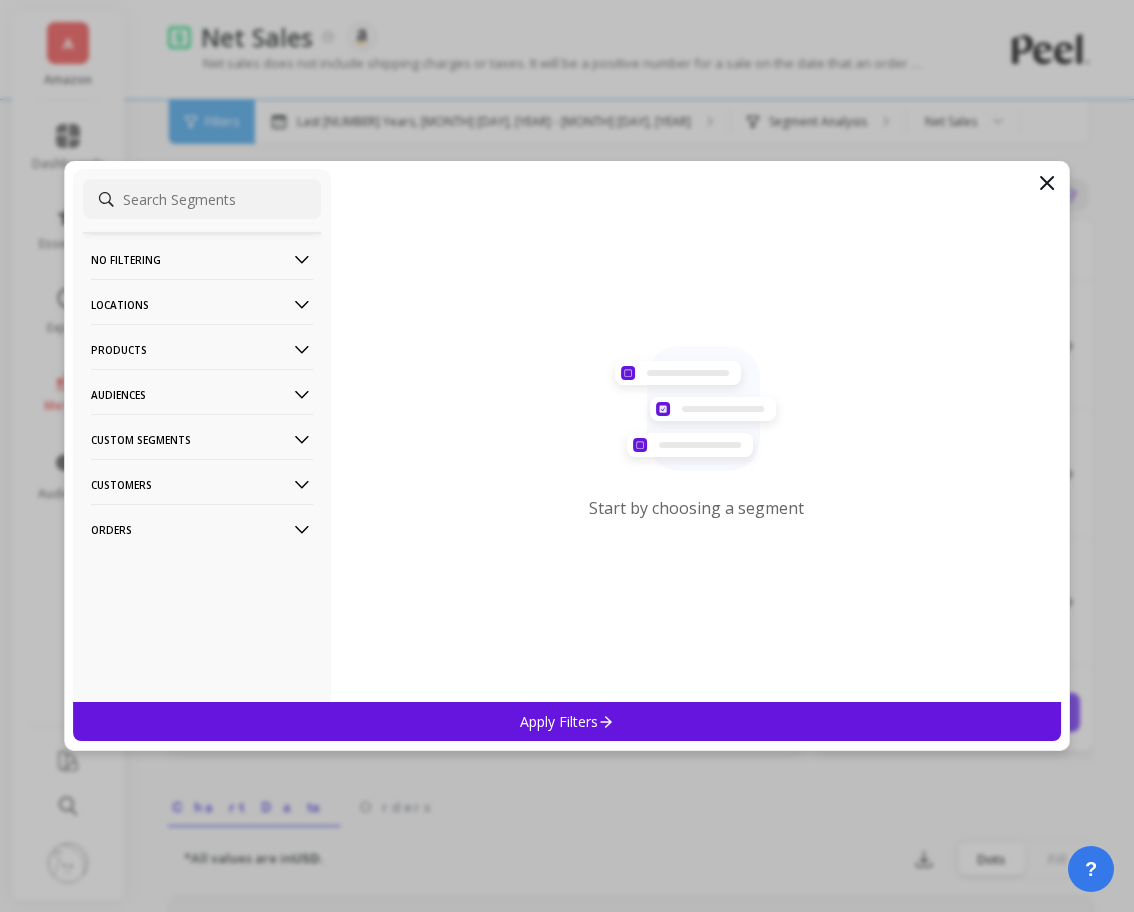 click on "Products" at bounding box center (202, 259) 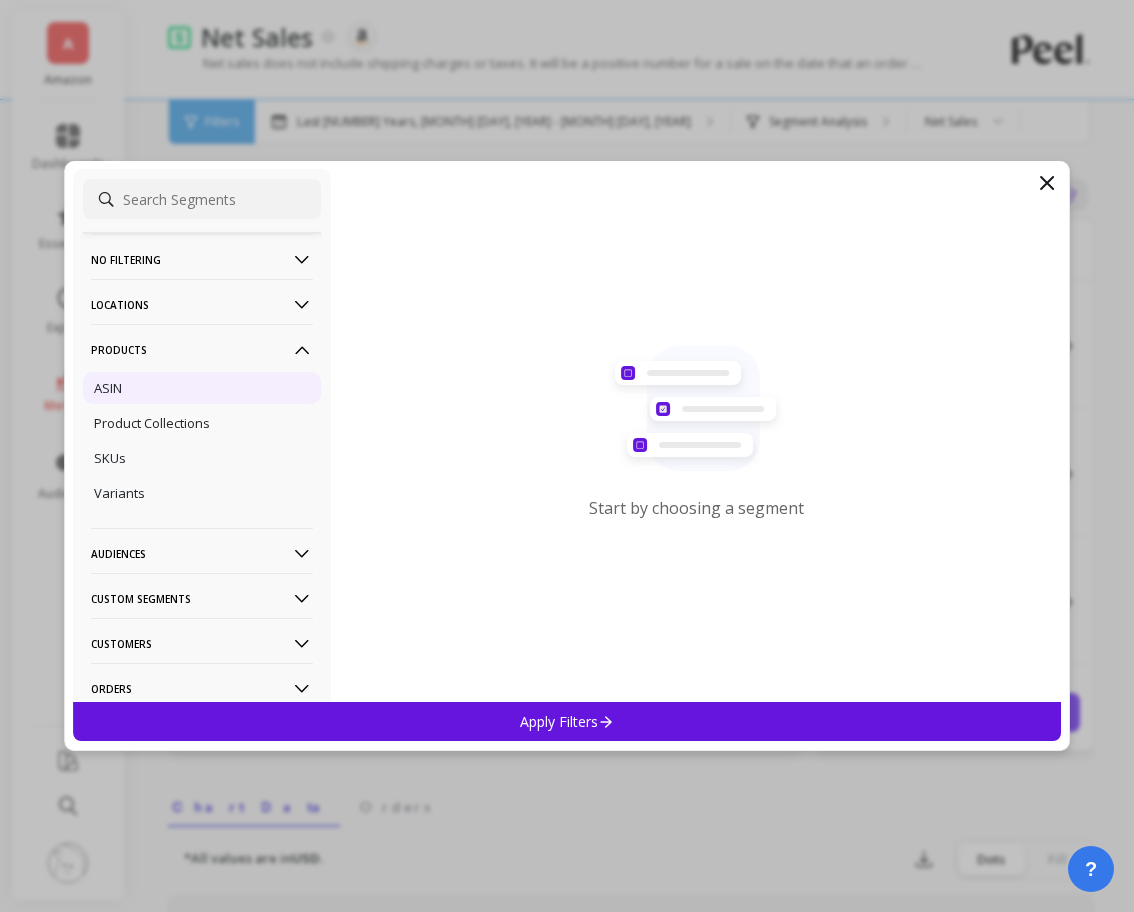 click on "ASIN" at bounding box center [0, 0] 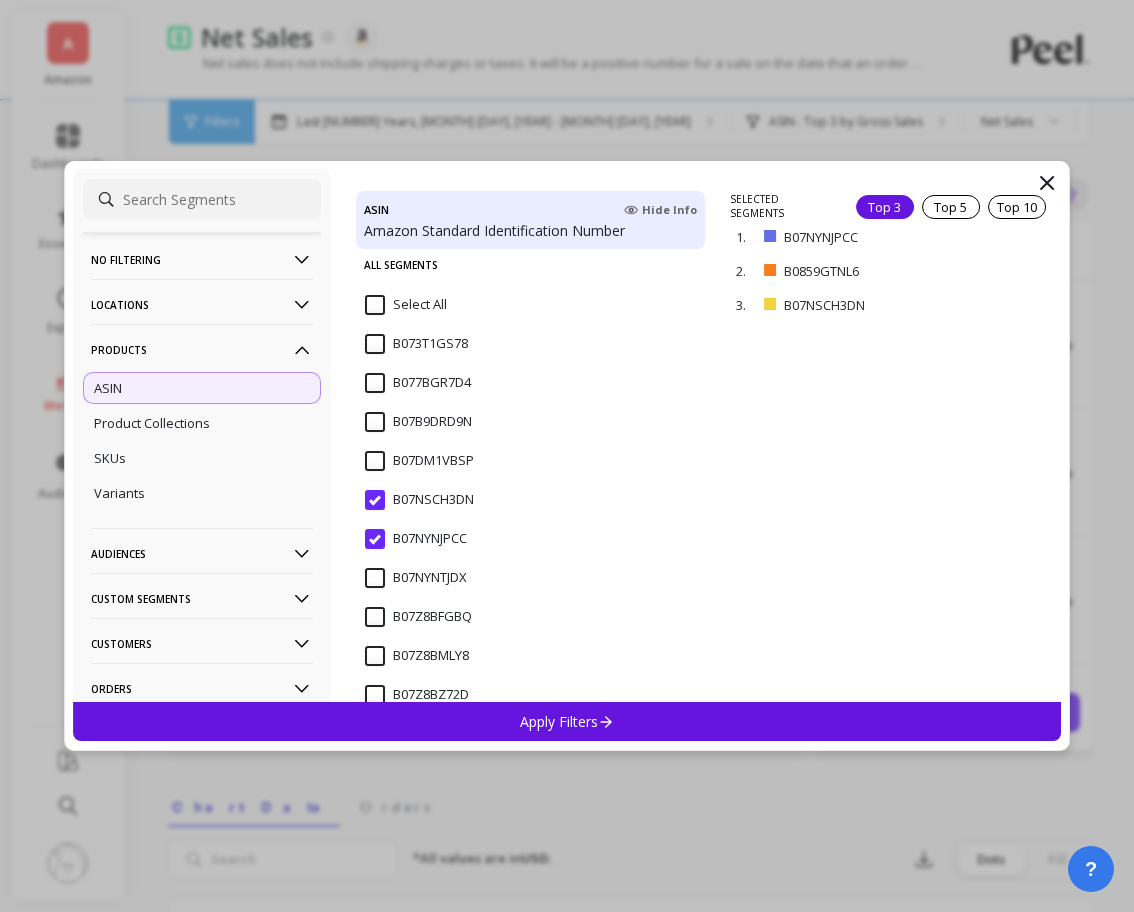 scroll, scrollTop: 330, scrollLeft: 0, axis: vertical 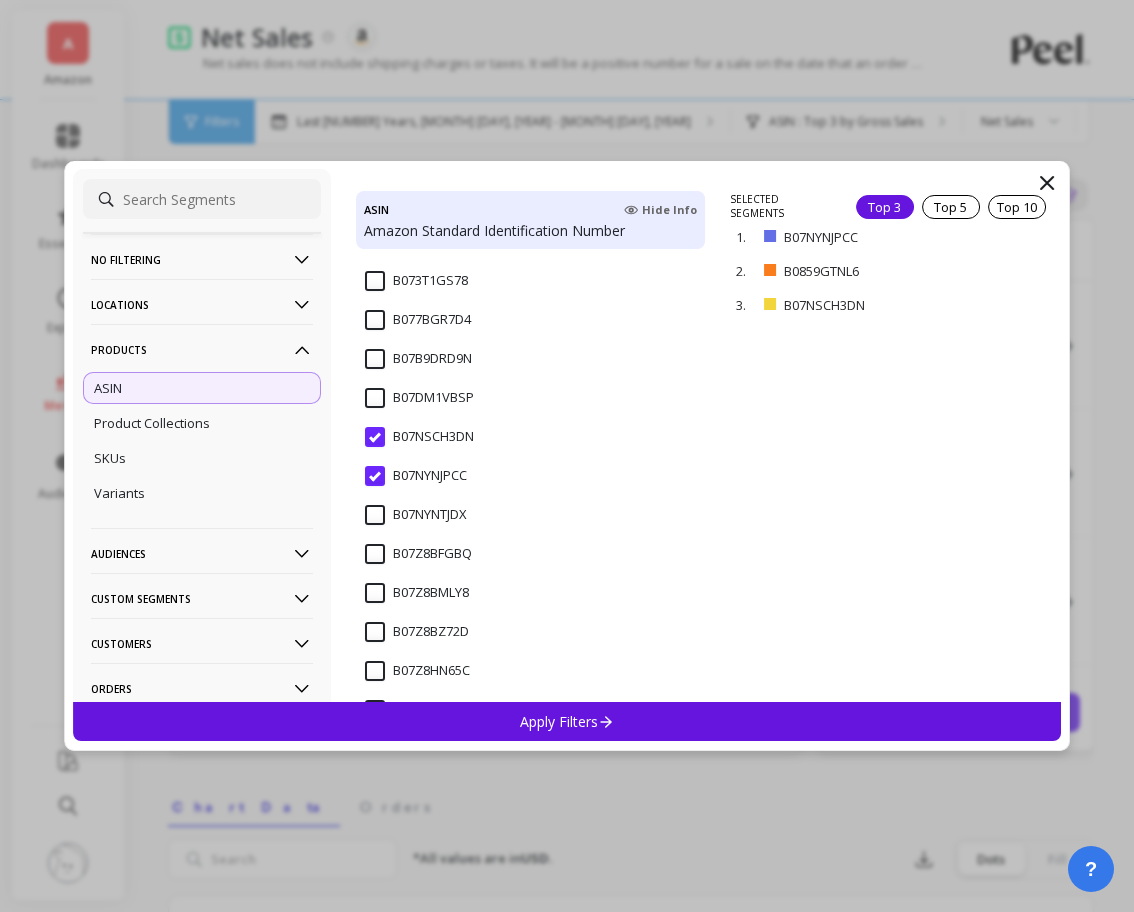 click on "B07NSCH3DN" at bounding box center (419, 437) 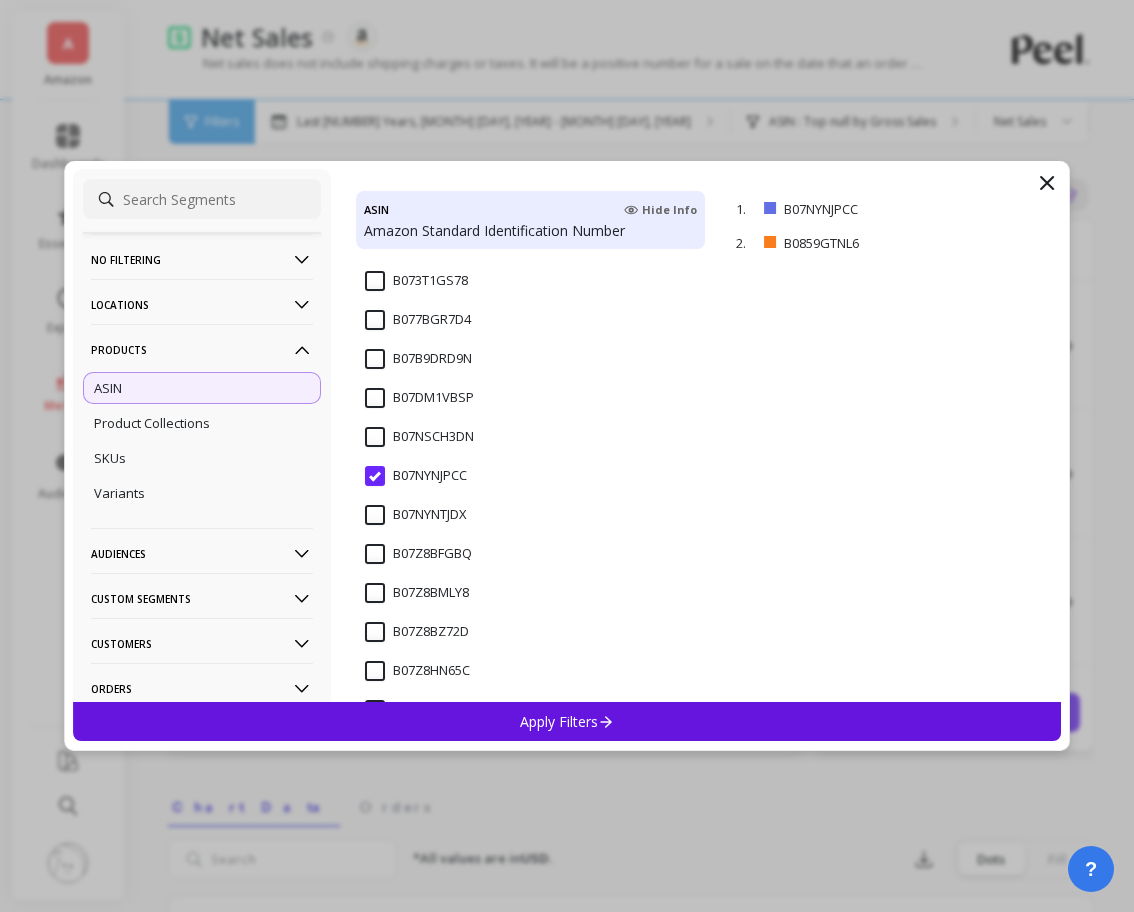 click on "Apply Filters" at bounding box center [567, 721] 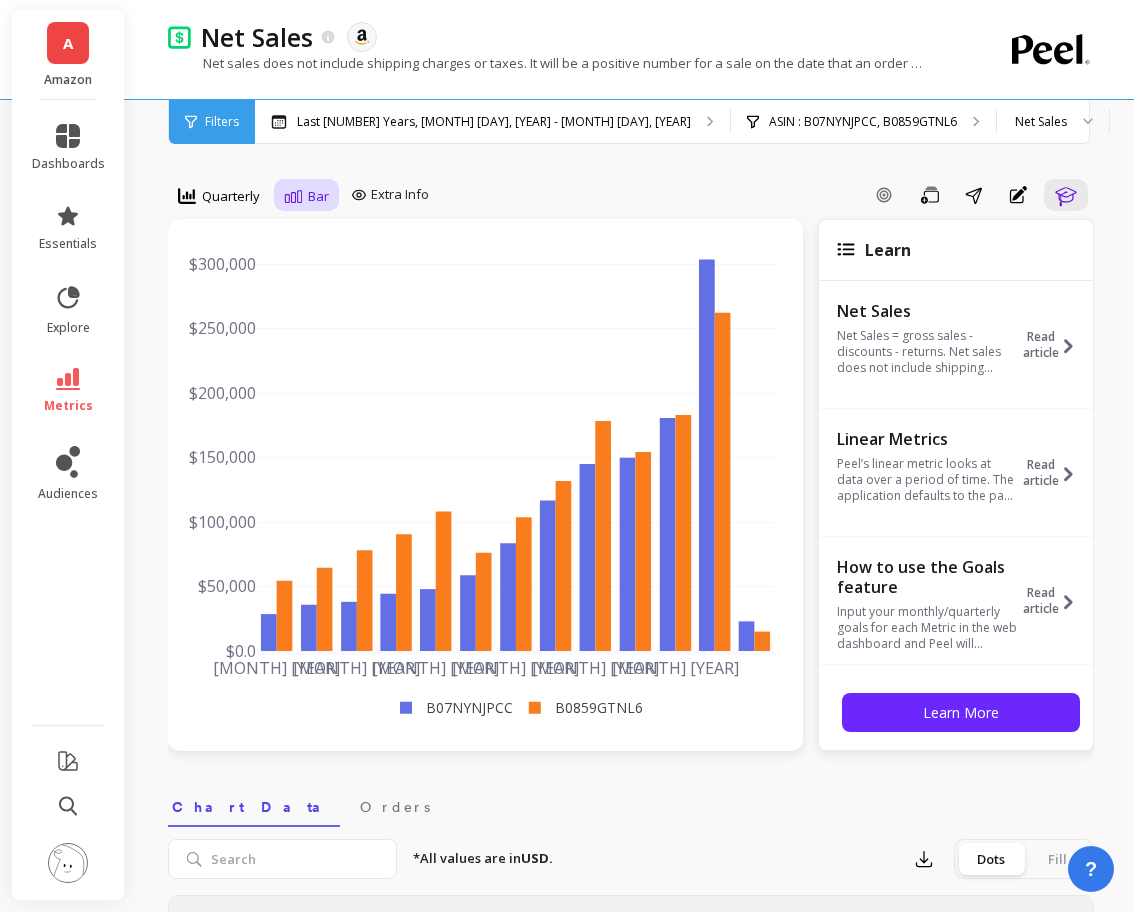 click on "Bar" at bounding box center [231, 196] 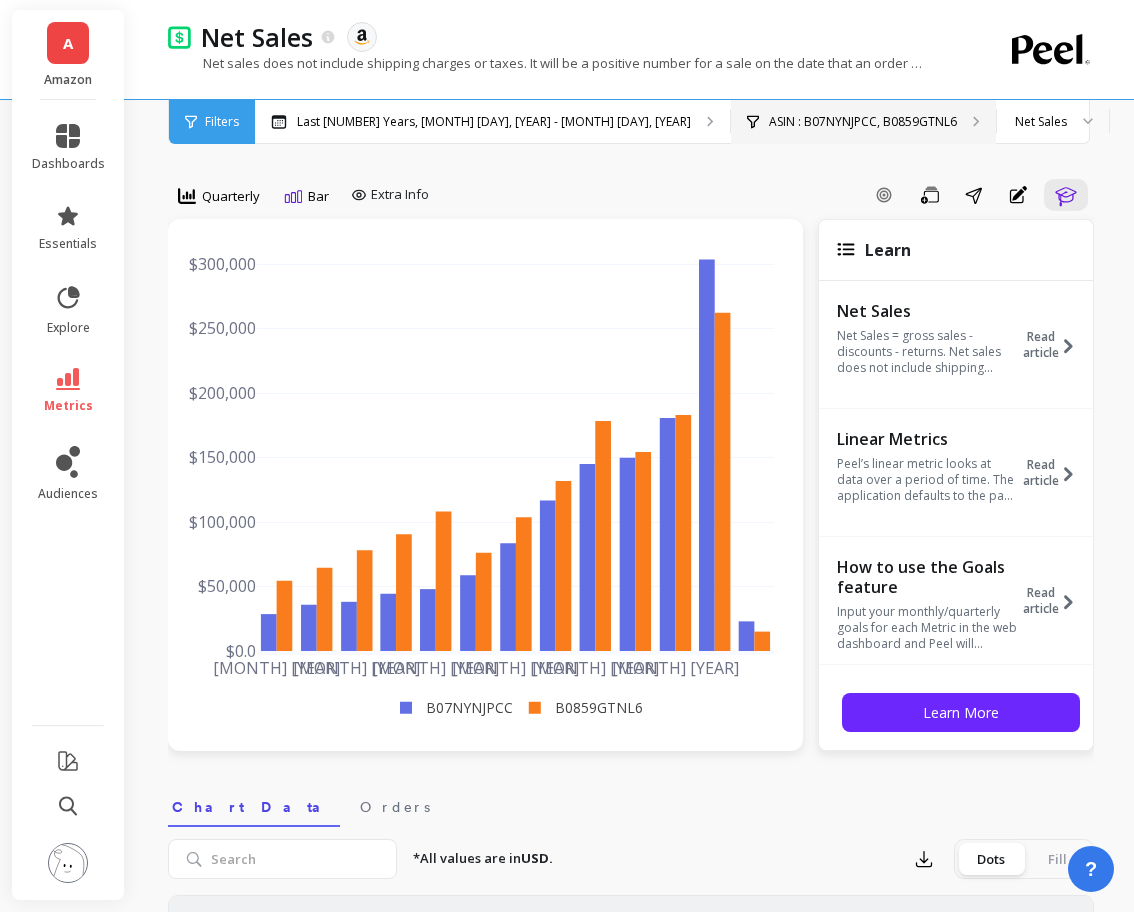 click on "ASIN :  B07NYNJPCC,
B0859GTNL6" at bounding box center [492, 122] 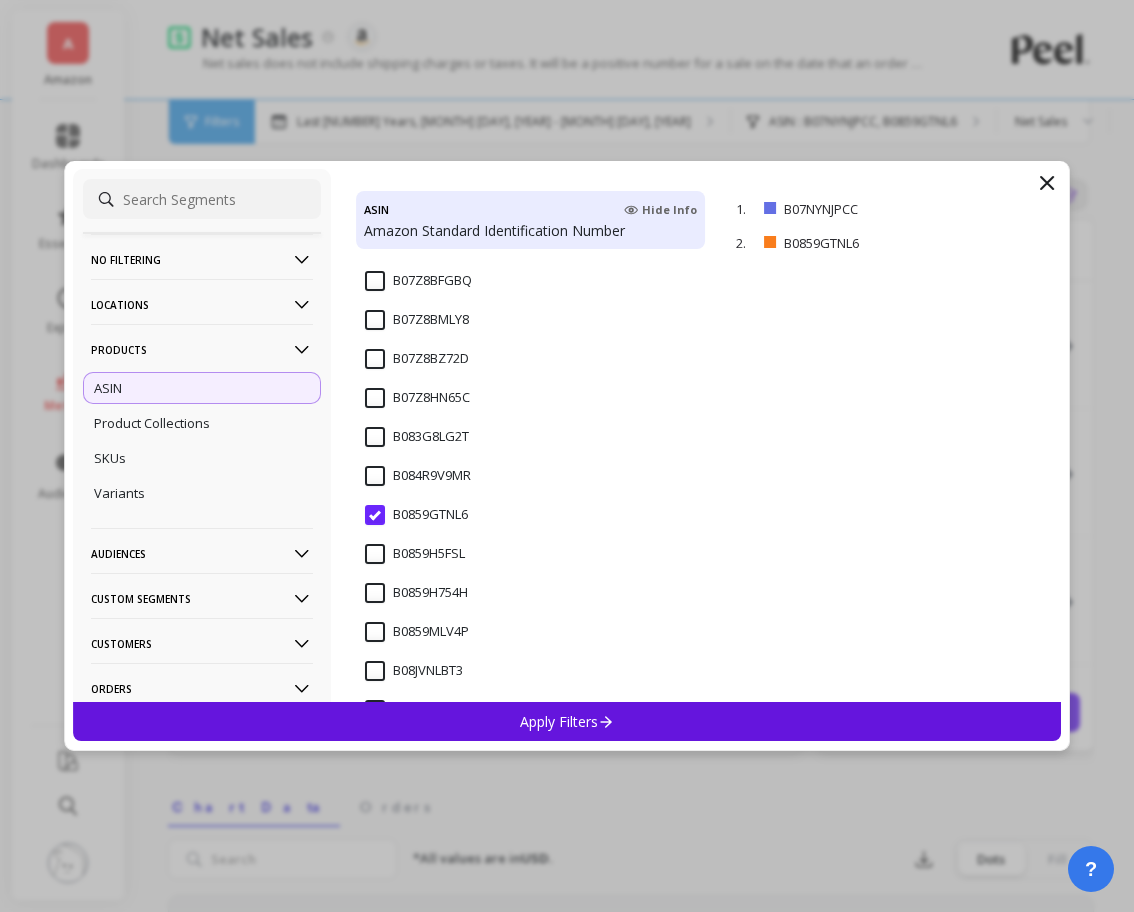 click on "B0859GTNL6" at bounding box center (416, 515) 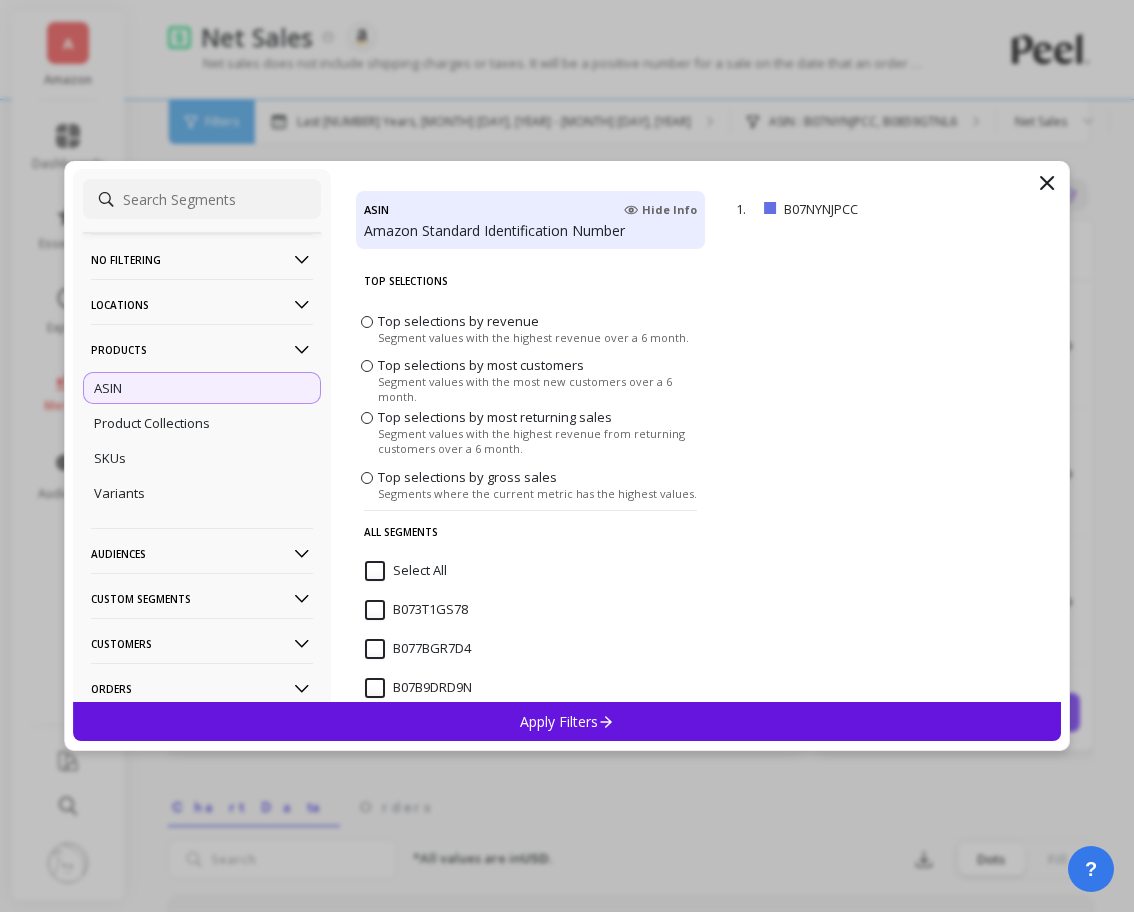 scroll, scrollTop: 0, scrollLeft: 0, axis: both 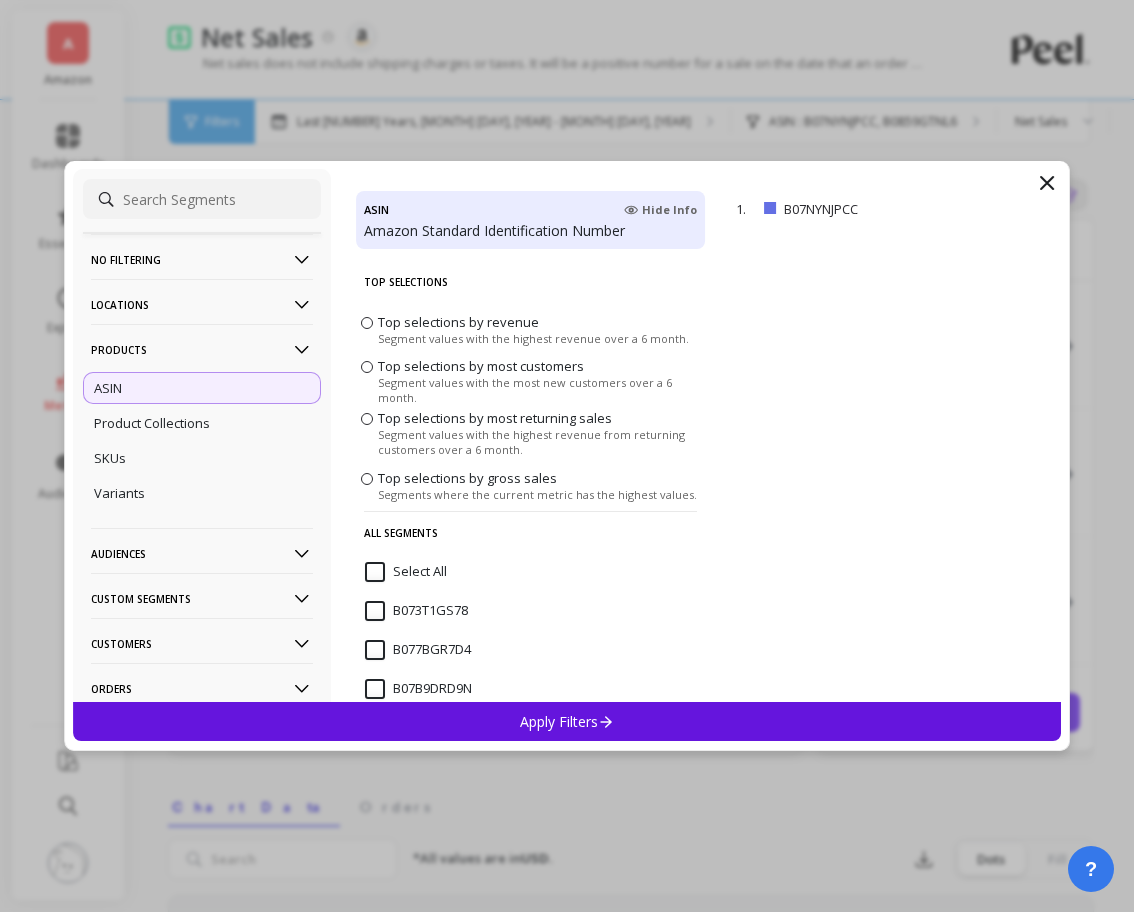 click on "Apply Filters" at bounding box center [567, 721] 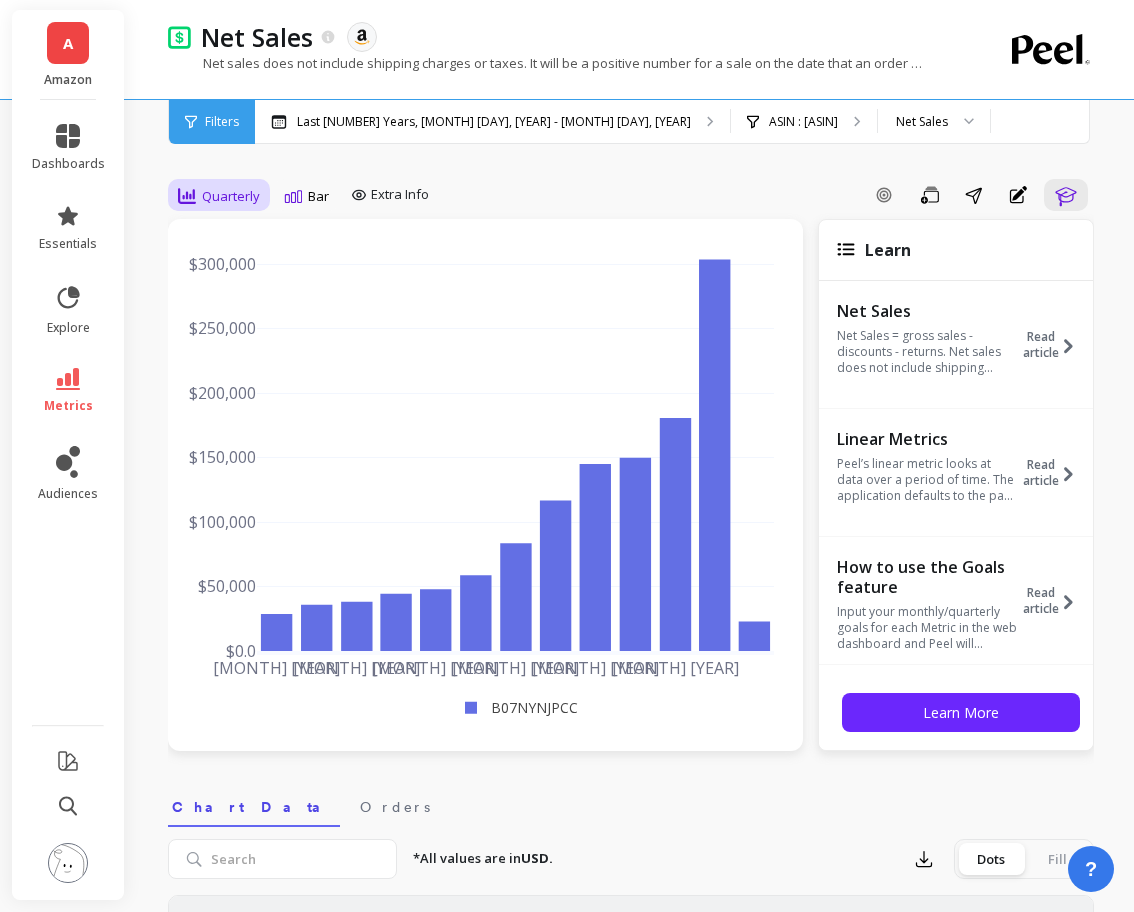 click on "Quarterly" at bounding box center [219, 196] 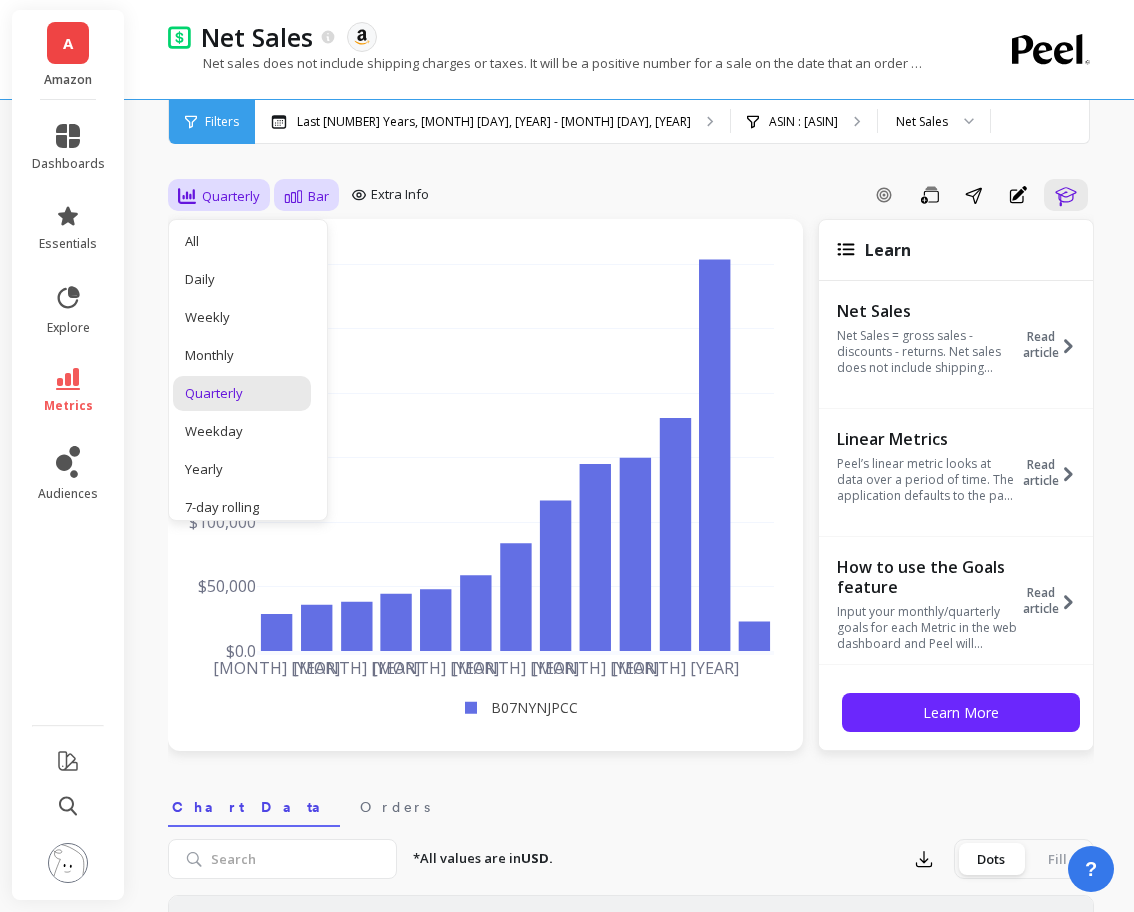 click on "Bar" at bounding box center [306, 196] 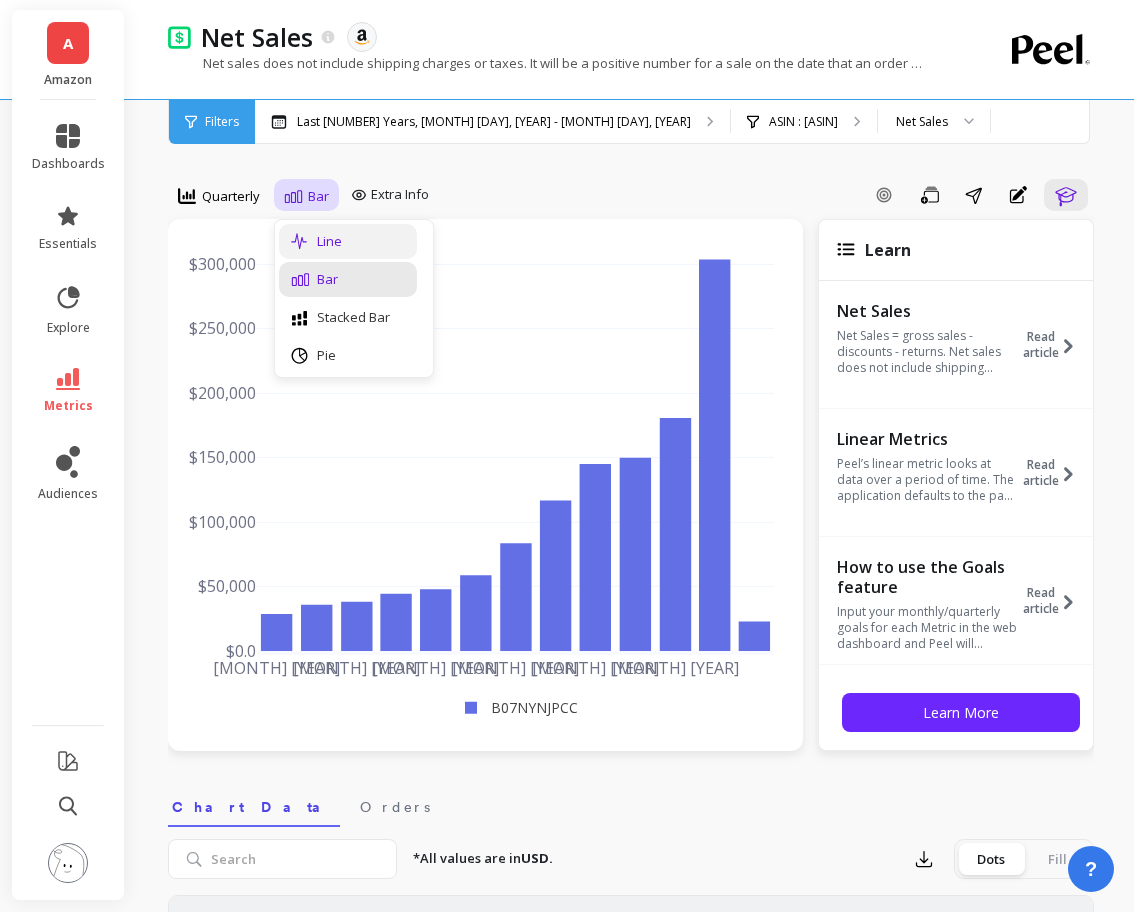 click on "Line" at bounding box center (348, 241) 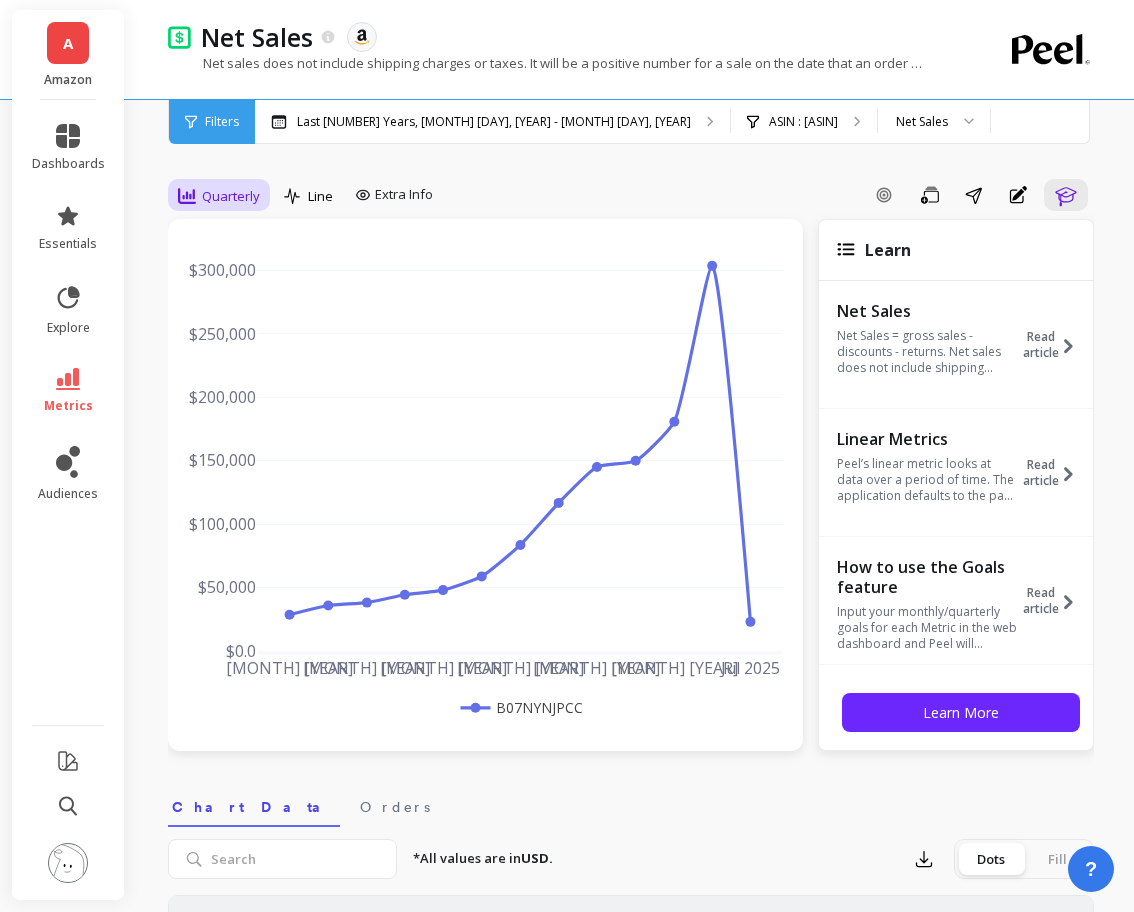 click on "Quarterly" at bounding box center (231, 196) 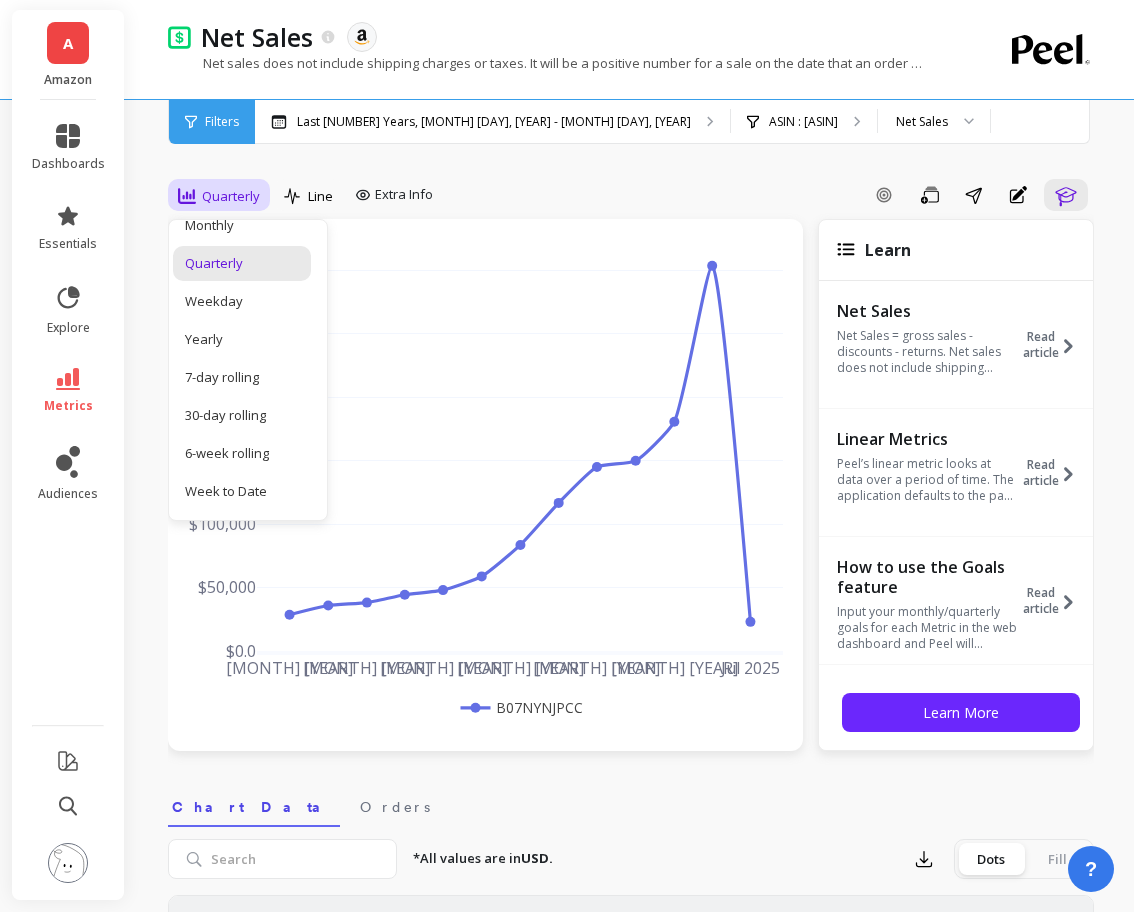 scroll, scrollTop: 203, scrollLeft: 0, axis: vertical 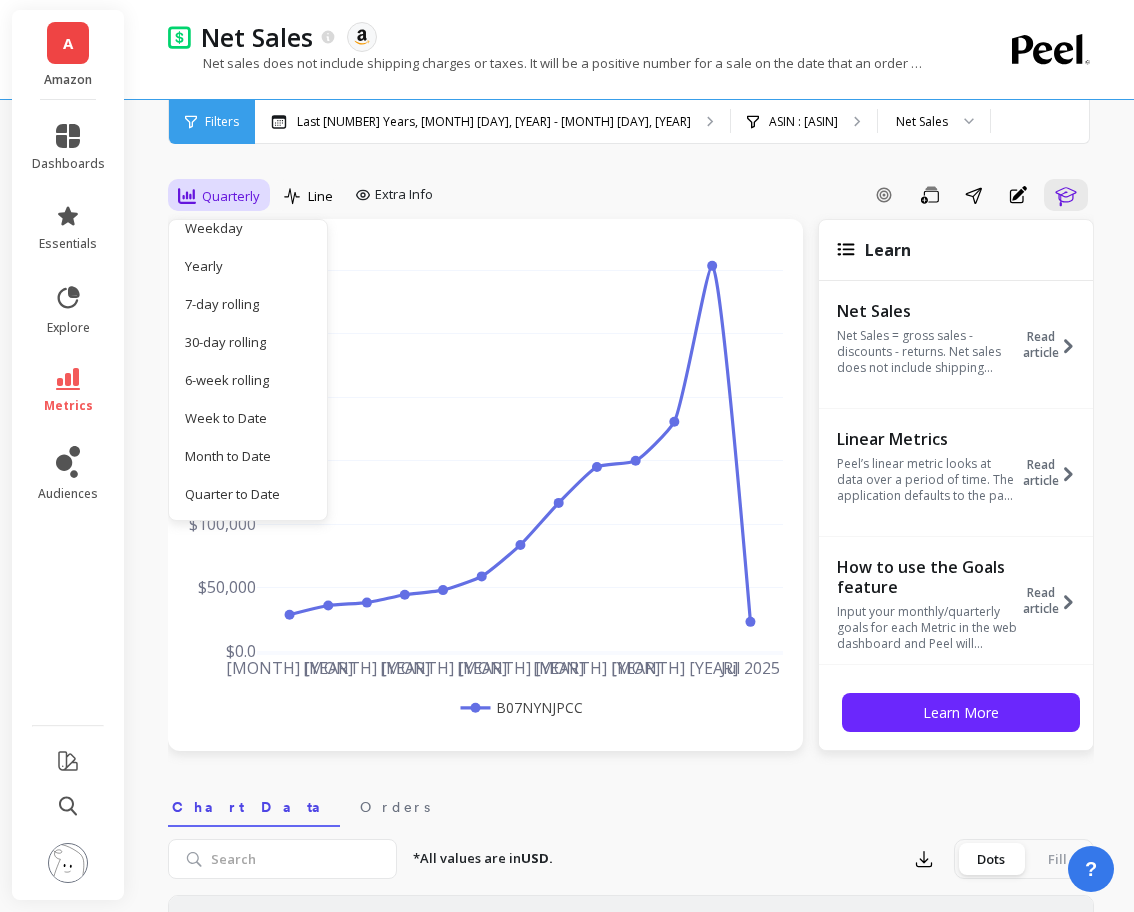 click on "Add Goal
Save
Share
Annotations
Learn" at bounding box center [767, 195] 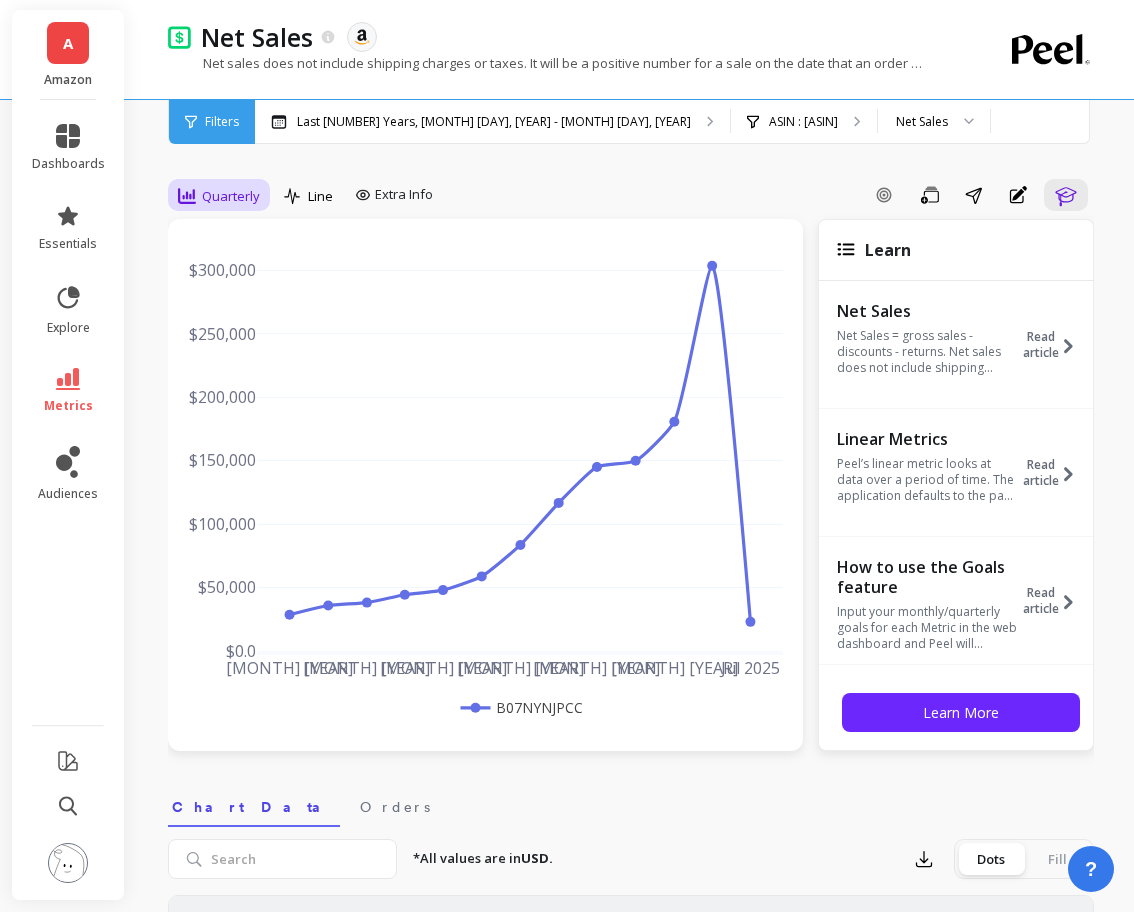 click on "Quarterly" at bounding box center [219, 196] 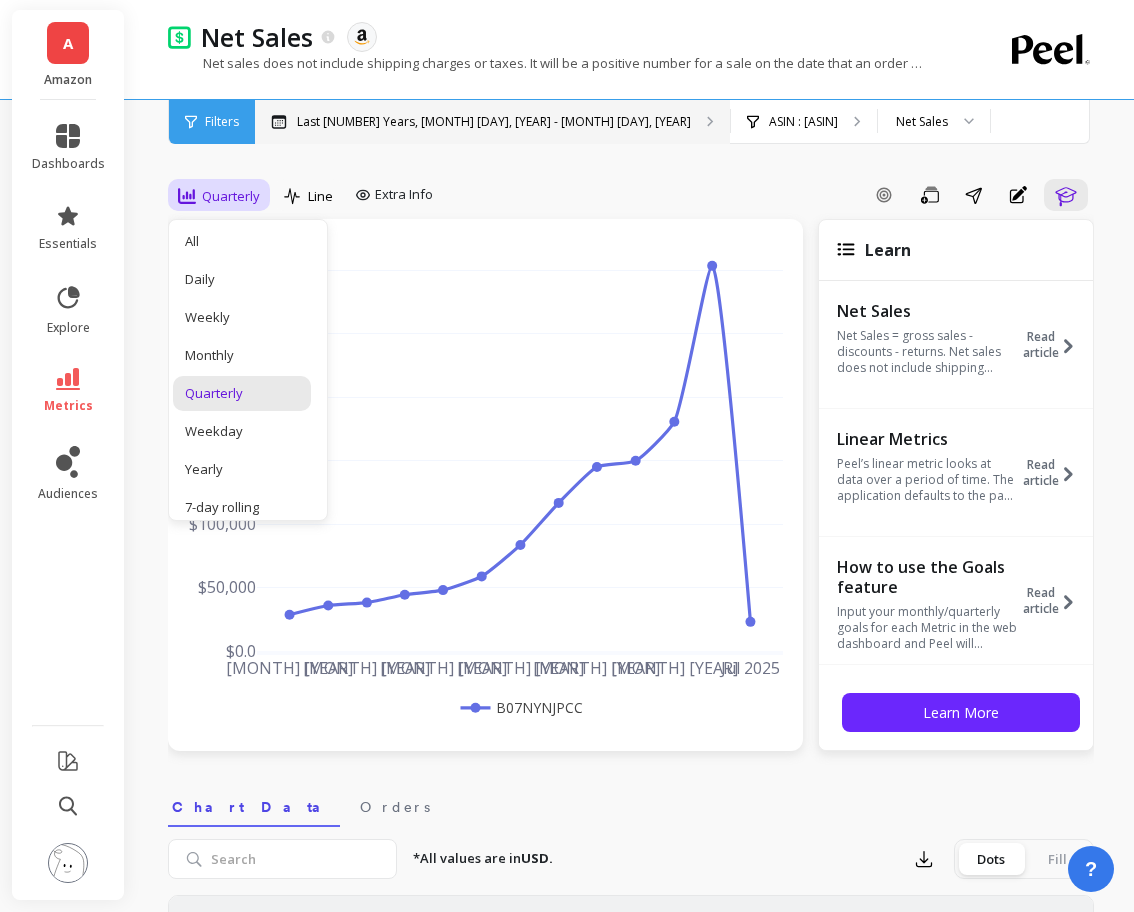 click on "Last 3 Years,  Aug 1, 2022 - Jul 31, 2025" at bounding box center (494, 122) 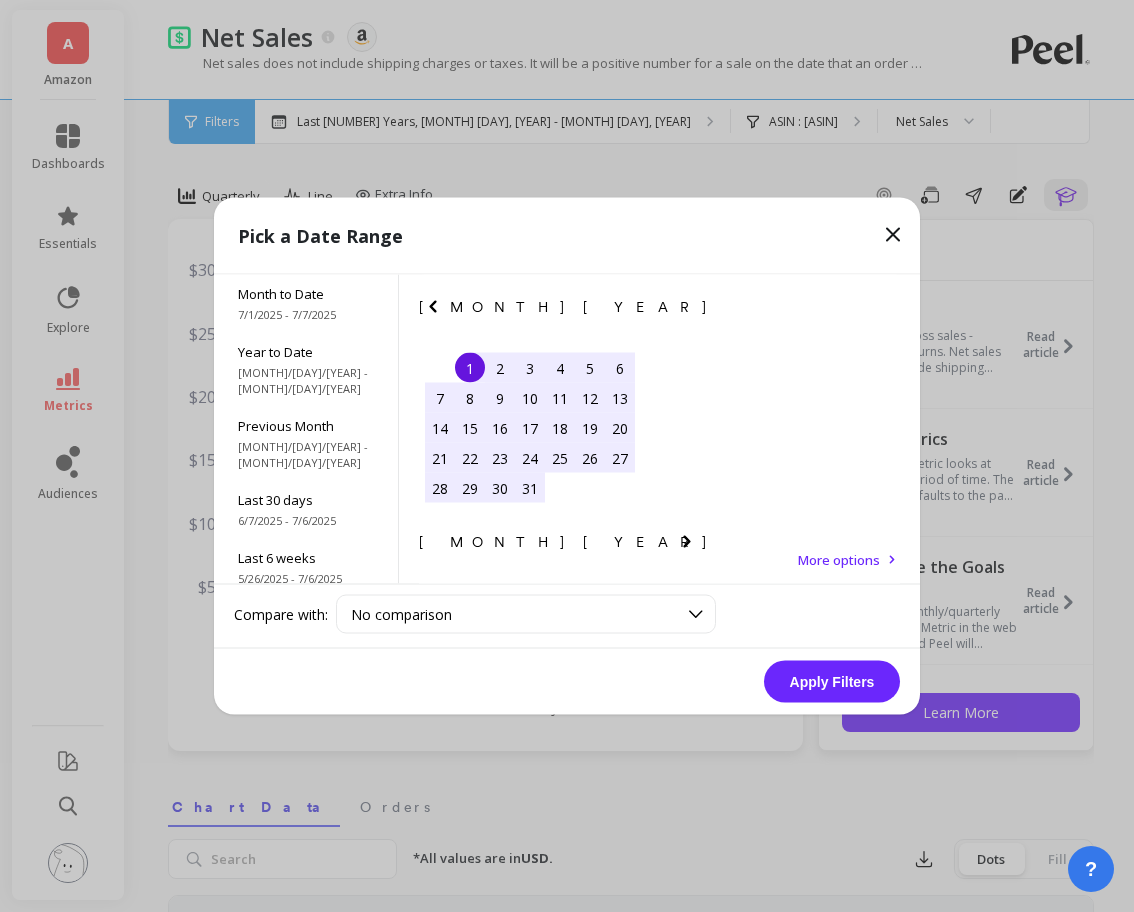 scroll, scrollTop: 51, scrollLeft: 0, axis: vertical 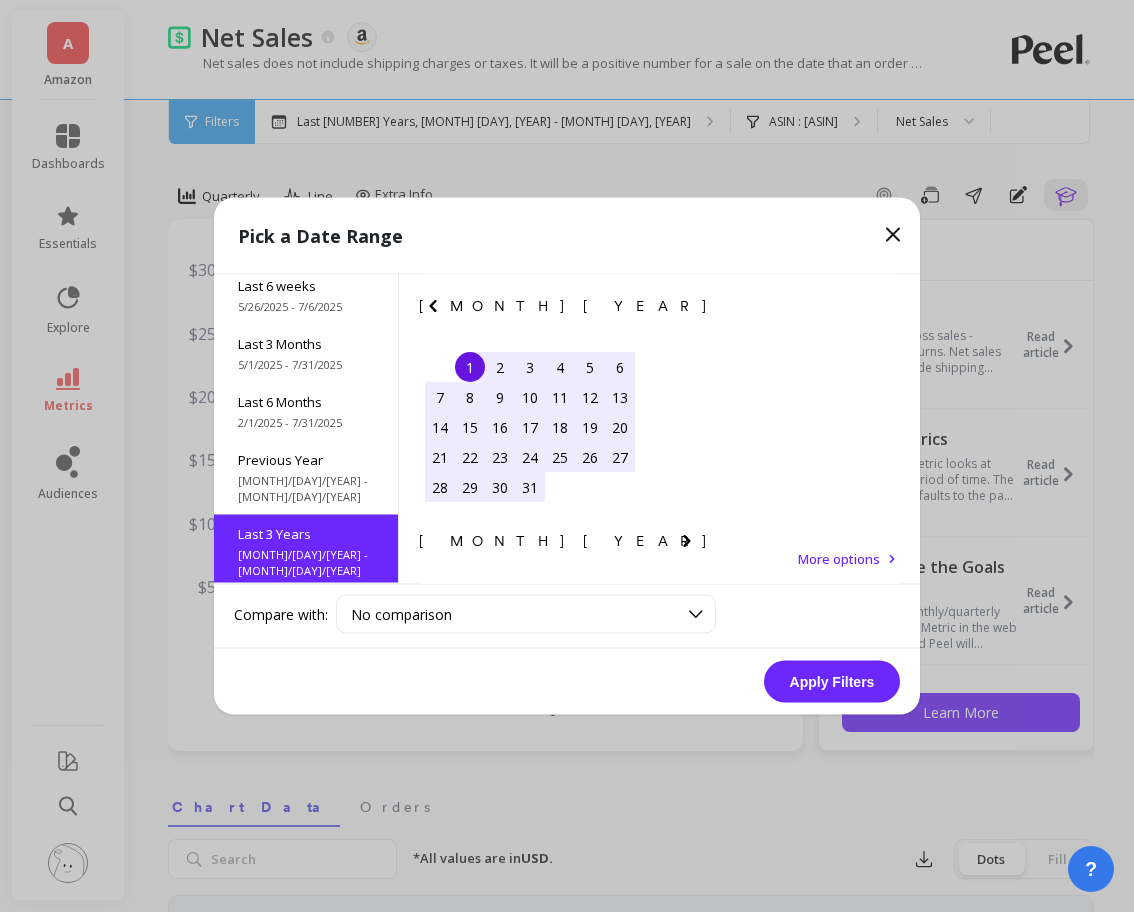 click on "[MONTH]/[DAY]/[YEAR] - [MONTH]/[DAY]/[YEAR]" at bounding box center (306, 43) 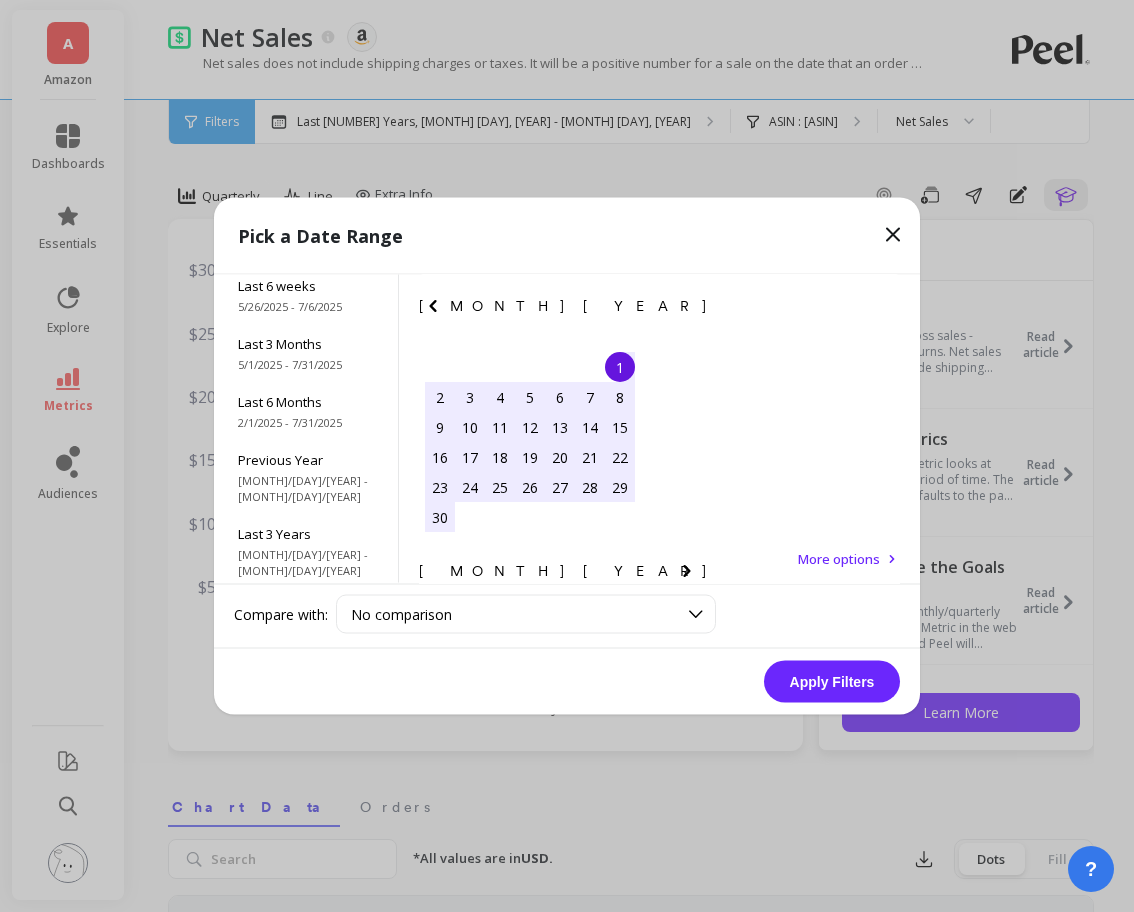 click on "Apply Filters" at bounding box center [832, 682] 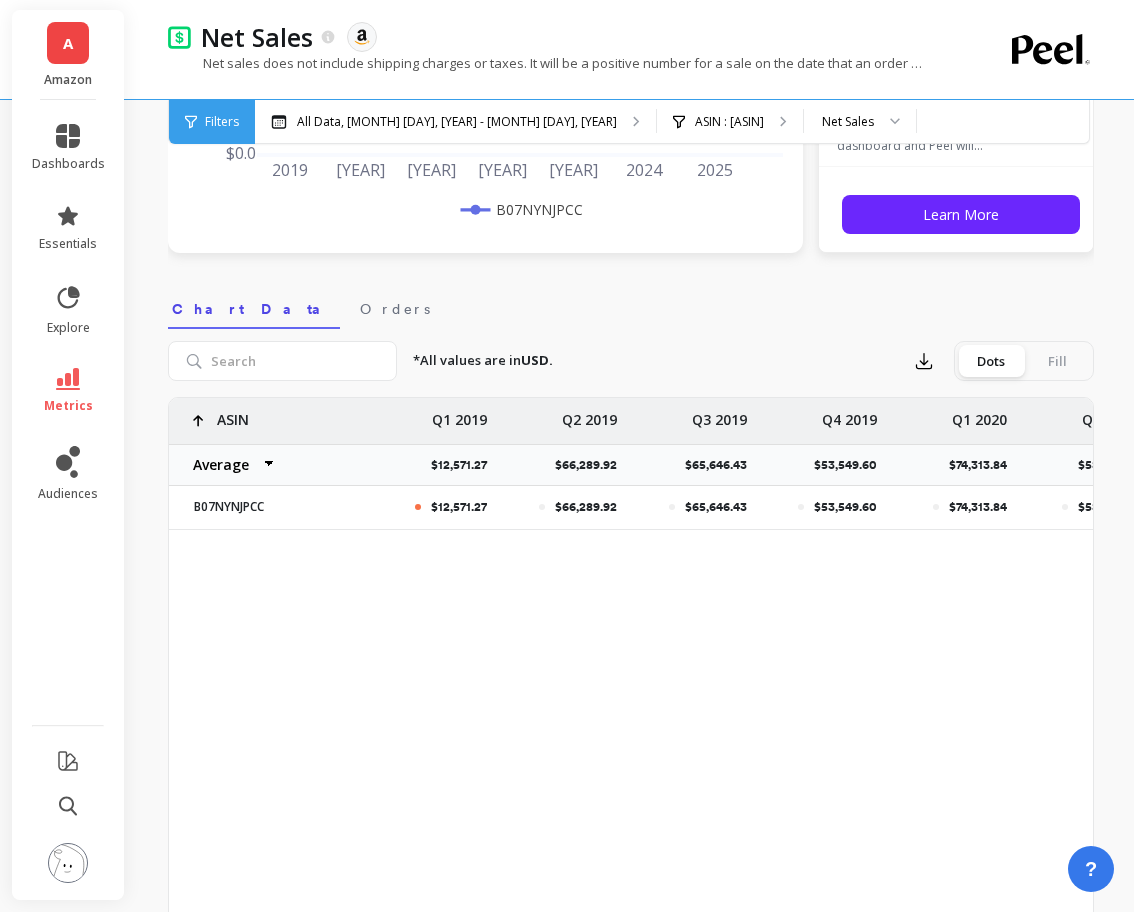 scroll, scrollTop: 602, scrollLeft: 0, axis: vertical 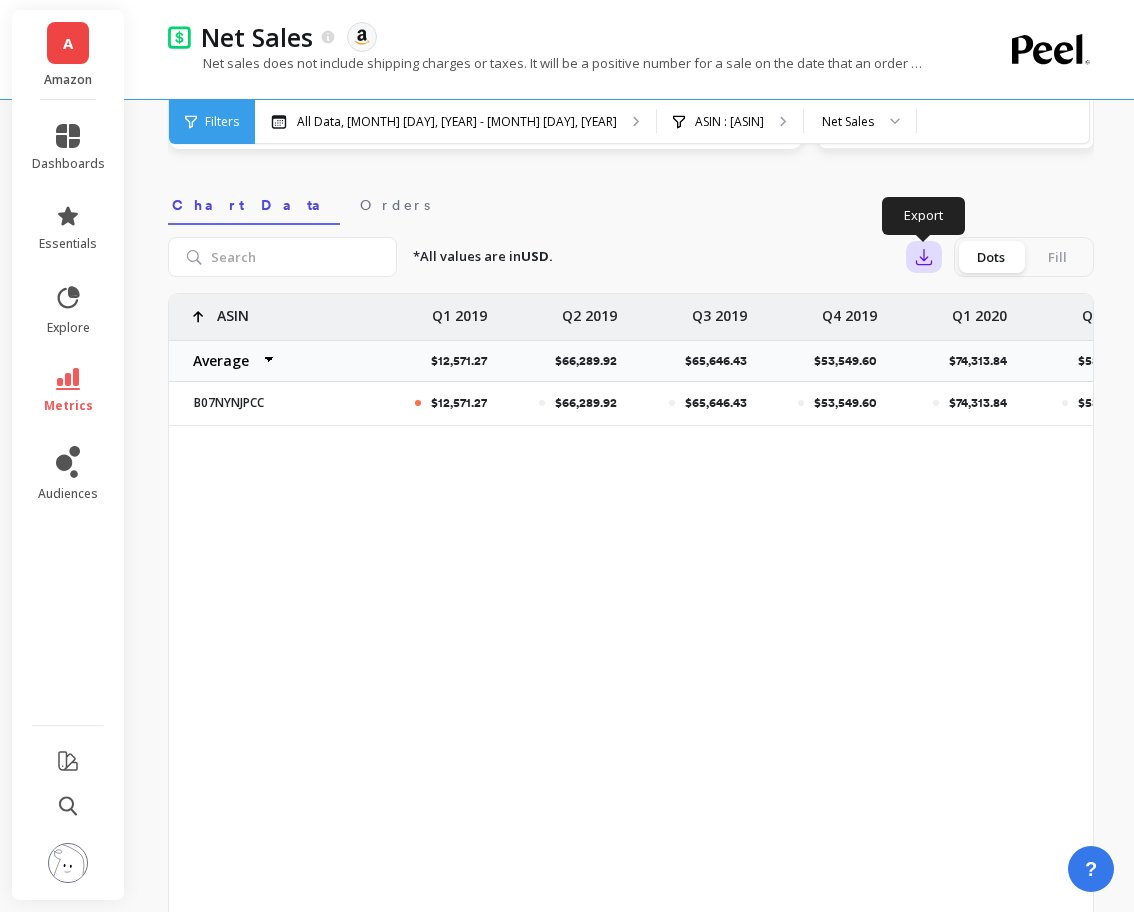 click at bounding box center [924, 257] 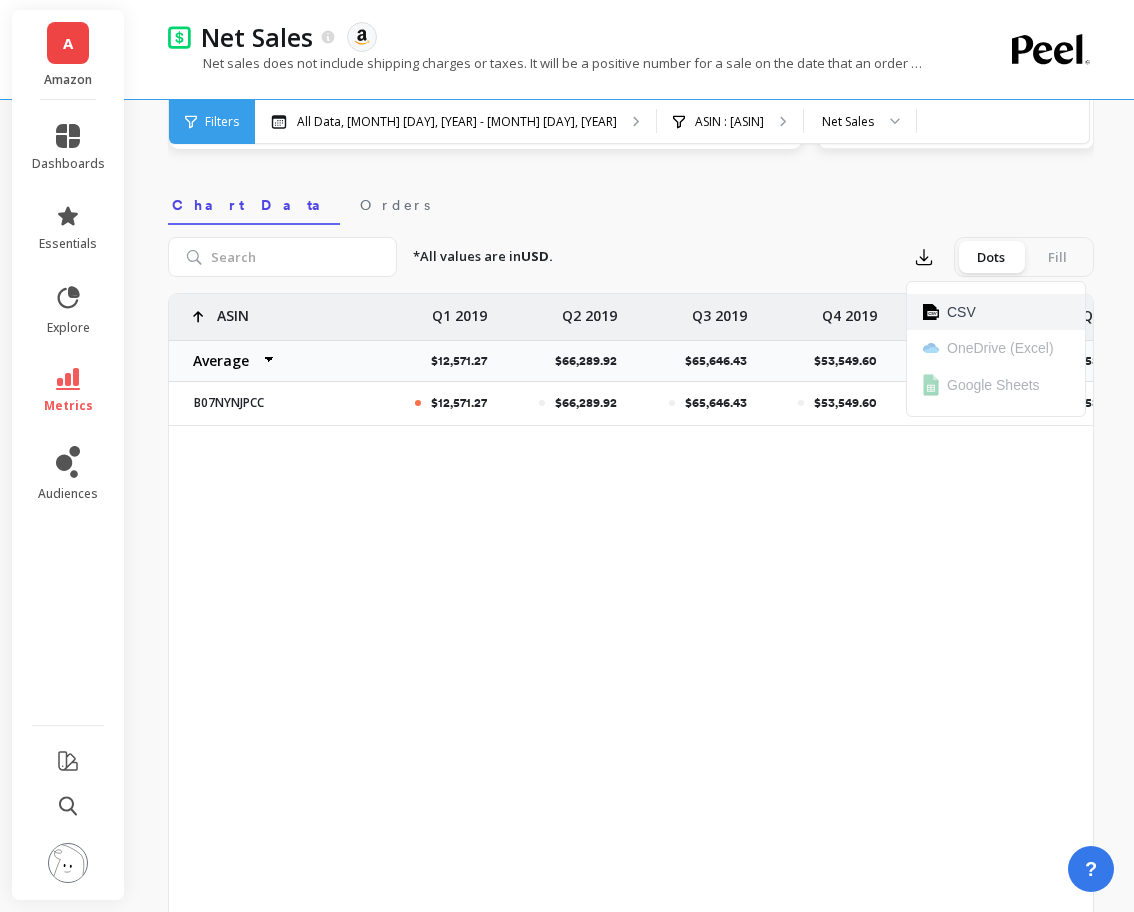 click on "CSV" at bounding box center [961, 312] 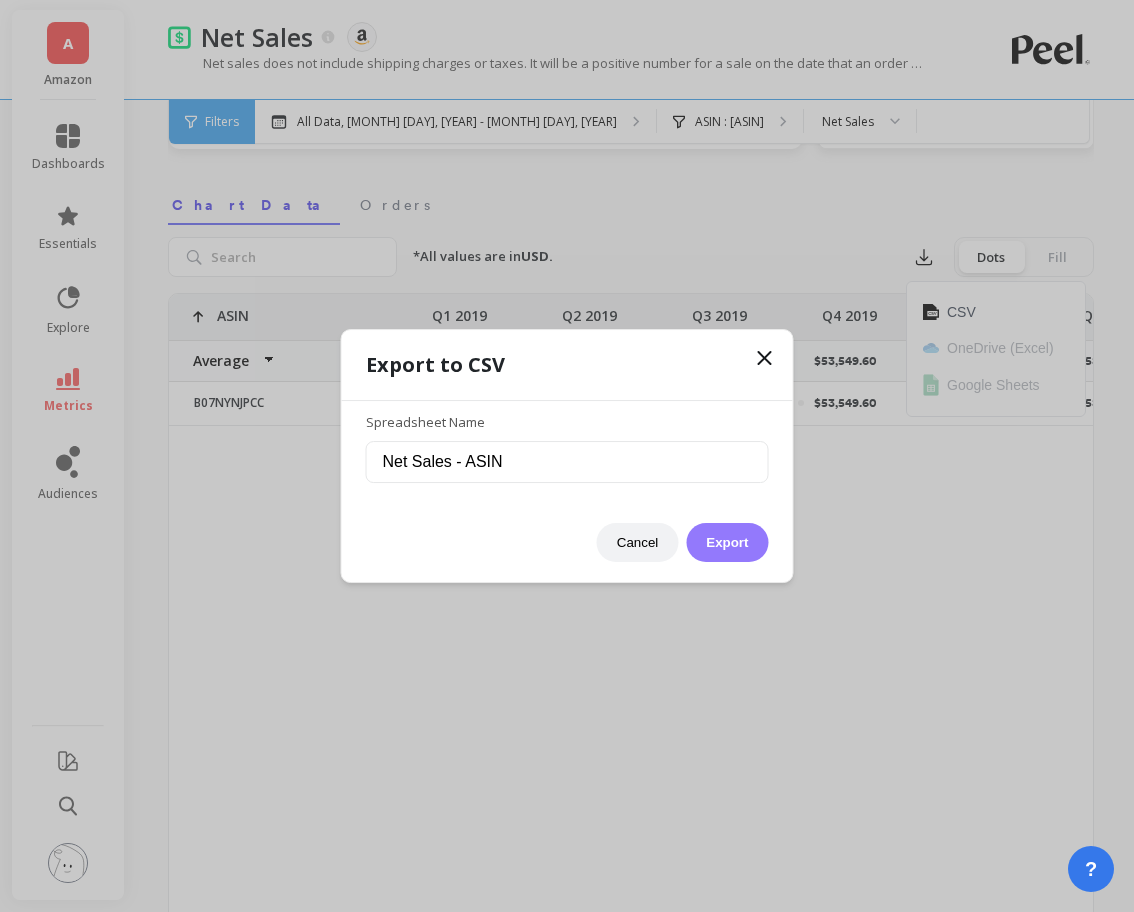 click on "Export" at bounding box center (727, 542) 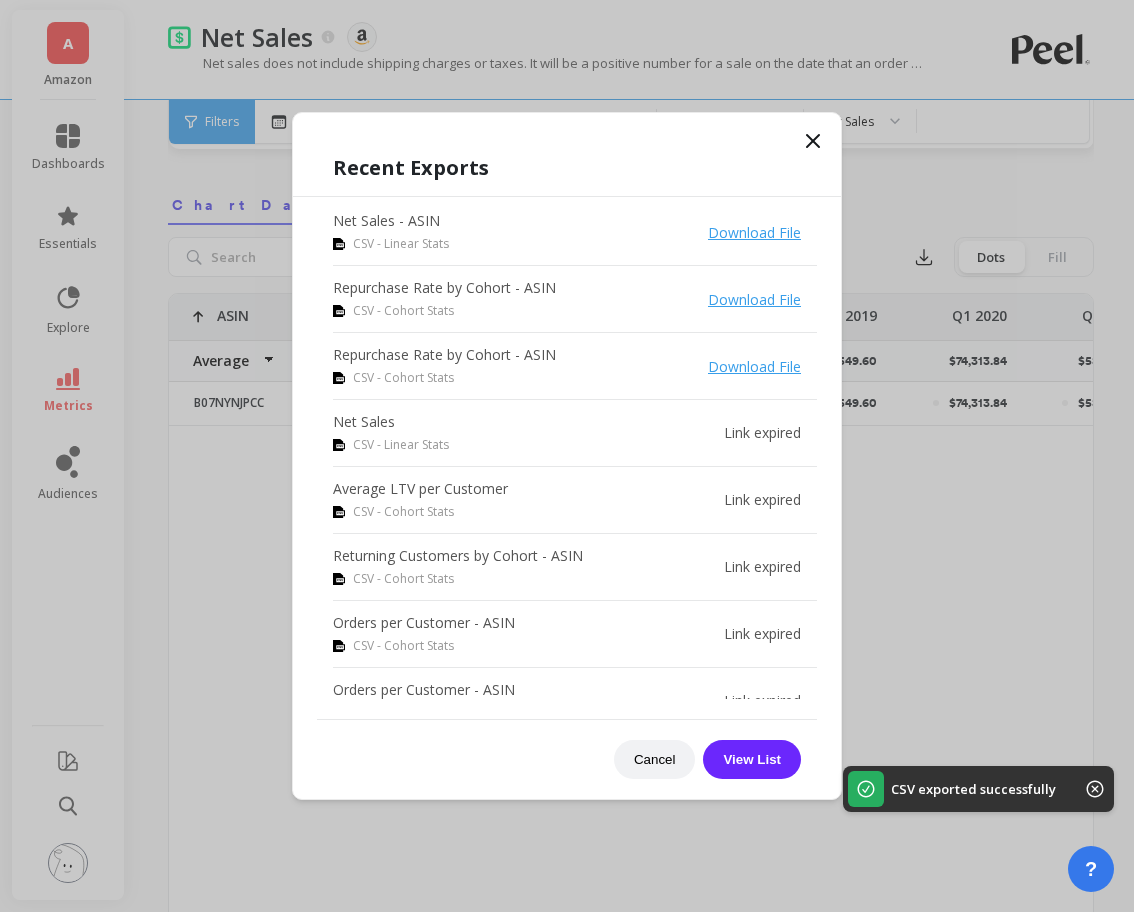 click at bounding box center (813, 141) 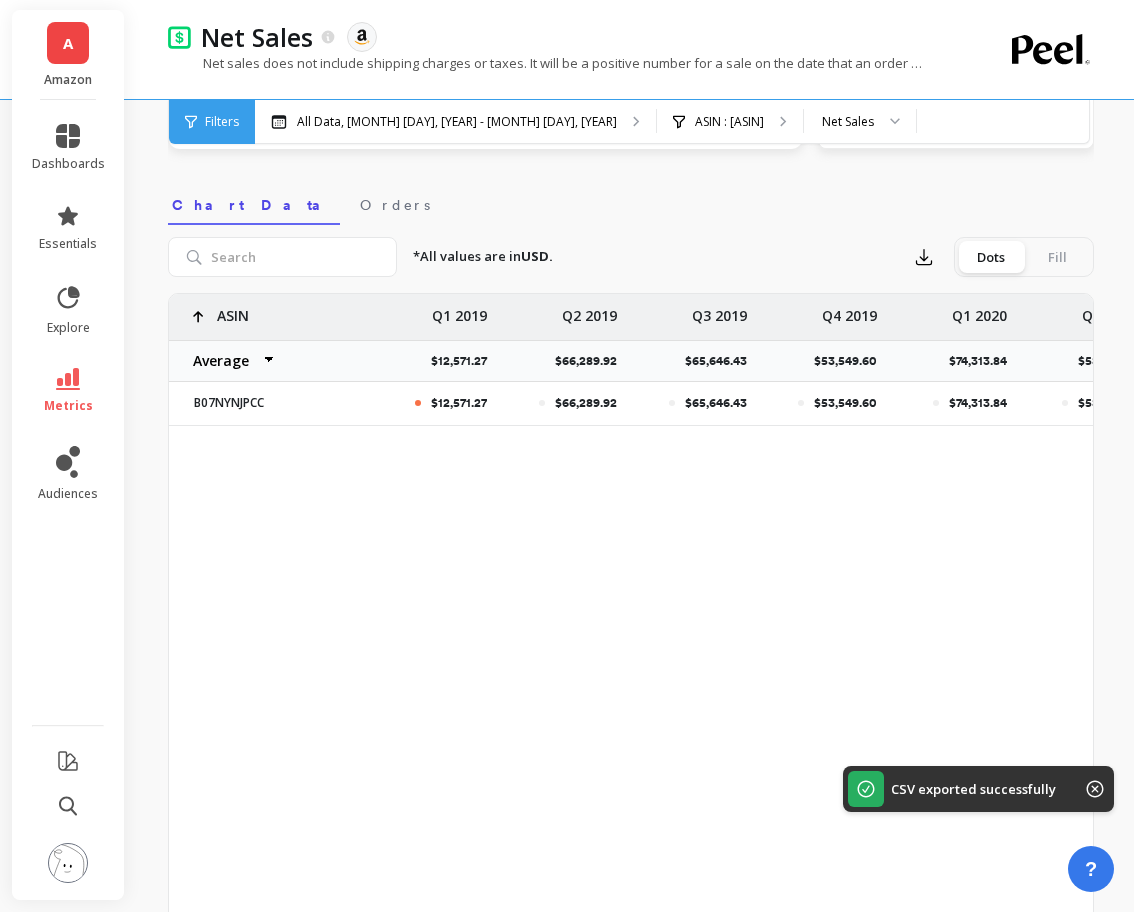 scroll, scrollTop: 0, scrollLeft: 0, axis: both 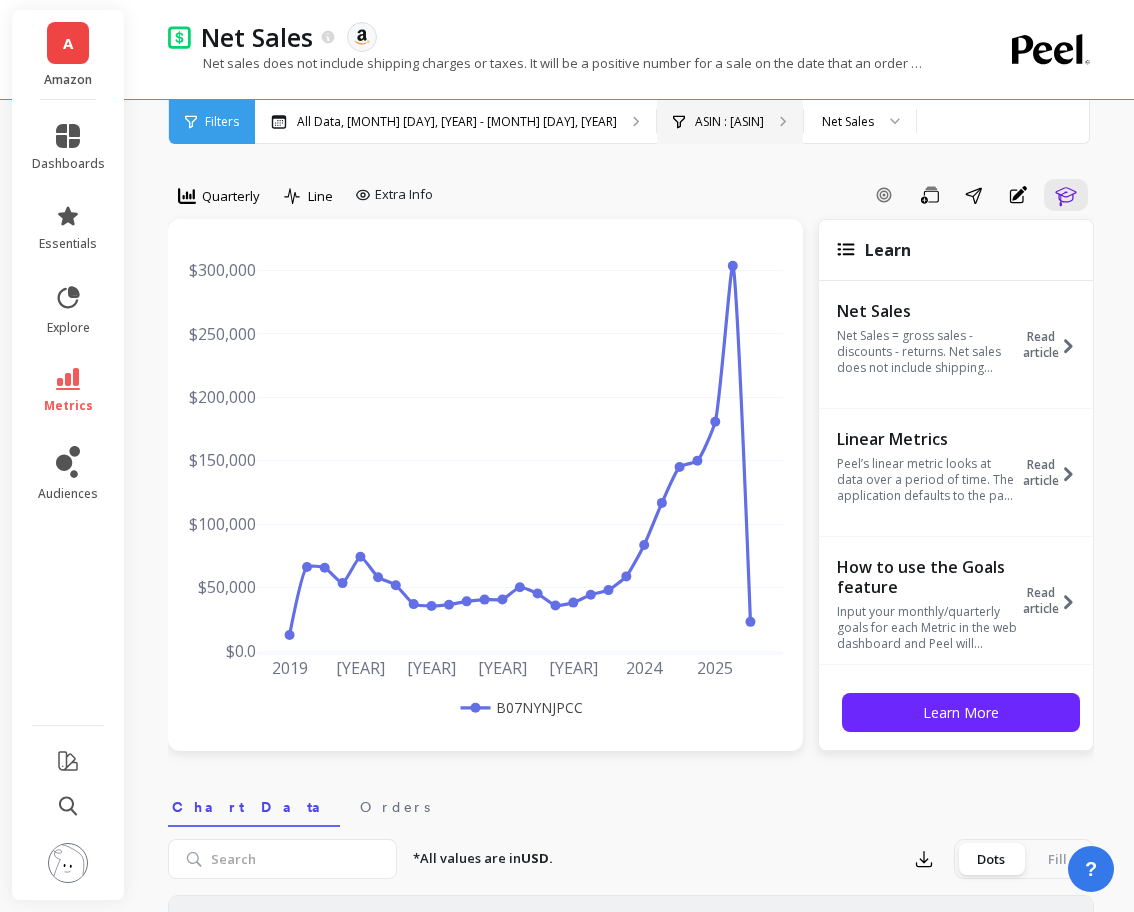 click on "ASIN :  B07NYNJPCC" at bounding box center [457, 122] 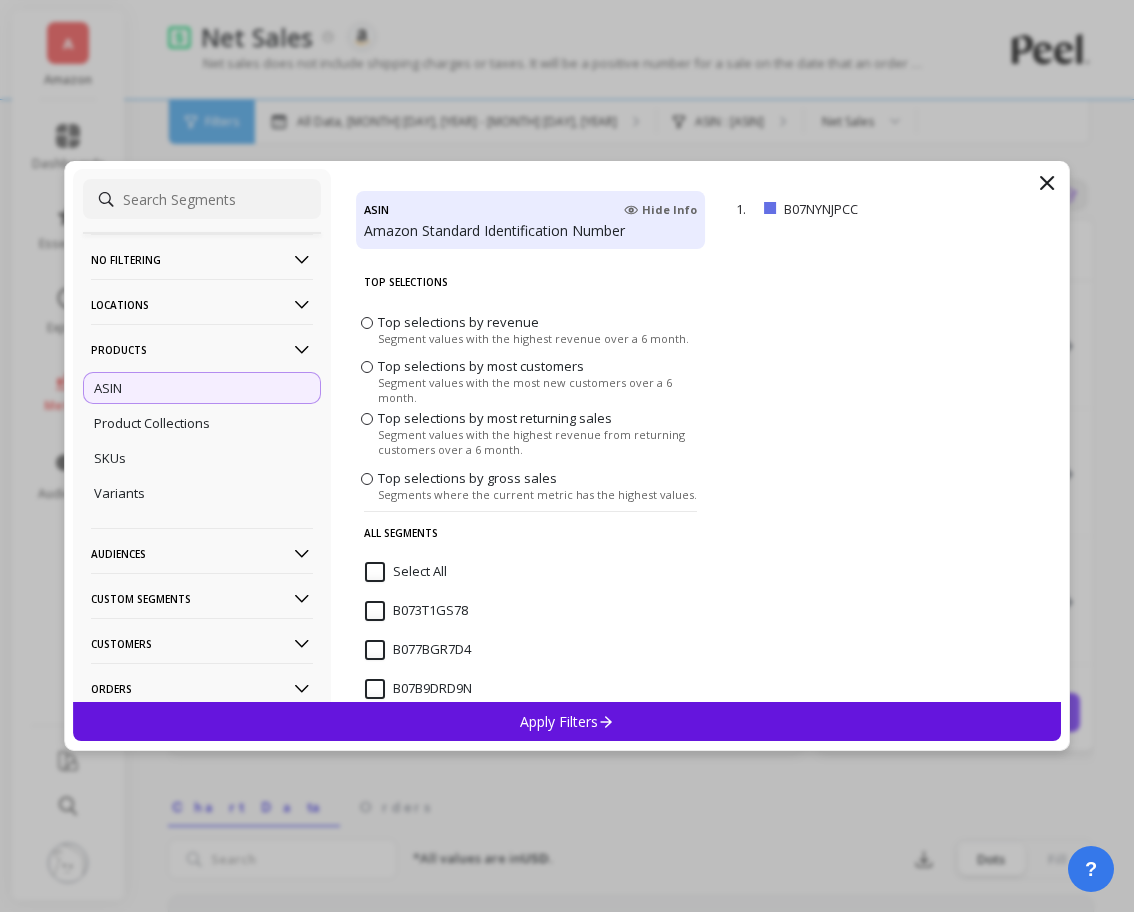 click on "No filtering" at bounding box center (202, 259) 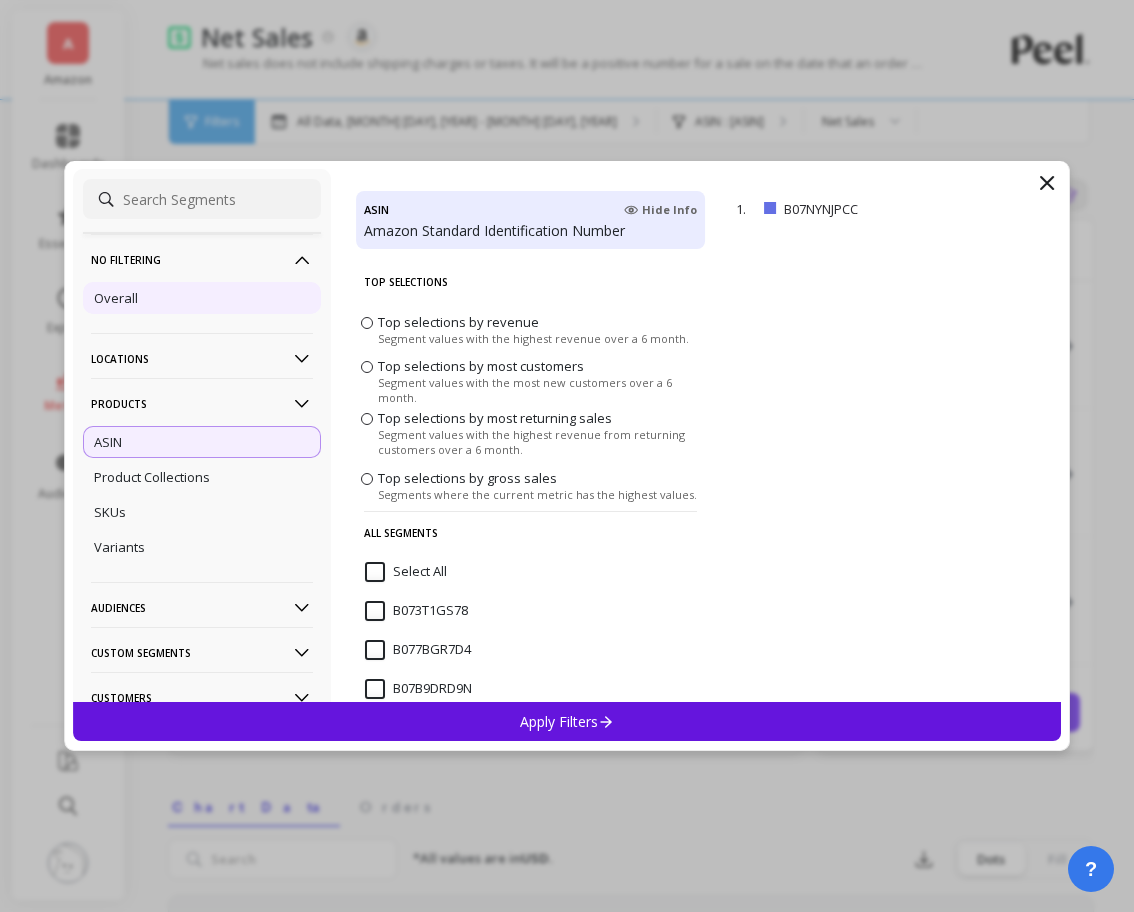 click on "Overall" at bounding box center (202, 298) 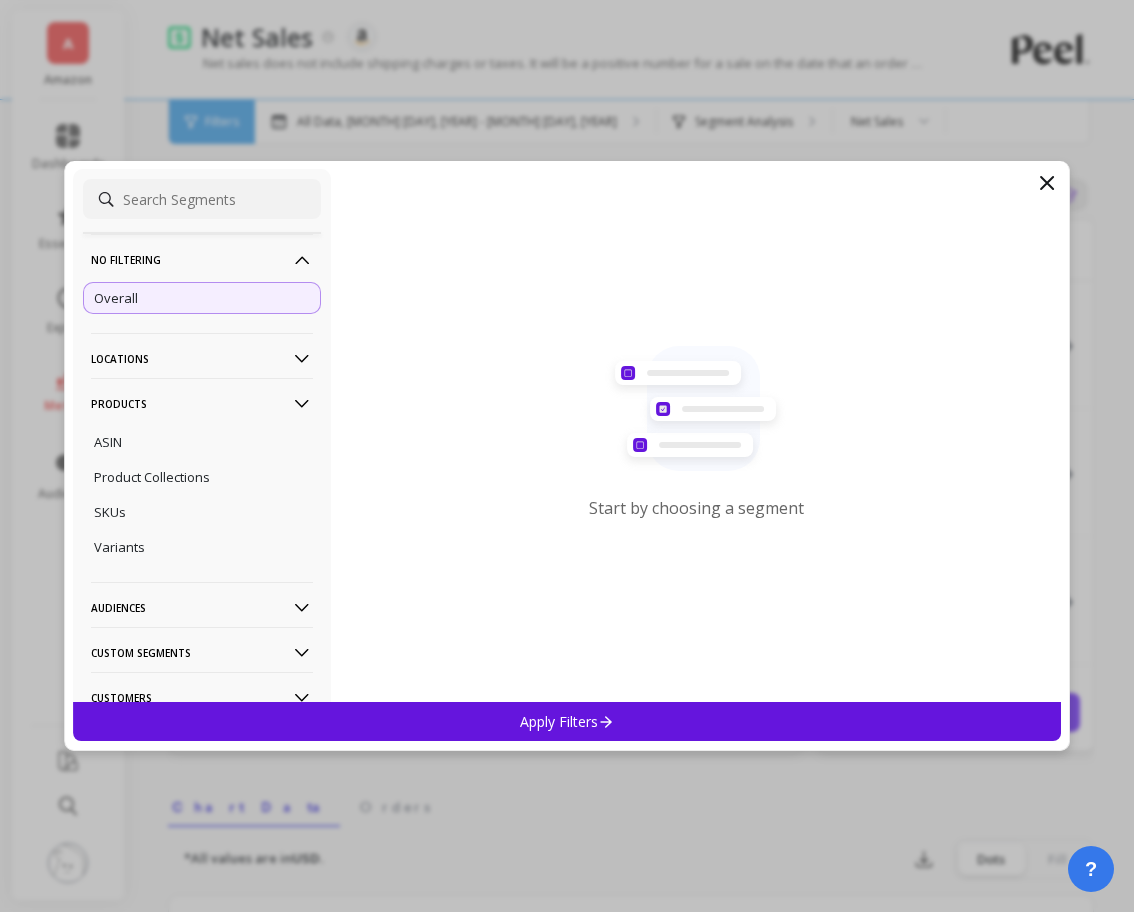 click on "Apply Filters" at bounding box center (567, 721) 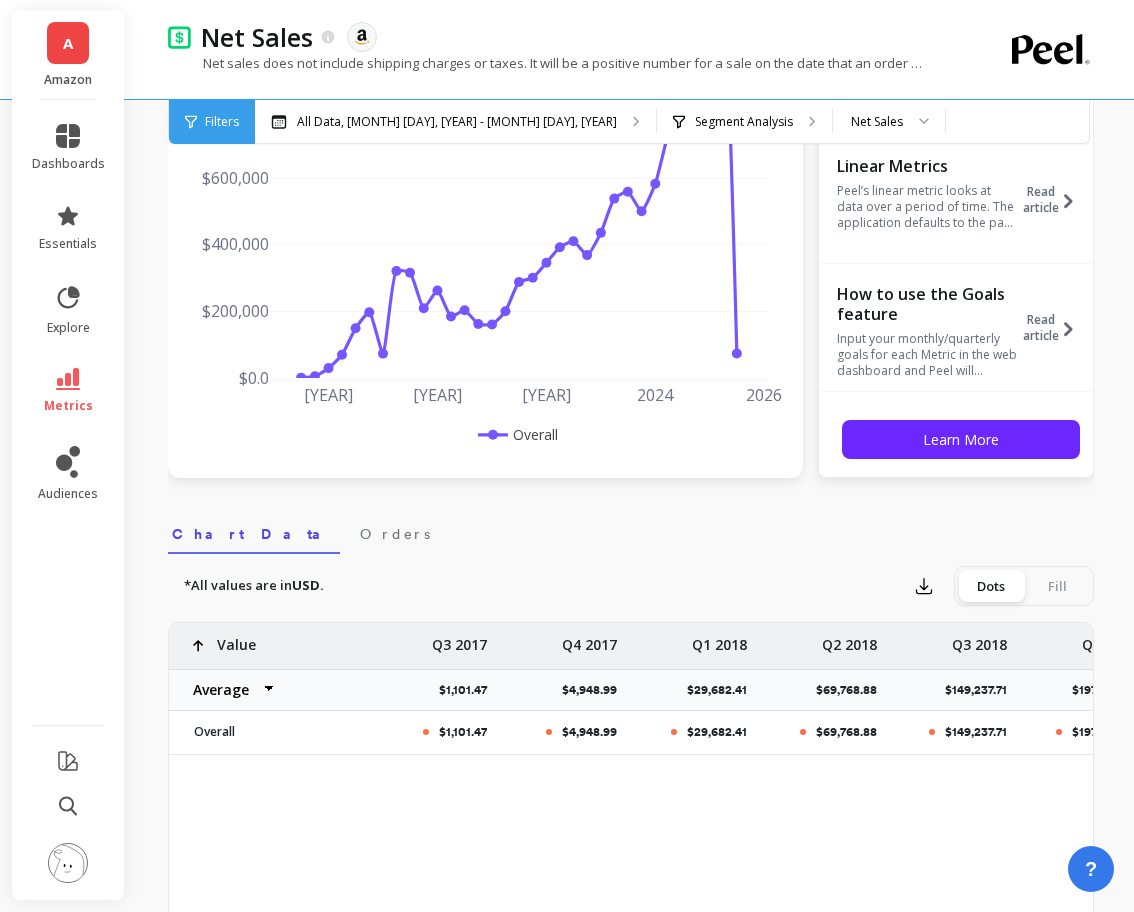 scroll, scrollTop: 0, scrollLeft: 0, axis: both 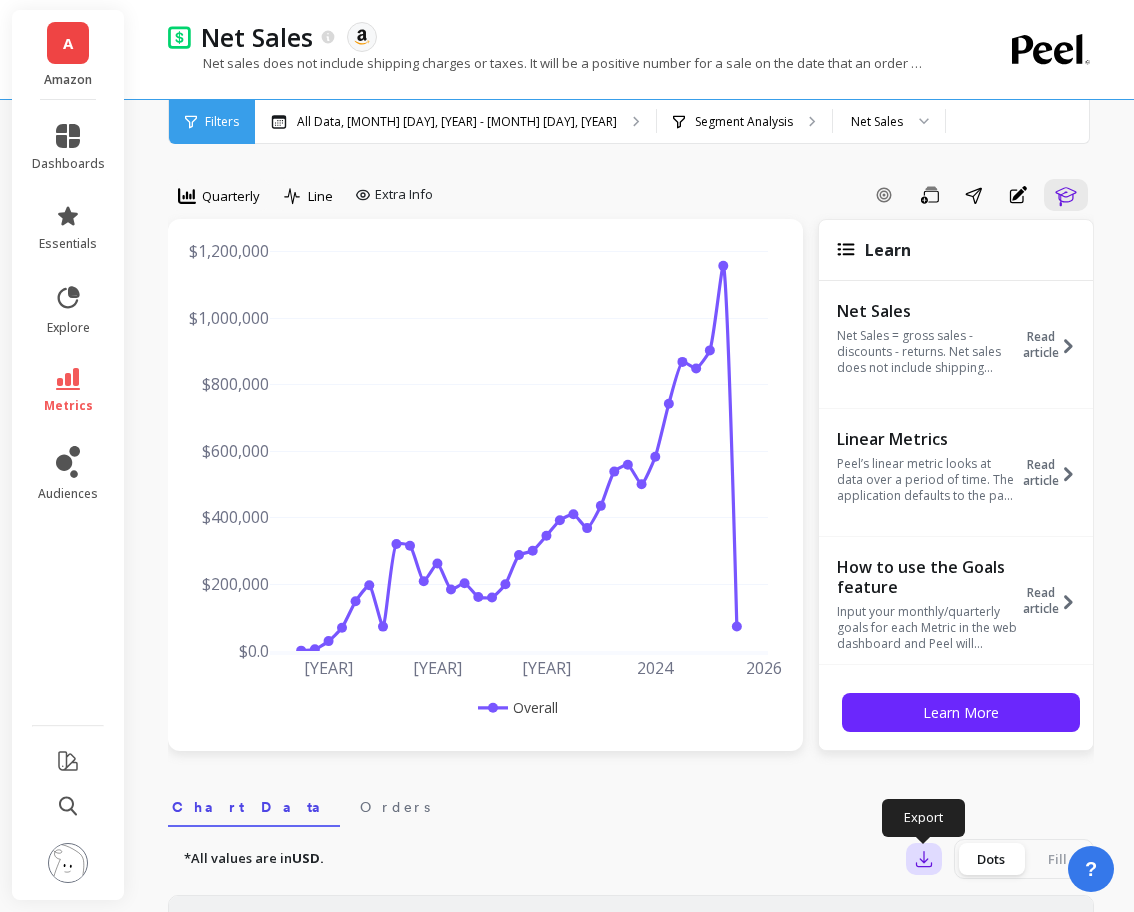 click at bounding box center [924, 859] 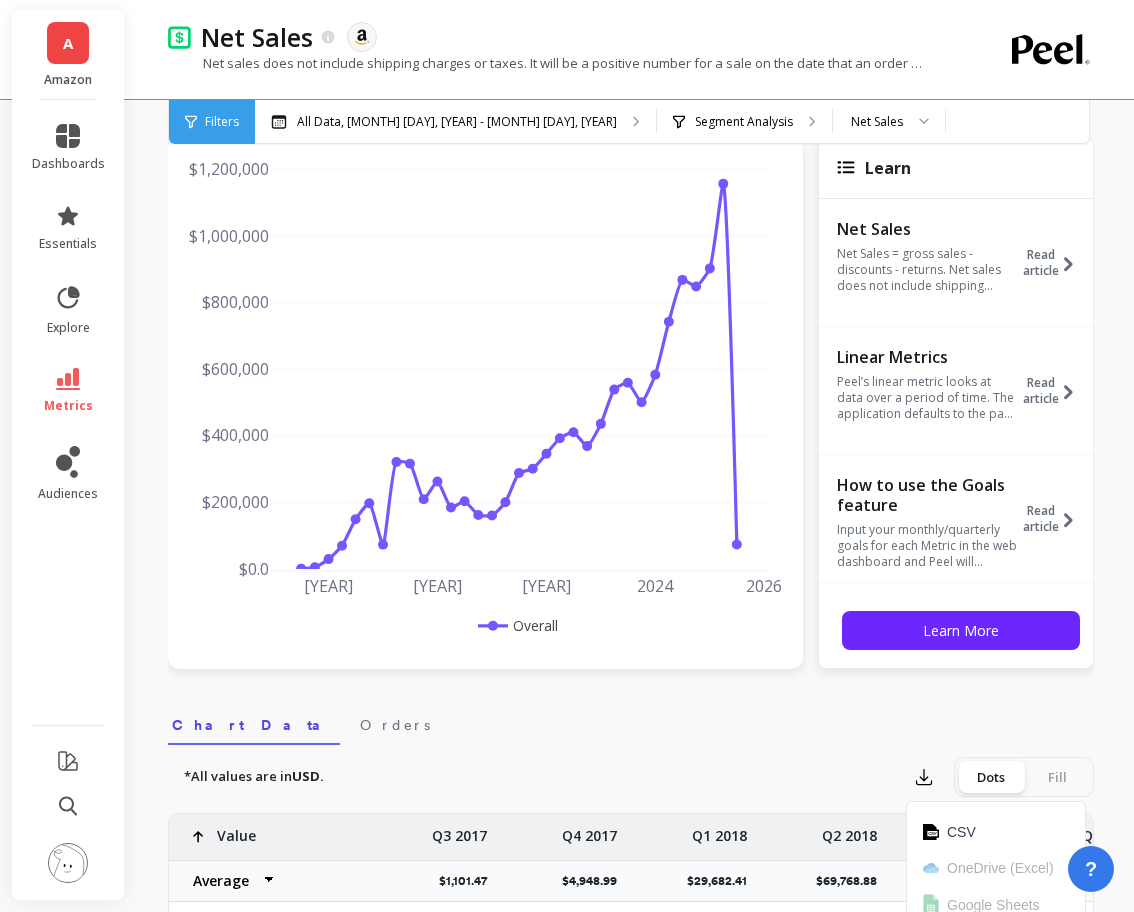 scroll, scrollTop: 100, scrollLeft: 0, axis: vertical 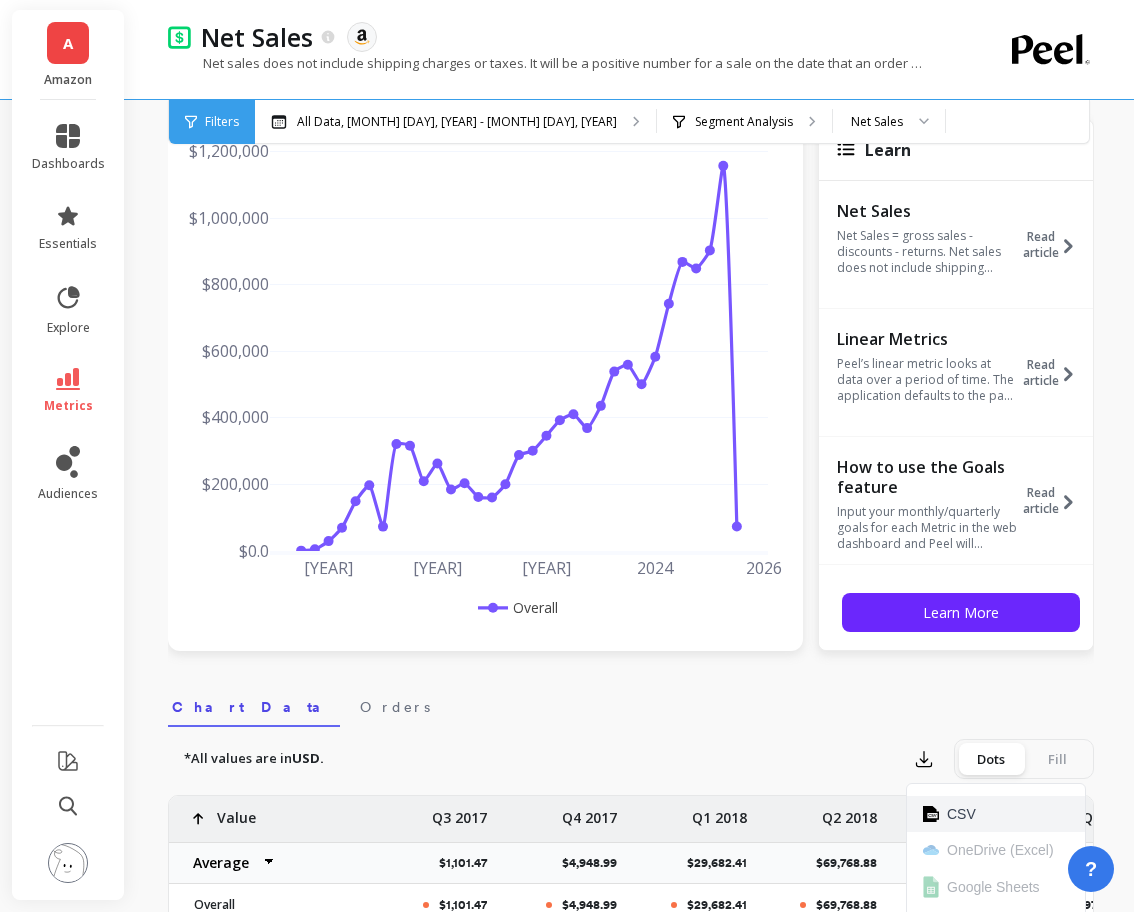 click on "CSV" at bounding box center (961, 814) 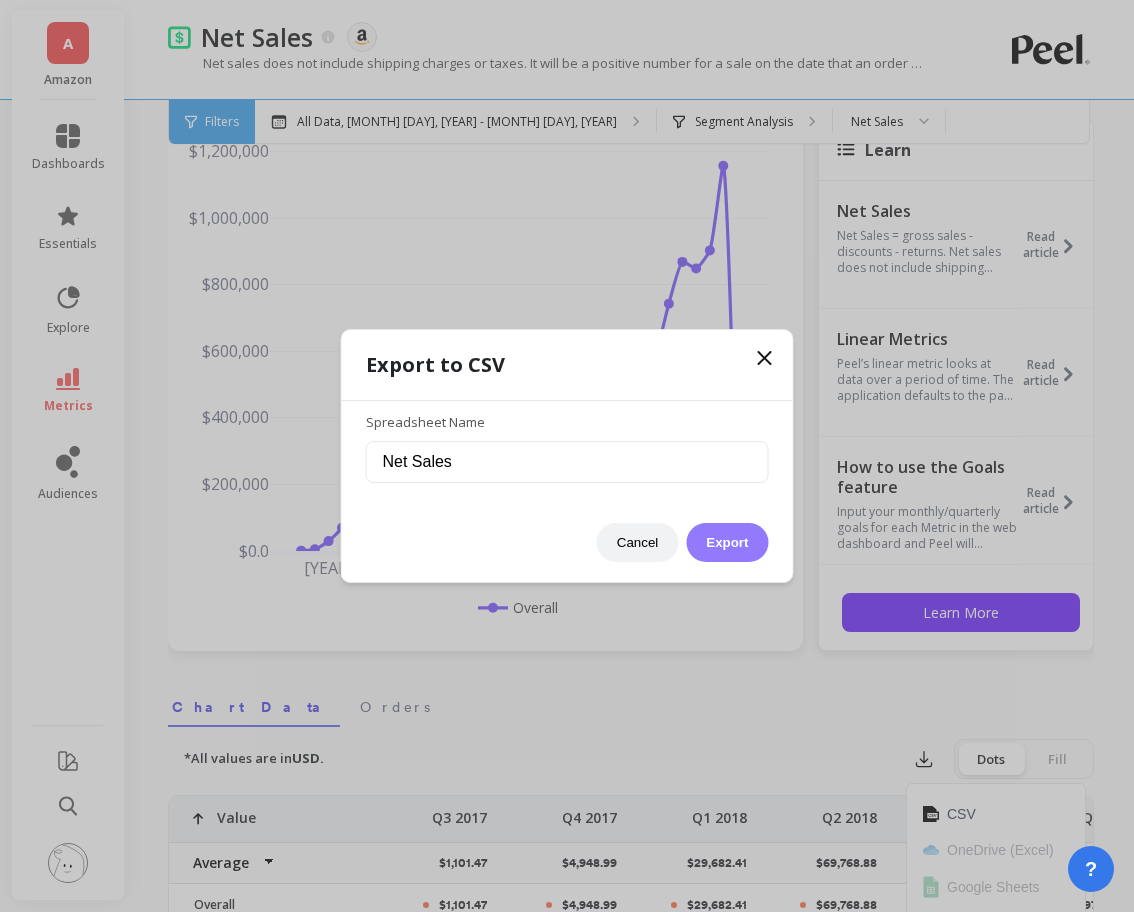 click on "Export" at bounding box center [727, 542] 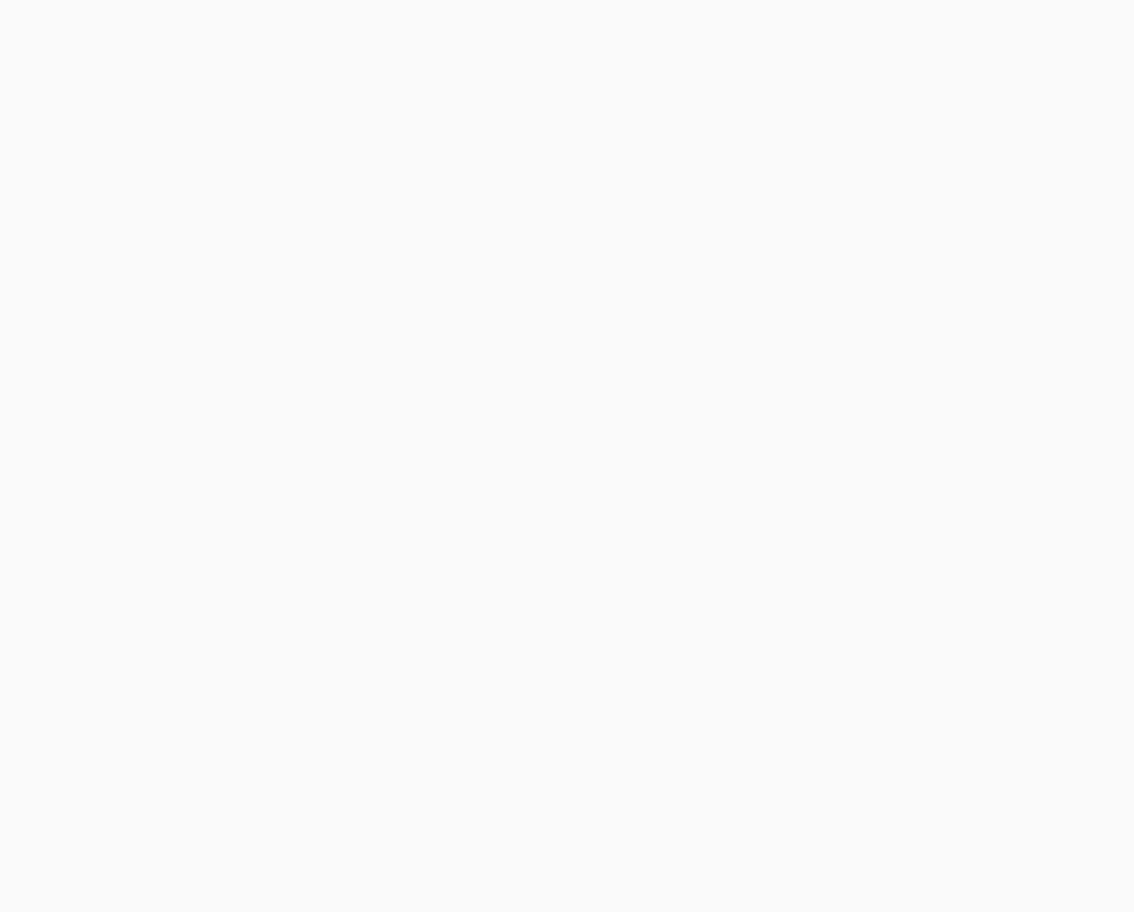 scroll, scrollTop: 0, scrollLeft: 0, axis: both 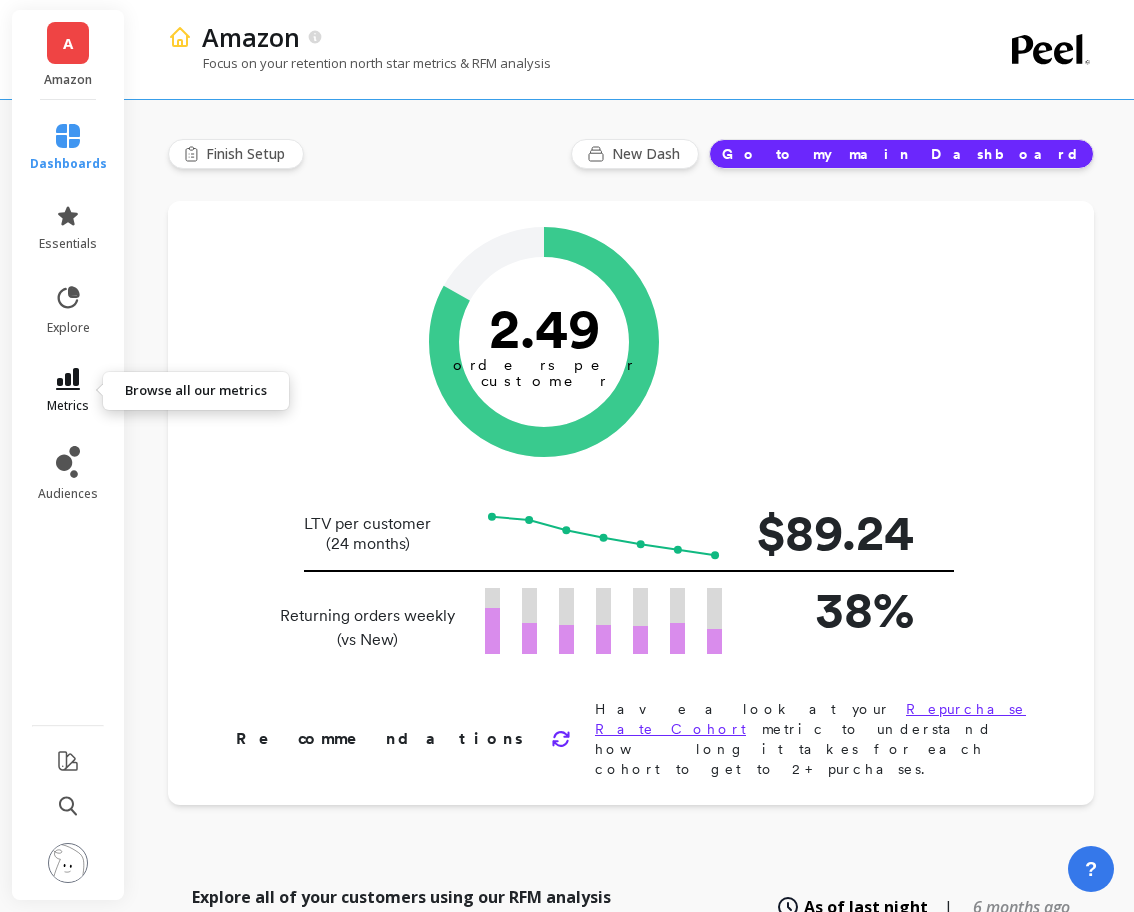 click at bounding box center (68, 379) 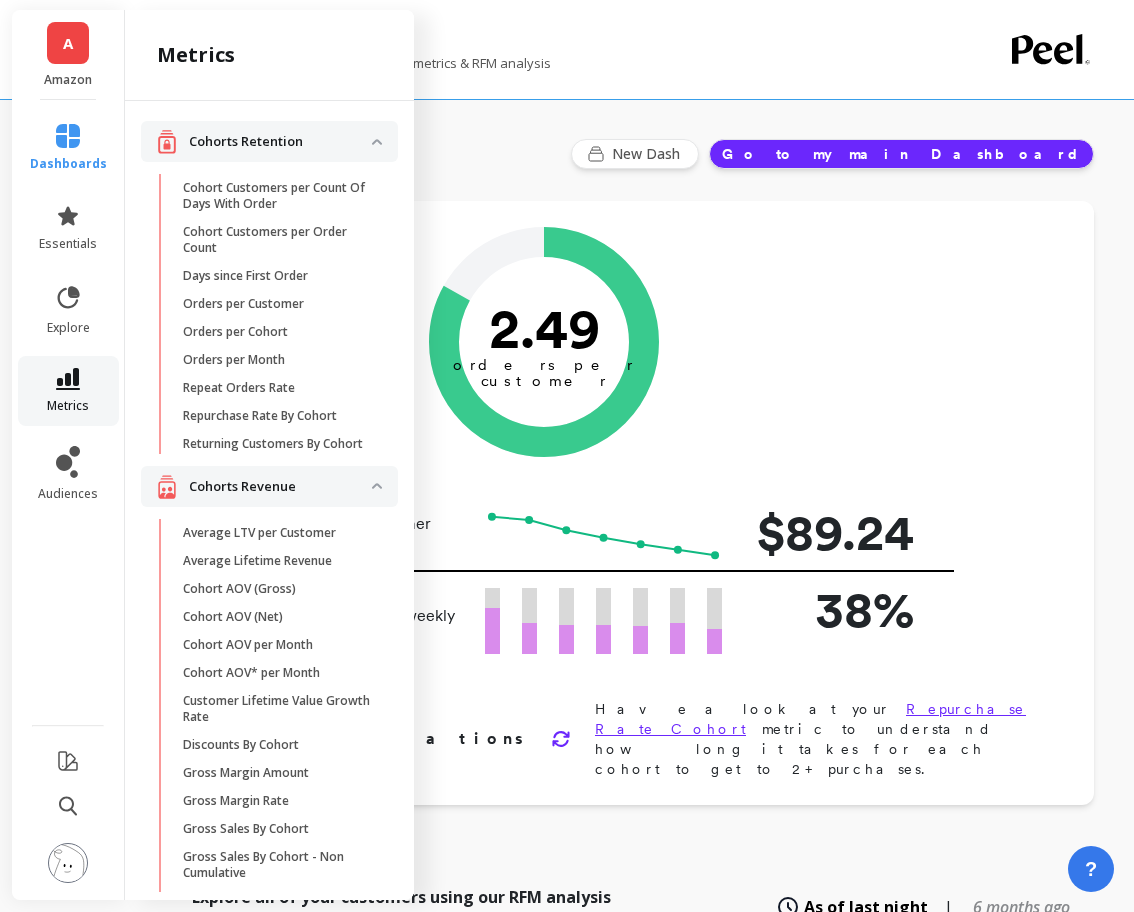 scroll, scrollTop: 3214, scrollLeft: 0, axis: vertical 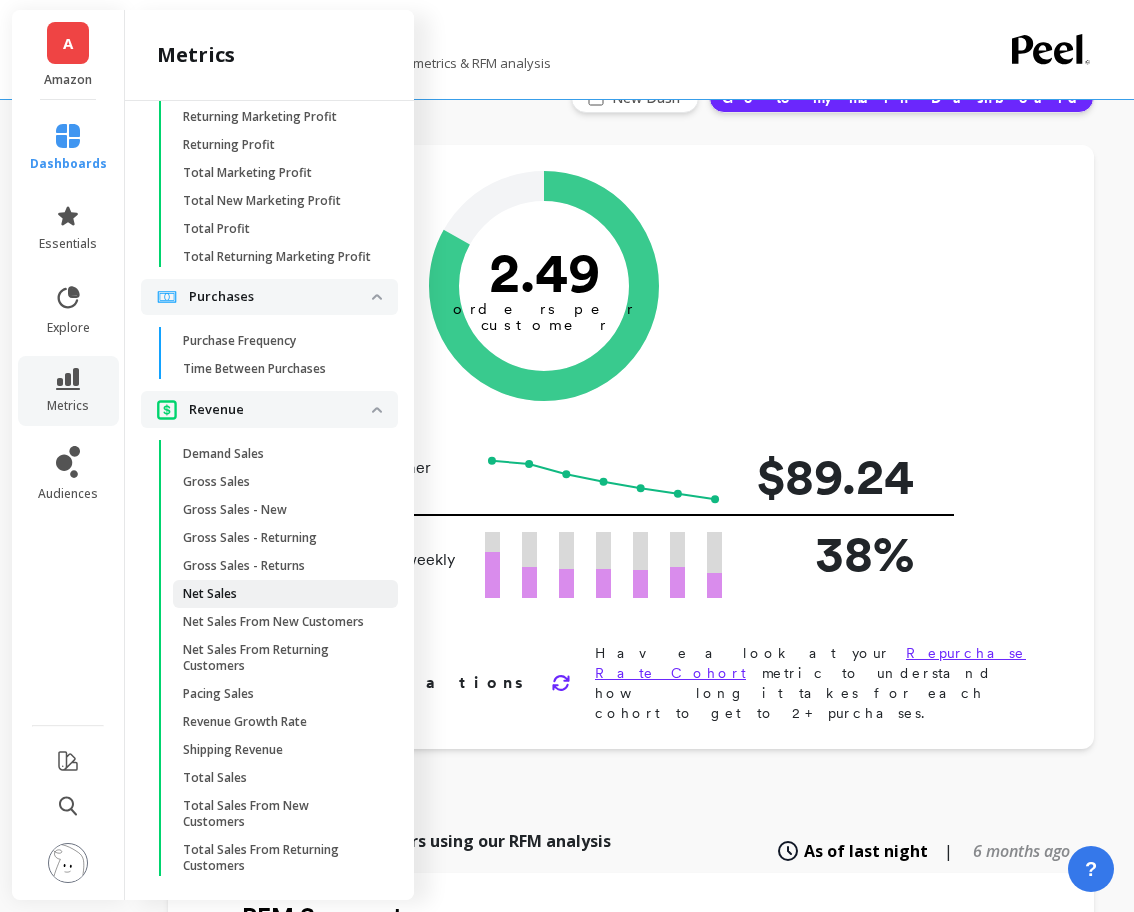 click on "Net Sales" at bounding box center (278, 594) 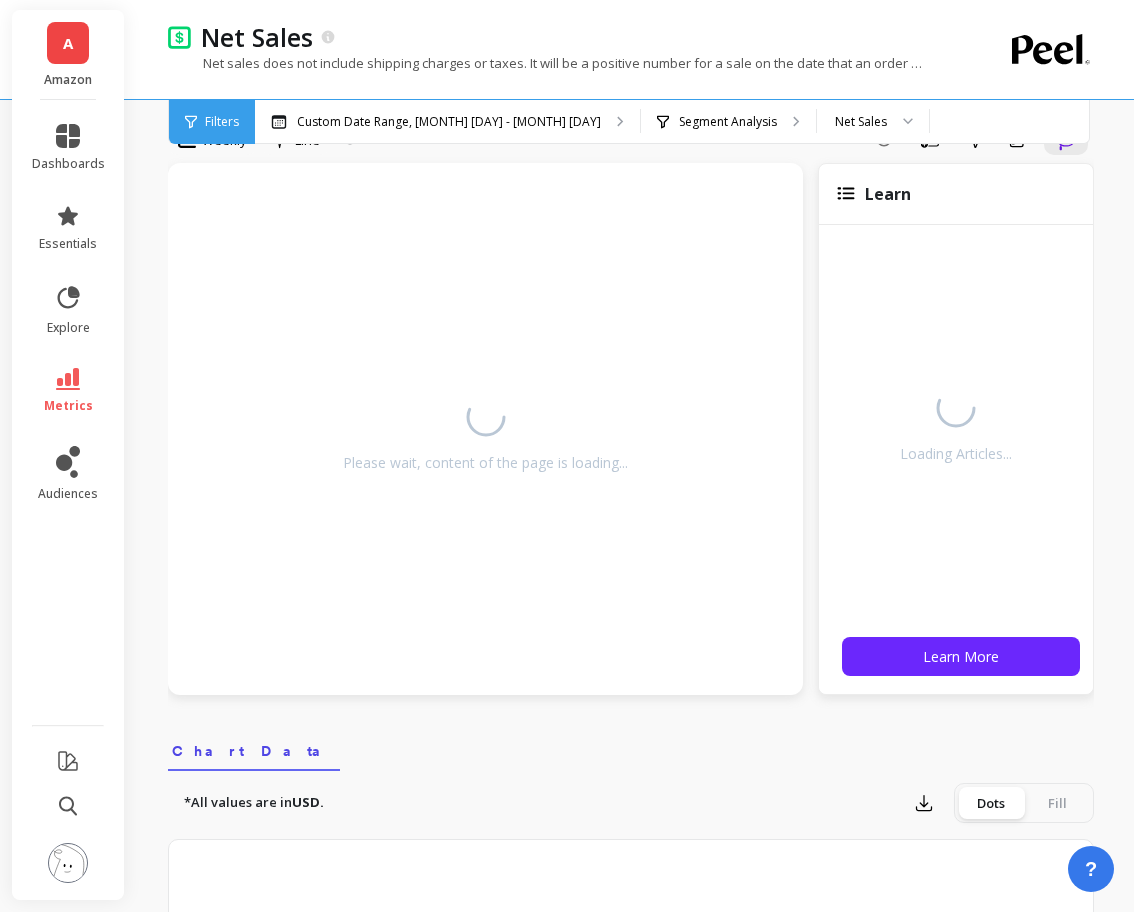 scroll, scrollTop: 0, scrollLeft: 0, axis: both 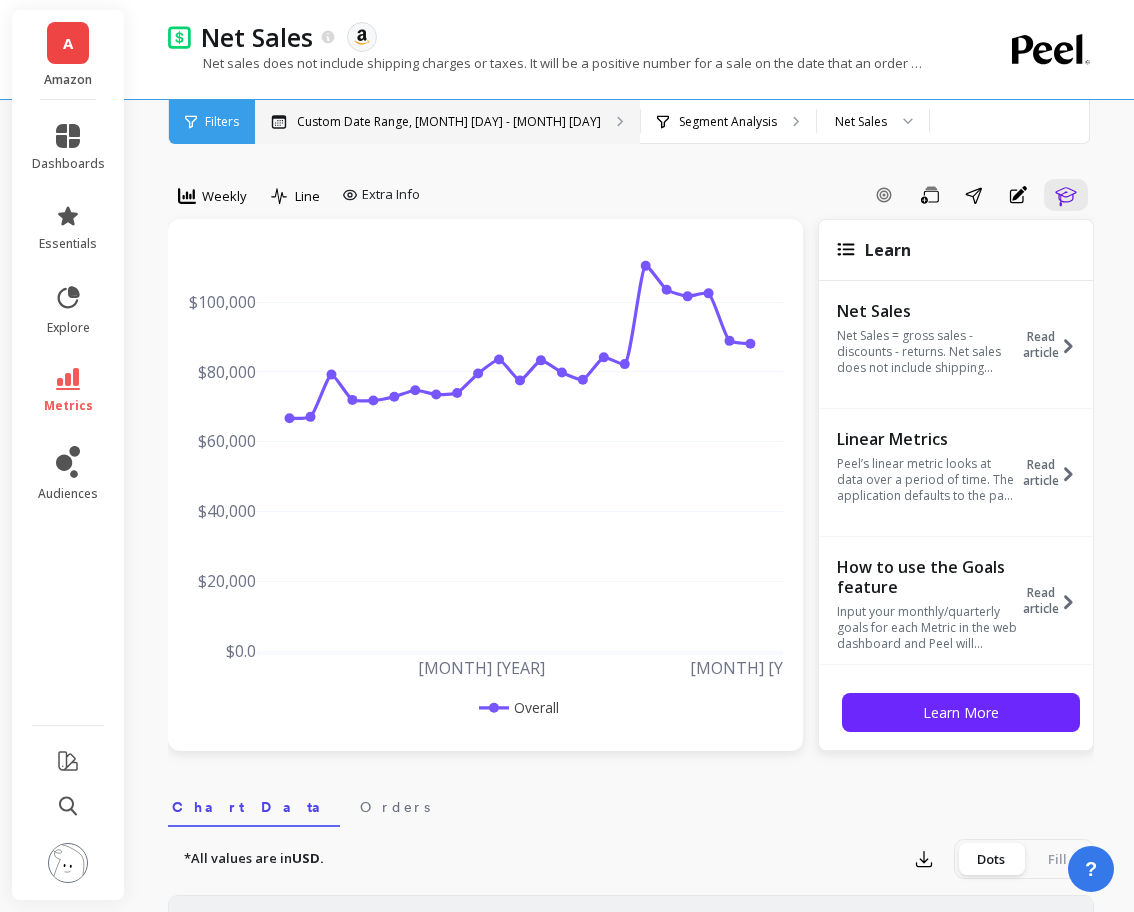 click on "Custom Date Range,  [MONTH] [DAY] - [MONTH] [DAY]" at bounding box center [449, 122] 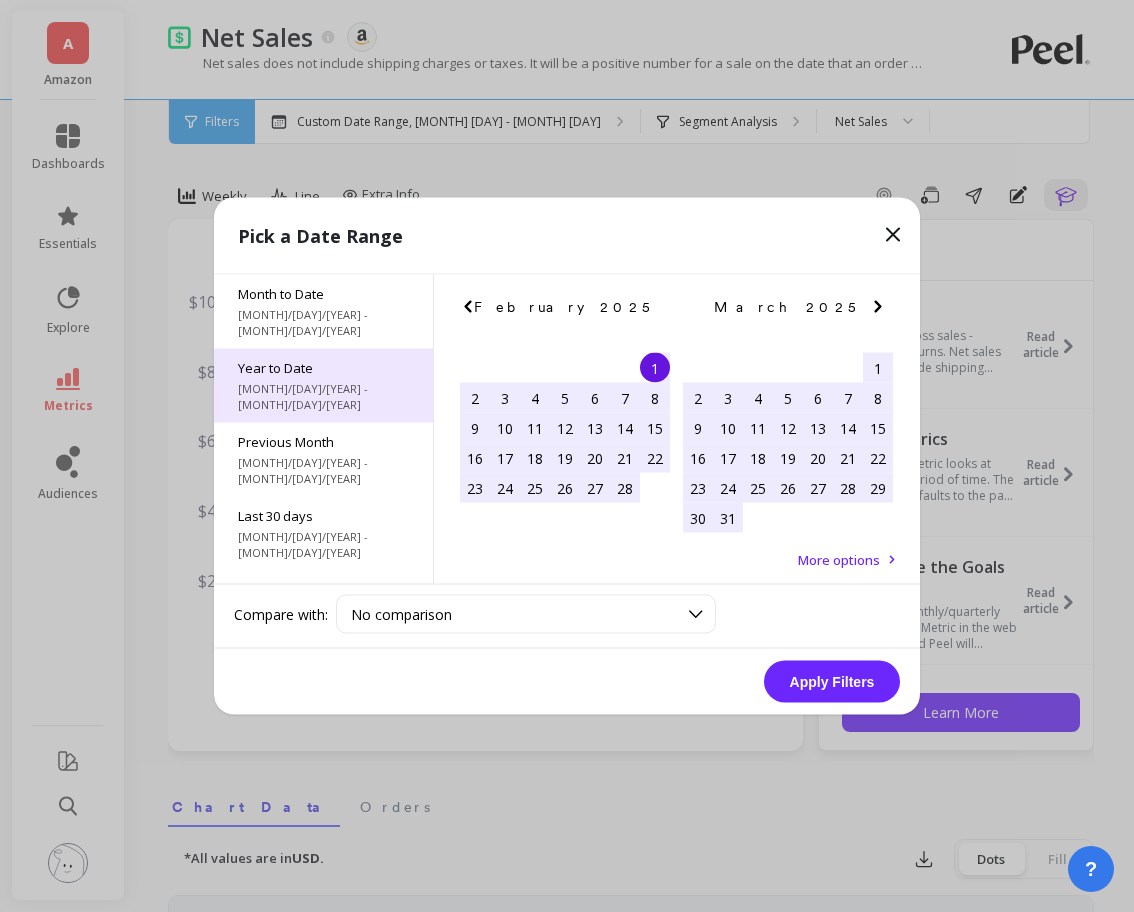 scroll, scrollTop: 271, scrollLeft: 0, axis: vertical 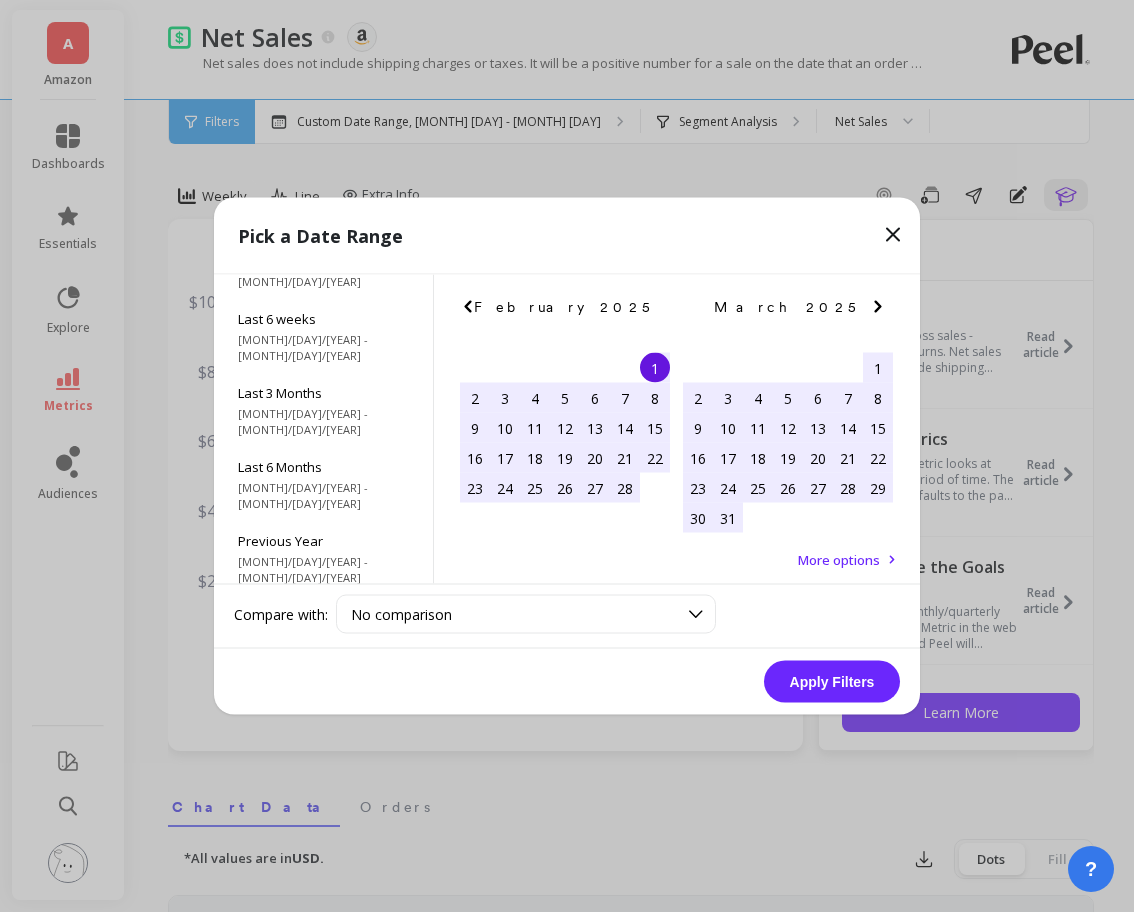 click on "[MONTH]/[DAY]/[YEAR] - [MONTH]/[DAY]/[YEAR]" at bounding box center (323, 52) 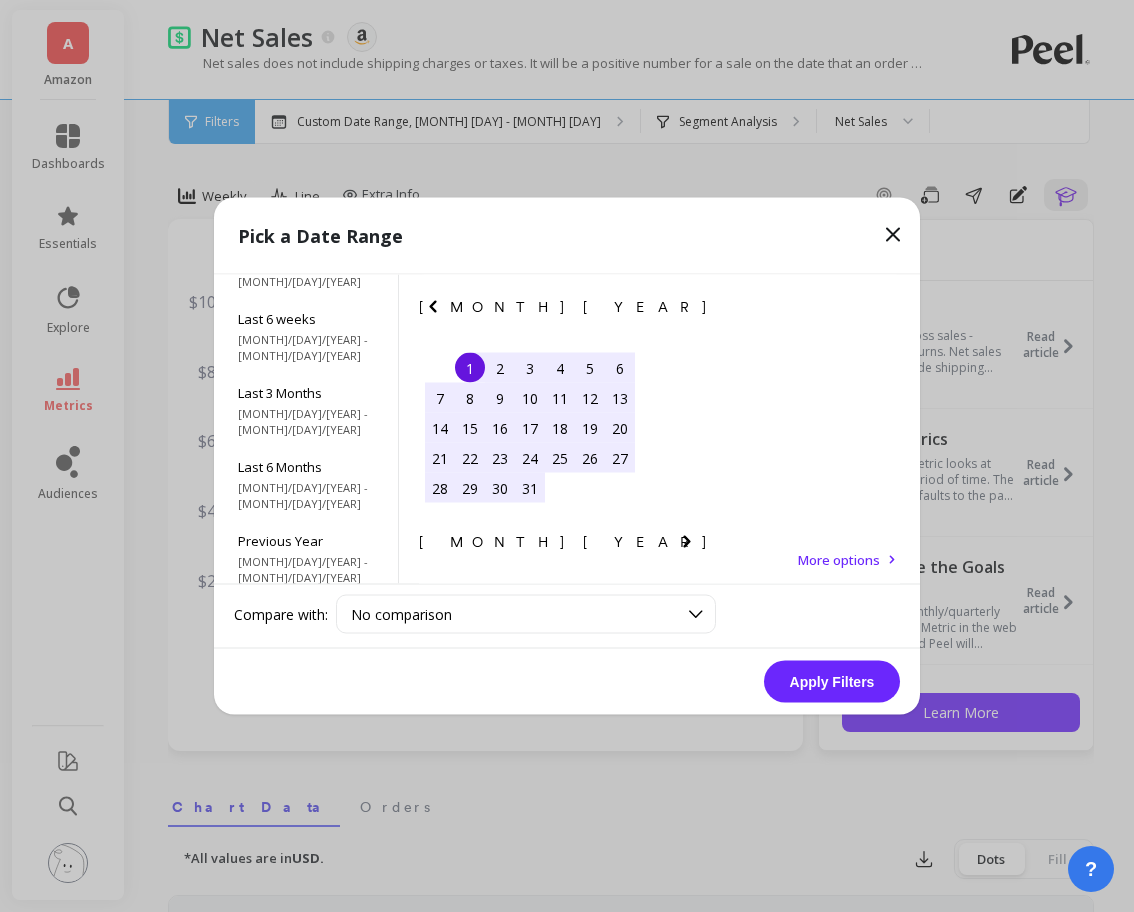 scroll, scrollTop: 1, scrollLeft: 0, axis: vertical 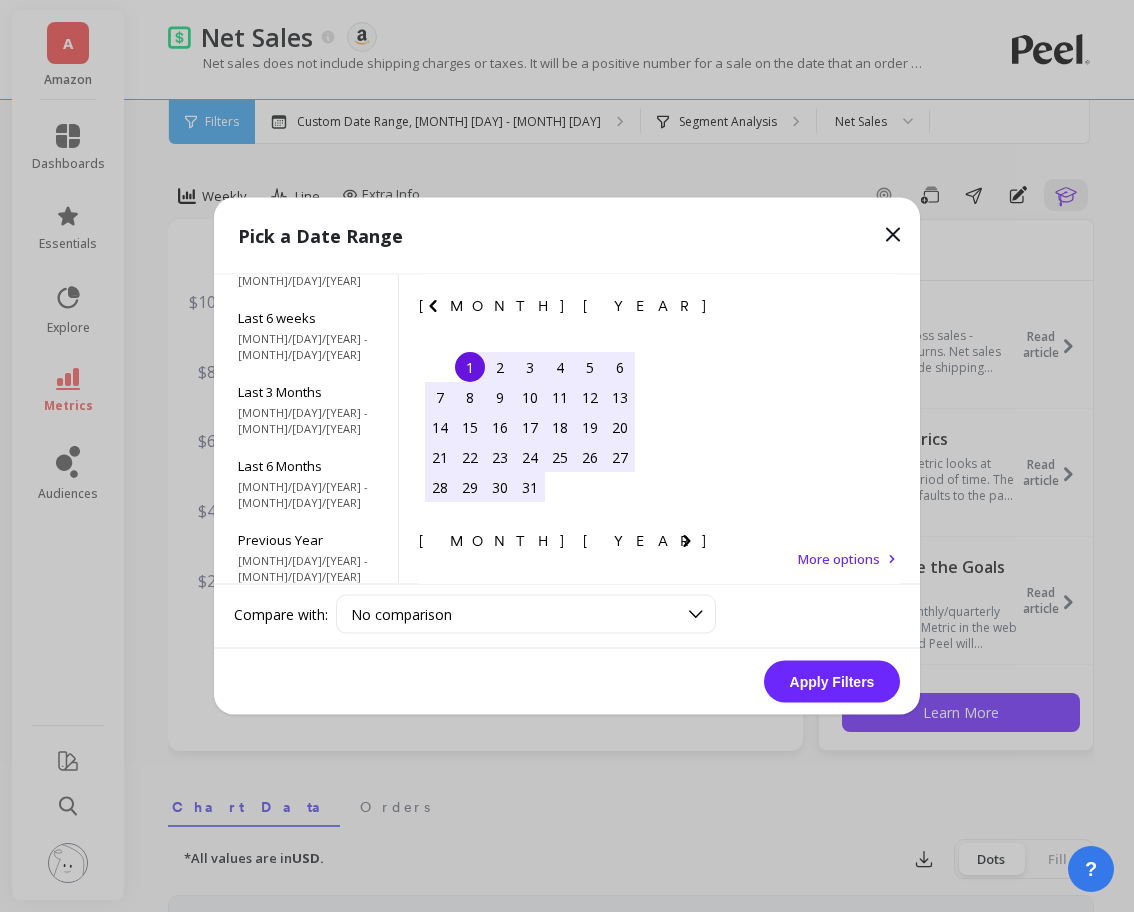 click on "Pick a Date Range Month to Date [MONTH]/[DAY]/[YEAR] - [MONTH]/[DAY]/[YEAR] Year to Date [MONTH]/[DAY]/[YEAR] - [MONTH]/[DAY]/[YEAR] Previous Month [MONTH]/[DAY]/[YEAR] - [MONTH]/[DAY]/[YEAR] Last 30 days [MONTH]/[DAY]/[YEAR] - [MONTH]/[DAY]/[YEAR] Last 6 weeks [MONTH]/[DAY]/[YEAR] - [MONTH]/[DAY]/[YEAR] Last 3 Months [MONTH]/[DAY]/[YEAR] - [MONTH]/[DAY]/[YEAR] Last 6 Months [MONTH]/[DAY]/[YEAR] - [MONTH]/[DAY]/[YEAR] Previous Year [MONTH]/[DAY]/[YEAR] - [MONTH]/[DAY]/[YEAR] Last 3 Years [MONTH]/[DAY]/[YEAR] - [MONTH]/[DAY]/[YEAR] All Data [MONTH]/[DAY]/[YEAR] - [MONTH]/[DAY]/[YEAR] [MONTH] [YEAR] [MONTH] [YEAR] Su Mo Tu We Th Fr Sa 31 1 2 3 4 5 6 7 8 9 10 11 12 13 14 15 16 17 18 19 20 21 22 23 24 25 26 27 28 29 30 31 September [YEAR] Su Mo Tu We Th Fr Sa 1 2 3 4 5 6 7 8 9 10 11 12 13 14 15 16 17 18 19 20 21 22 23 24 25 26 27 28 29 30 1 August [YEAR] August [YEAR] Su Mo Tu We Th Fr Sa 31 1 2 3 4 5 6 7 8 9 10 11 12 13 14 15 16 17 18 19 20 21 22 23 24 25 26 27 28 29 30 31 1 2 3 More options Compare with: No comparison No comparison More options Apply Filters" at bounding box center [567, 456] 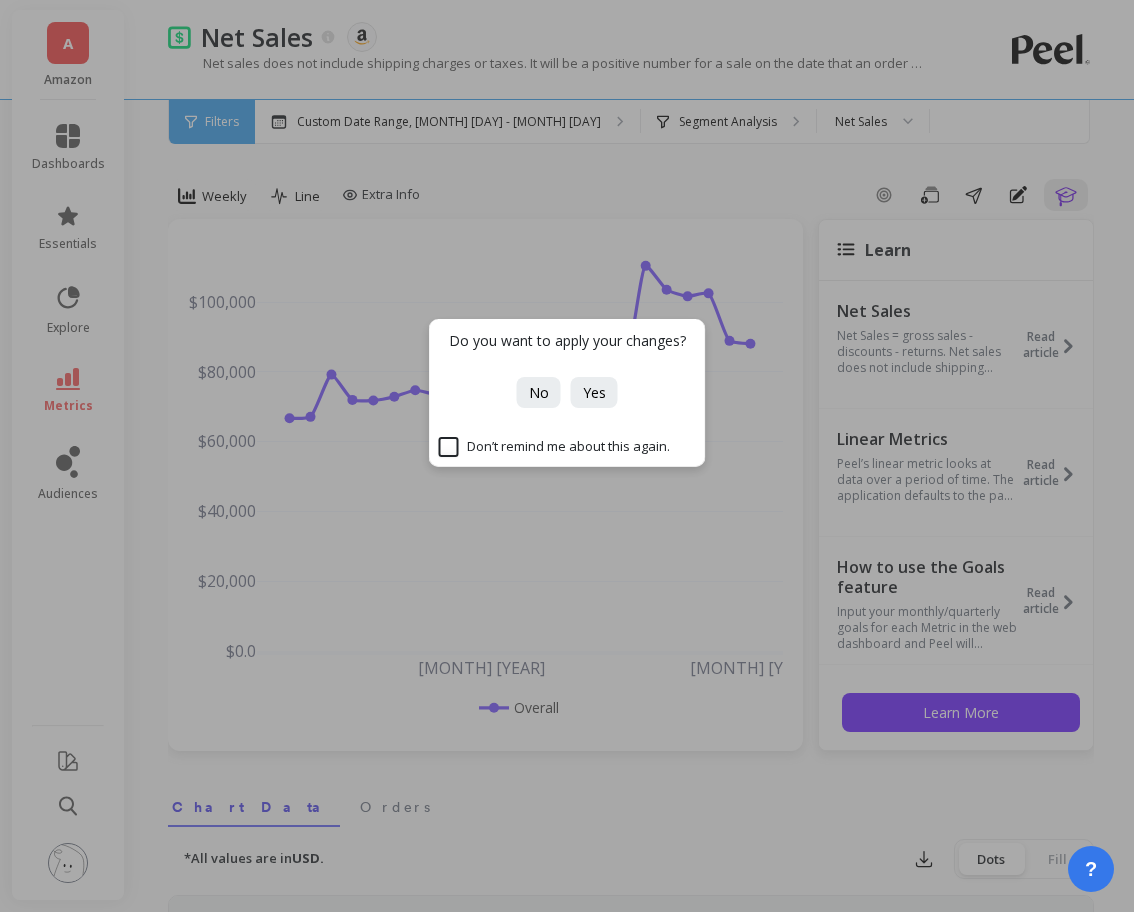click on "Do you want to apply your changes?   No   Yes Don’t remind me about this again." at bounding box center (567, 456) 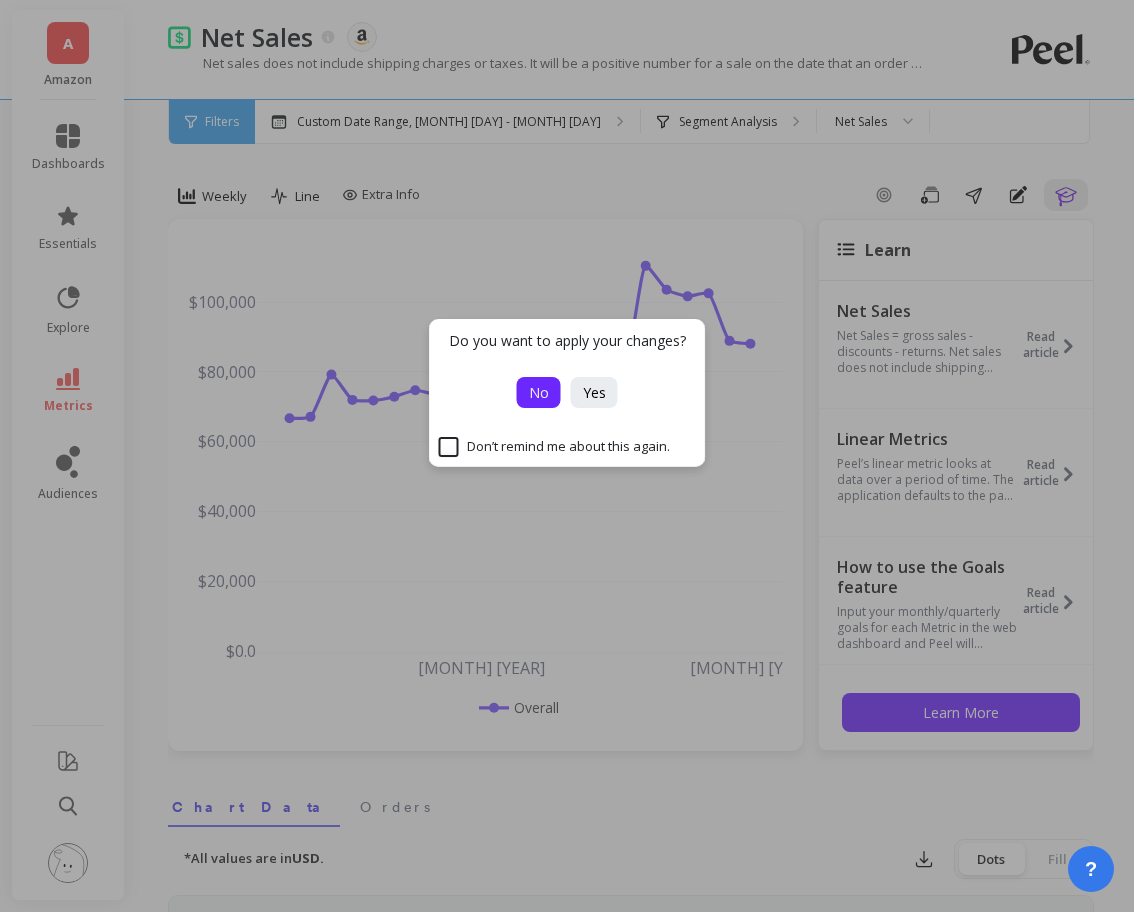 click on "No" at bounding box center (539, 392) 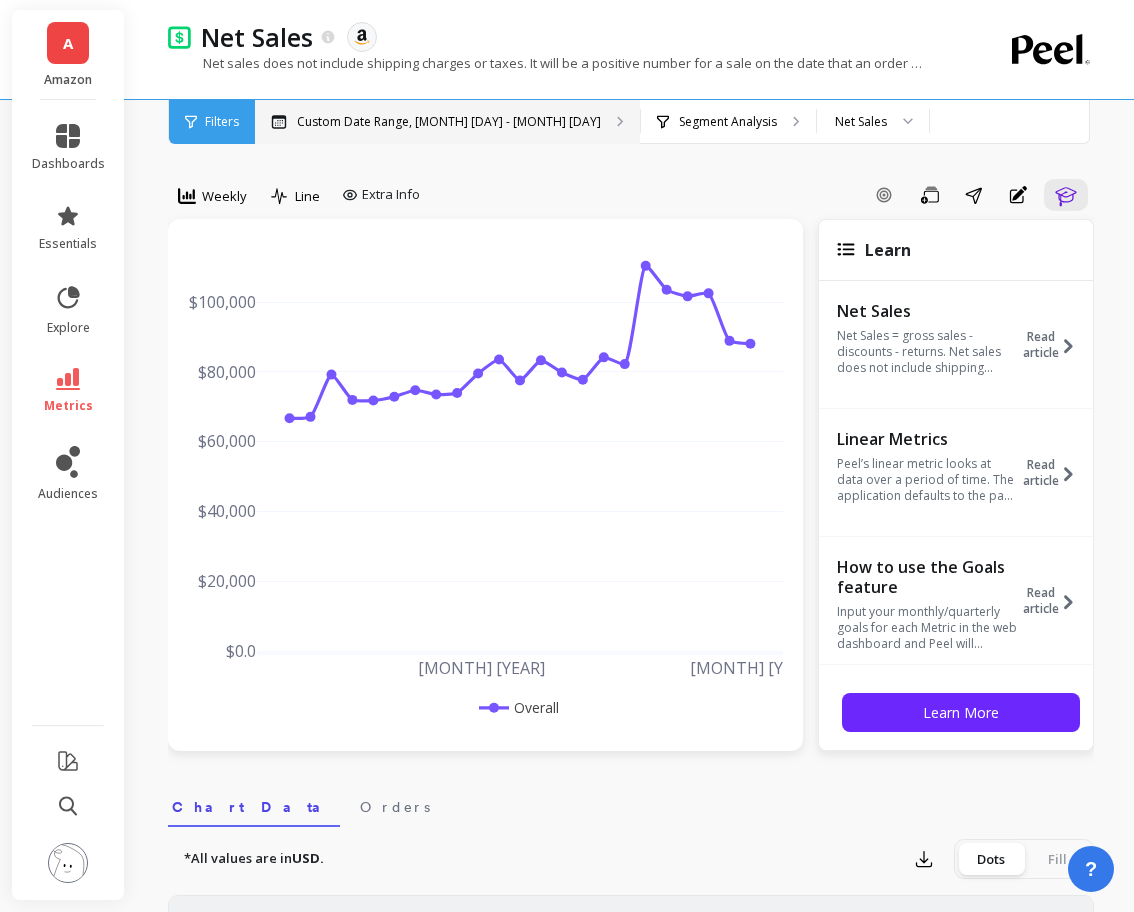 click on "Custom Date Range,  [MONTH] [DAY] - [MONTH] [DAY]" at bounding box center (447, 122) 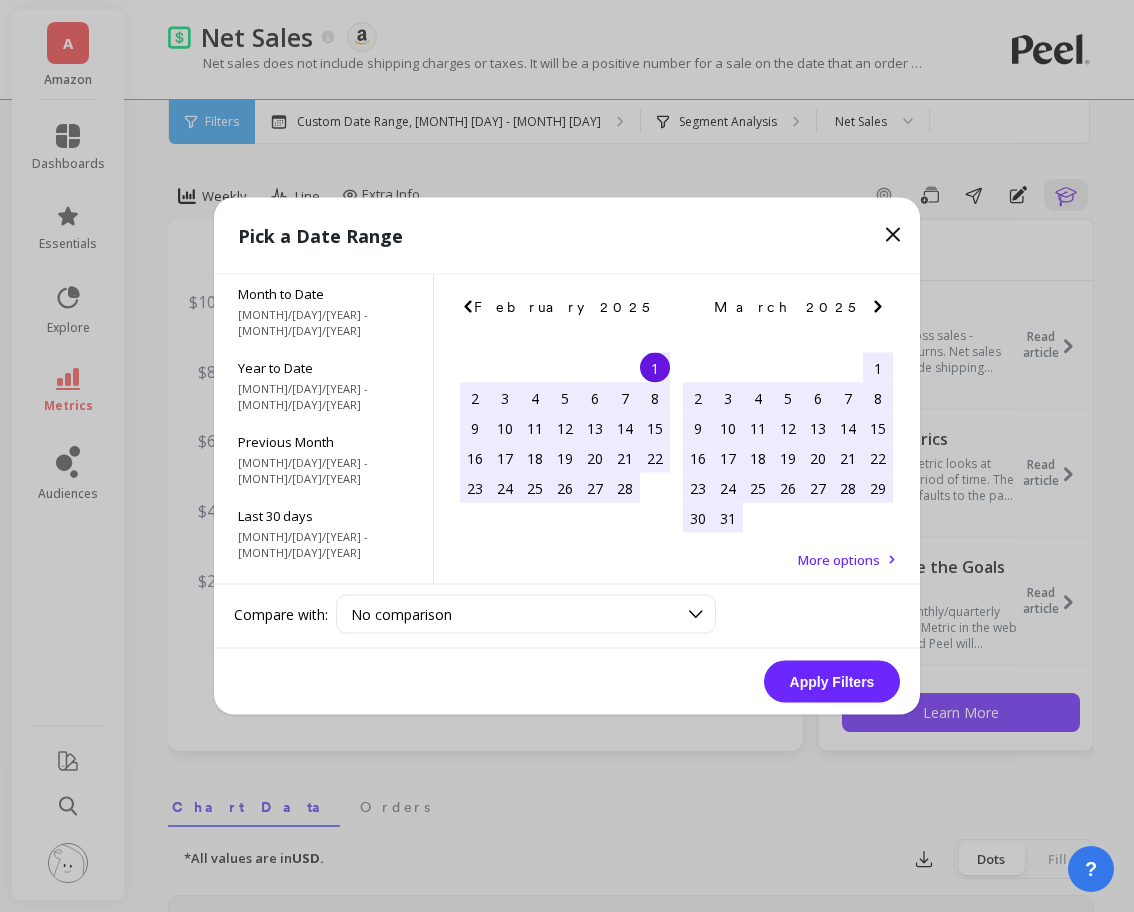 click on "More options" at bounding box center (839, 560) 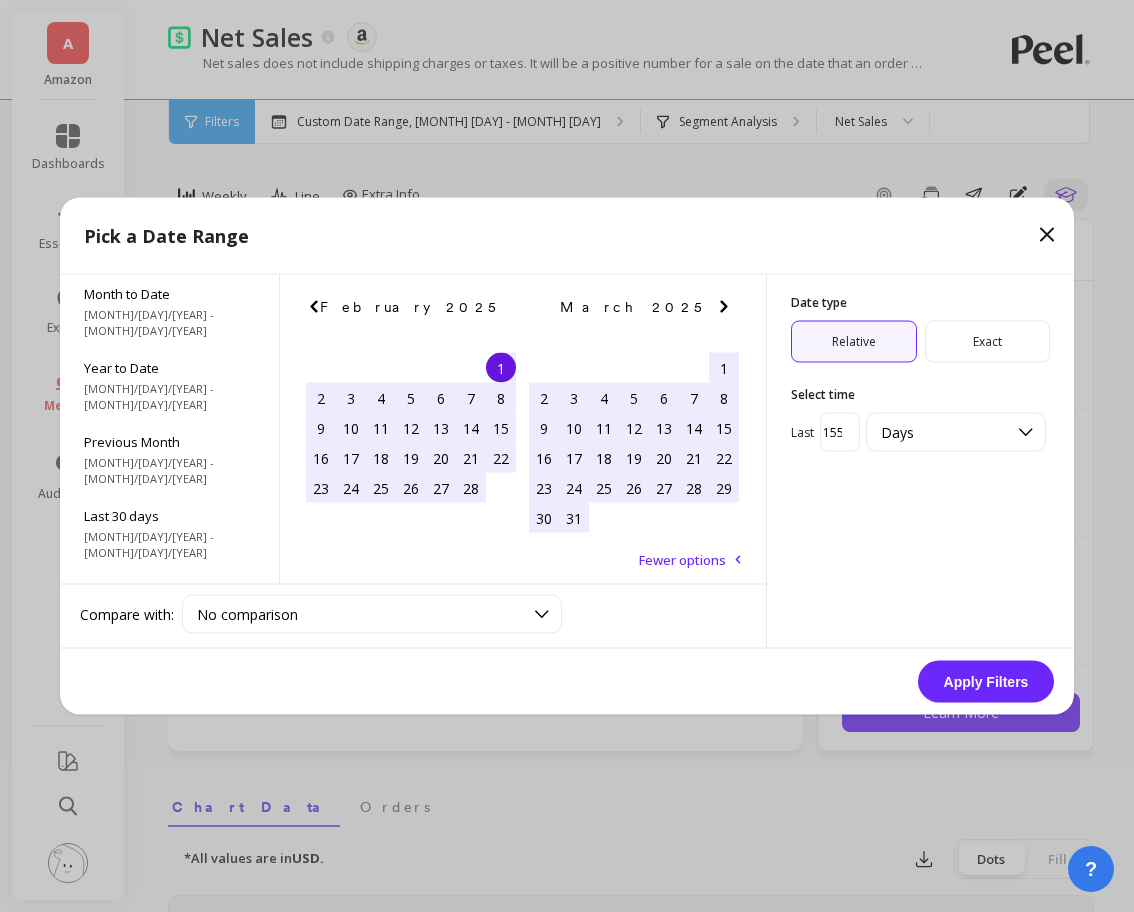 click on "Exact" at bounding box center (988, 342) 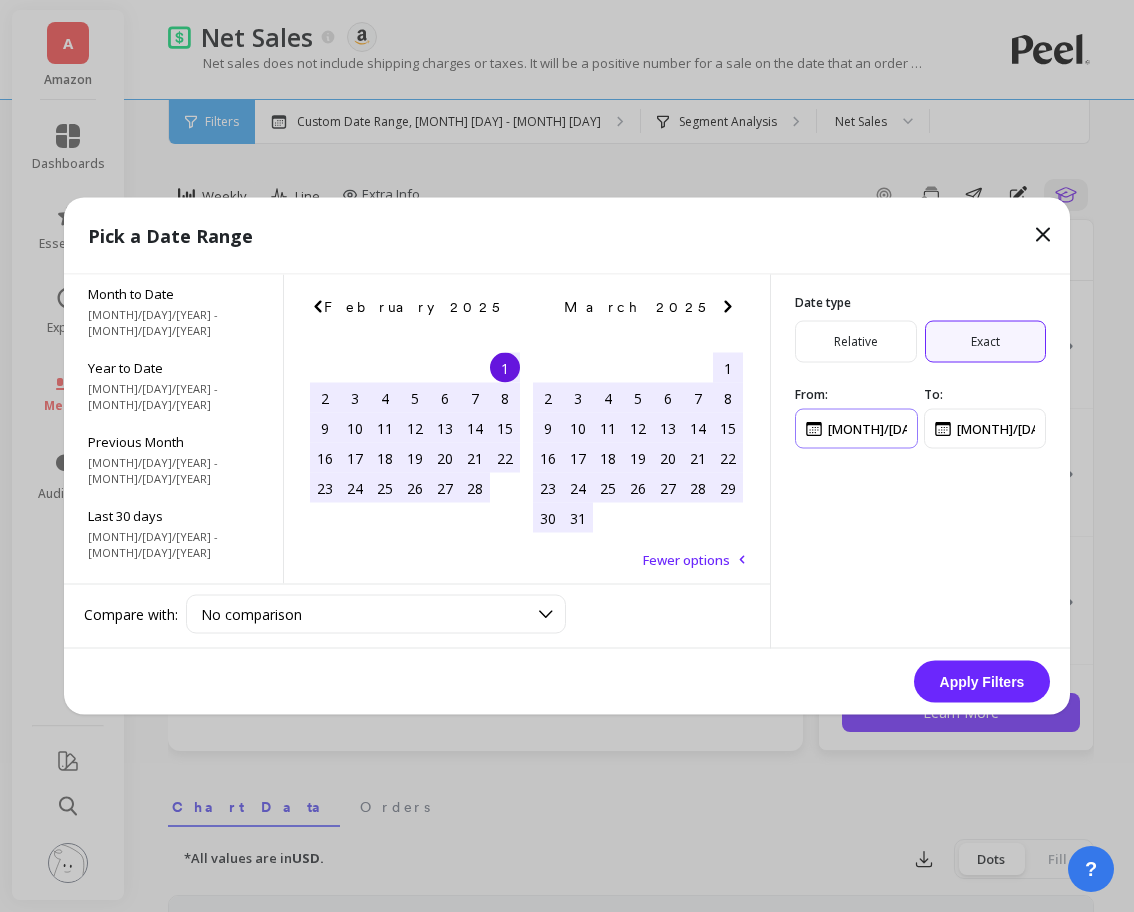 click at bounding box center (856, 429) 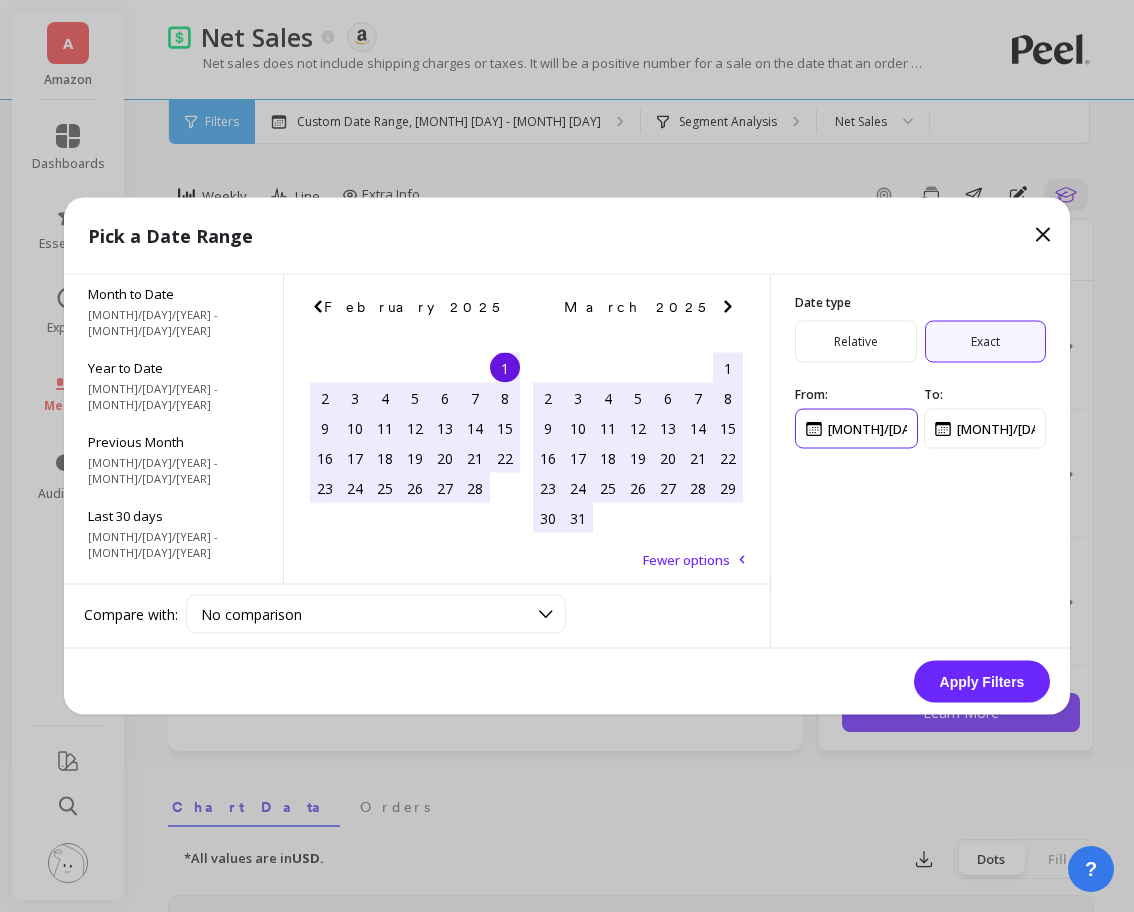 type on "[MONTH]/[DAY]/[YEAR]" 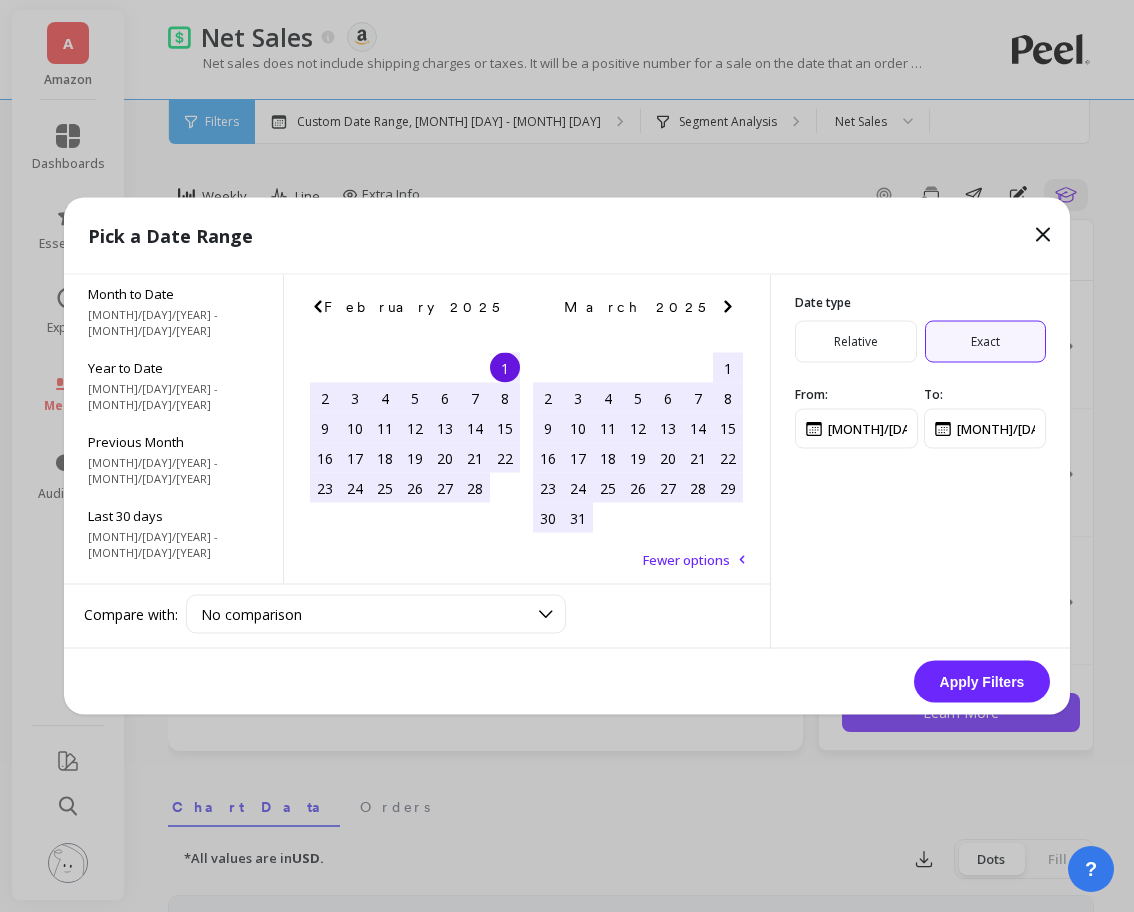click on "Apply Filters" at bounding box center [982, 682] 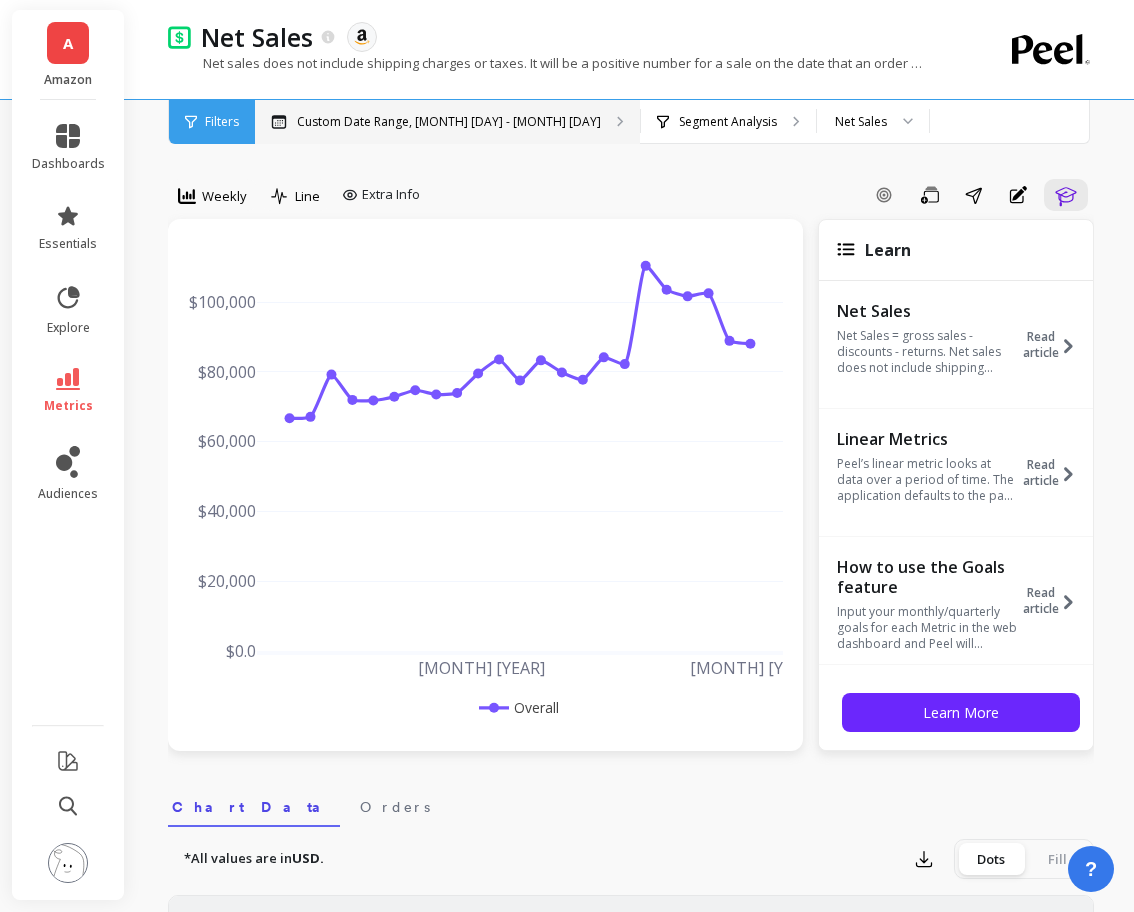 click on "Custom Date Range,  [MONTH] [DAY] - [MONTH] [DAY]" at bounding box center (447, 122) 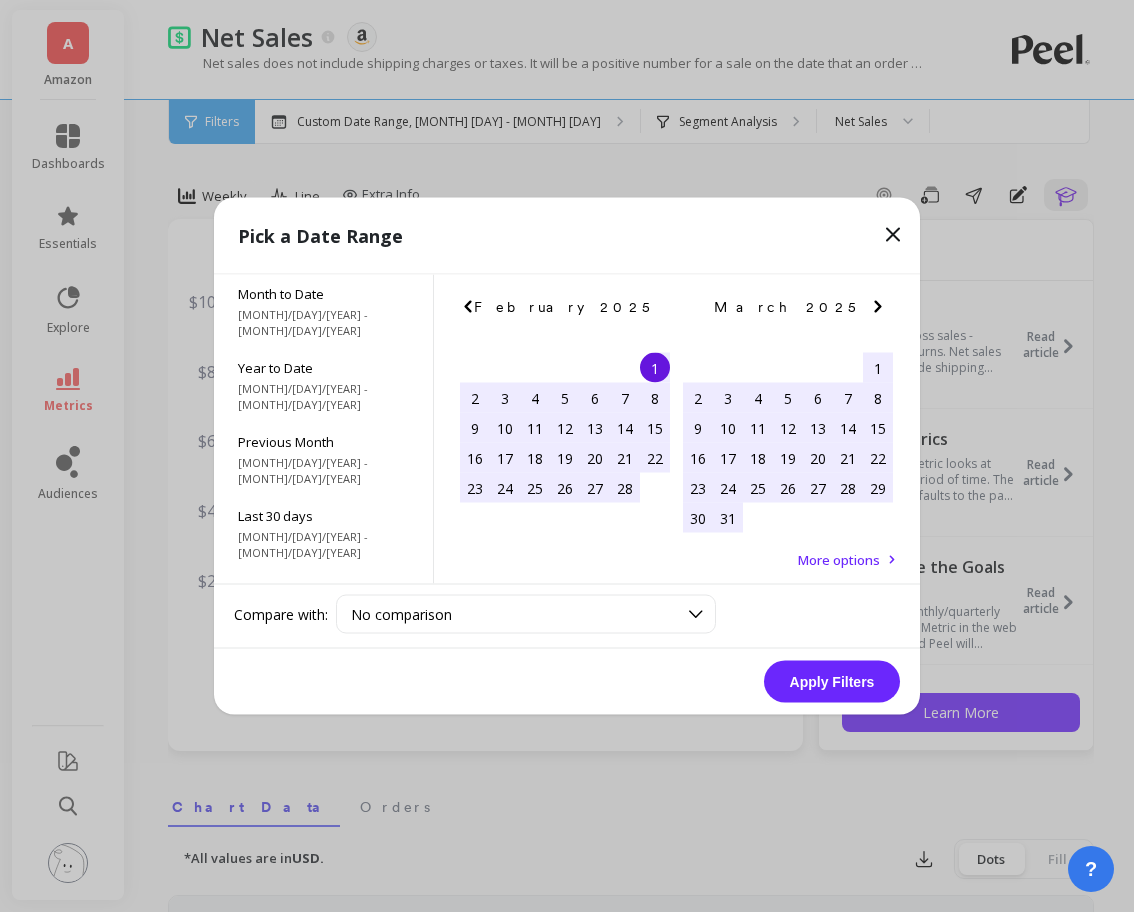 click on "[MONTH] [YEAR] Su Mo Tu We Th Fr Sa 26 27 28 29 30 31 1 2 3 4 5 6 7 8 9 10 11 12 13 14 15 16 17 18 19 20 21 22 23 24 25 26 27 28 March [YEAR] Su Mo Tu We Th Fr Sa 1 2 3 4 5 6 7 8 9 10 11 12 13 14 15 16 17 18 19 20 21 22 23 24 25 26 27 28 29 30 31 1 2 3 4 5 February [YEAR] Su Mo Tu We Th Fr Sa 26 27 28 29 30 31 1 2 3 4 5 6 7 8 9 10 11 12 13 14 15 16 17 18 19 20 21 22 23 24 25 26 27 28 1 More options" at bounding box center (677, 430) 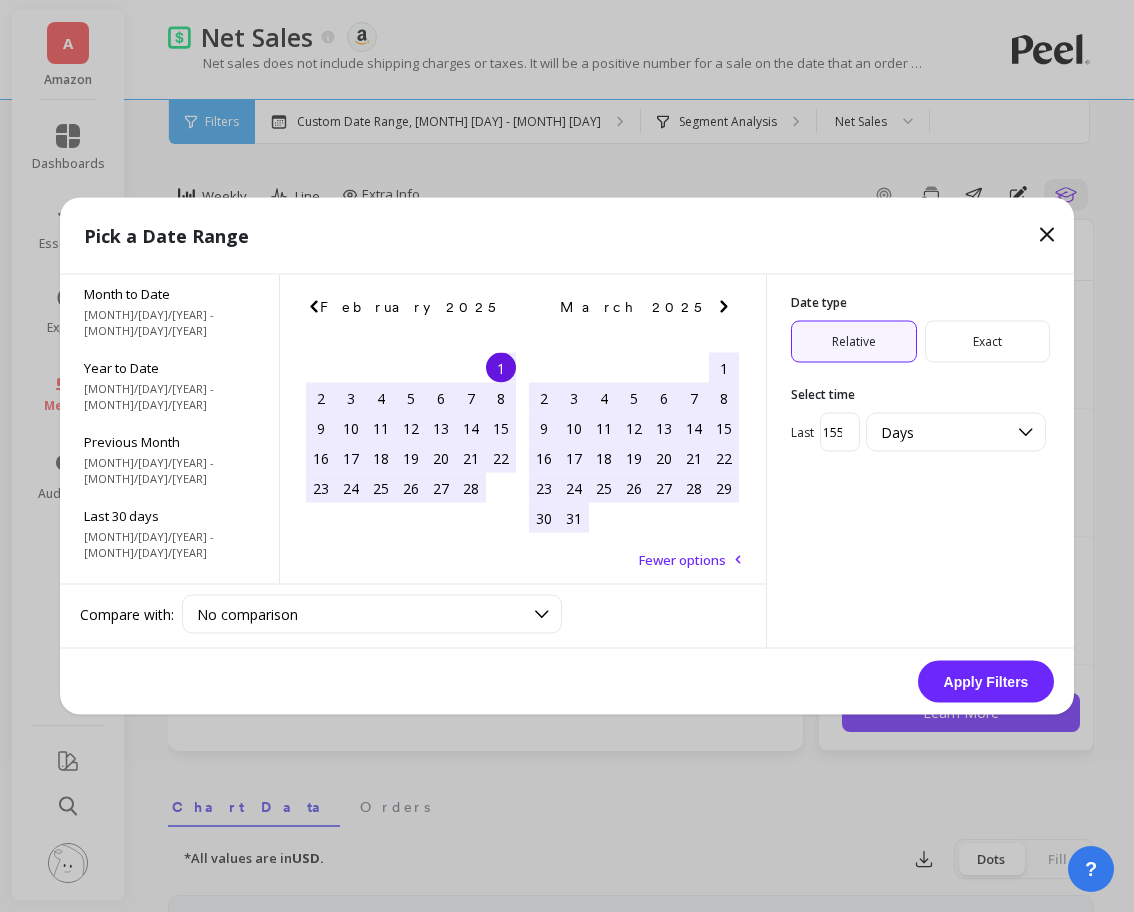click on "Exact" at bounding box center [988, 342] 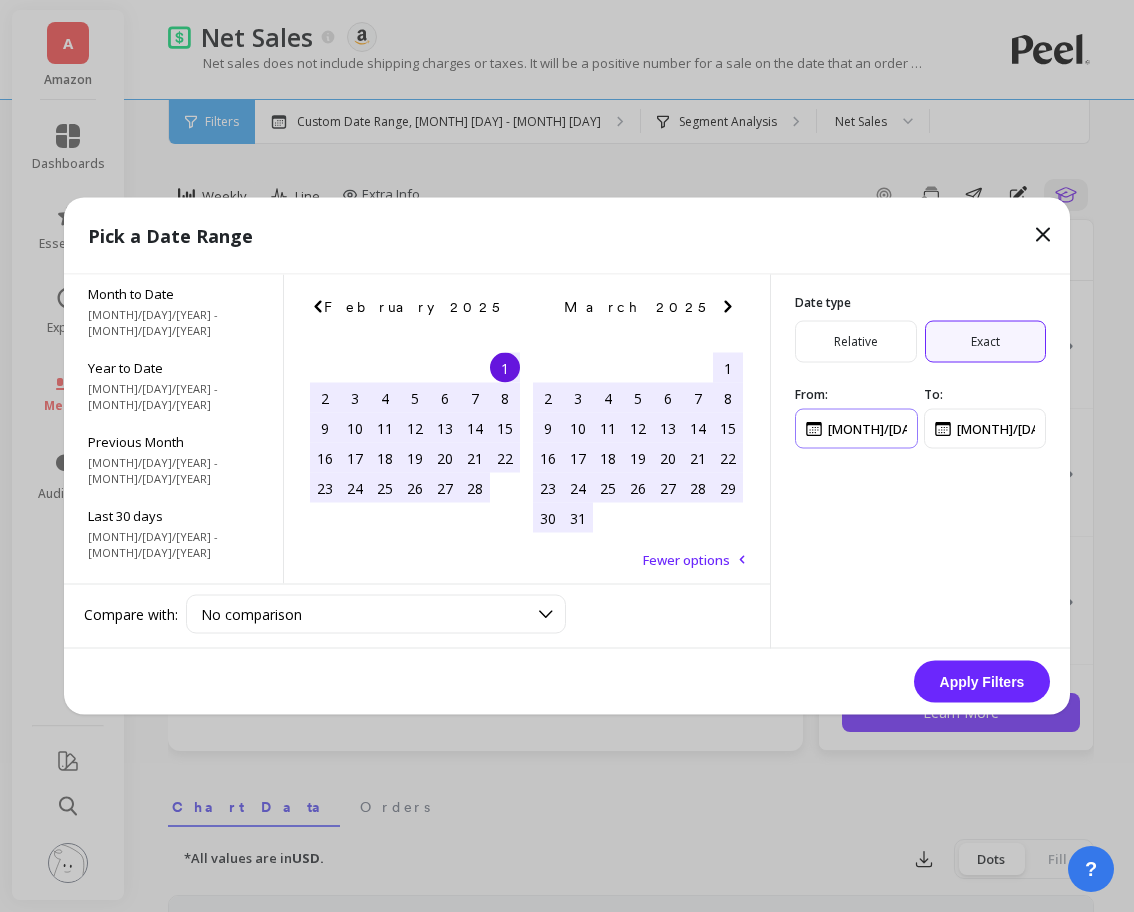 click at bounding box center [856, 429] 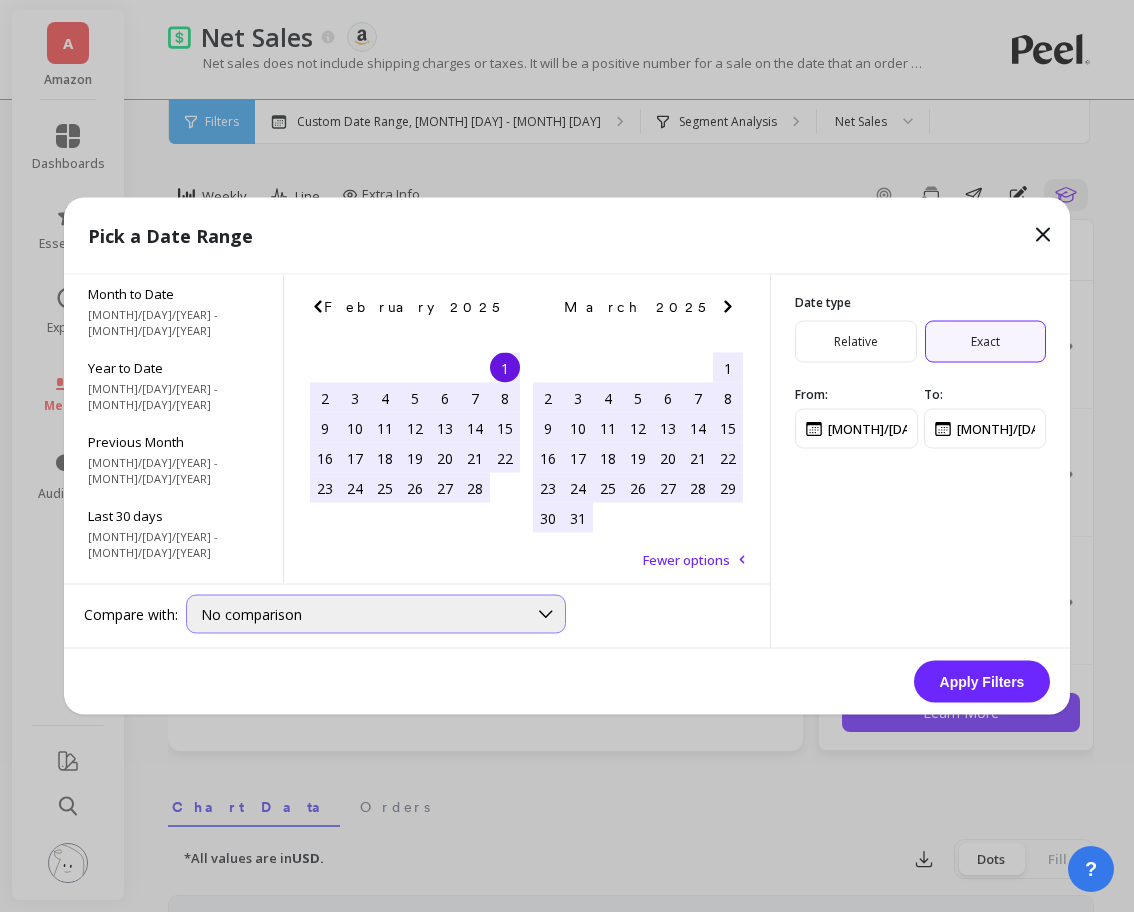 click on "No comparison" at bounding box center [364, 614] 